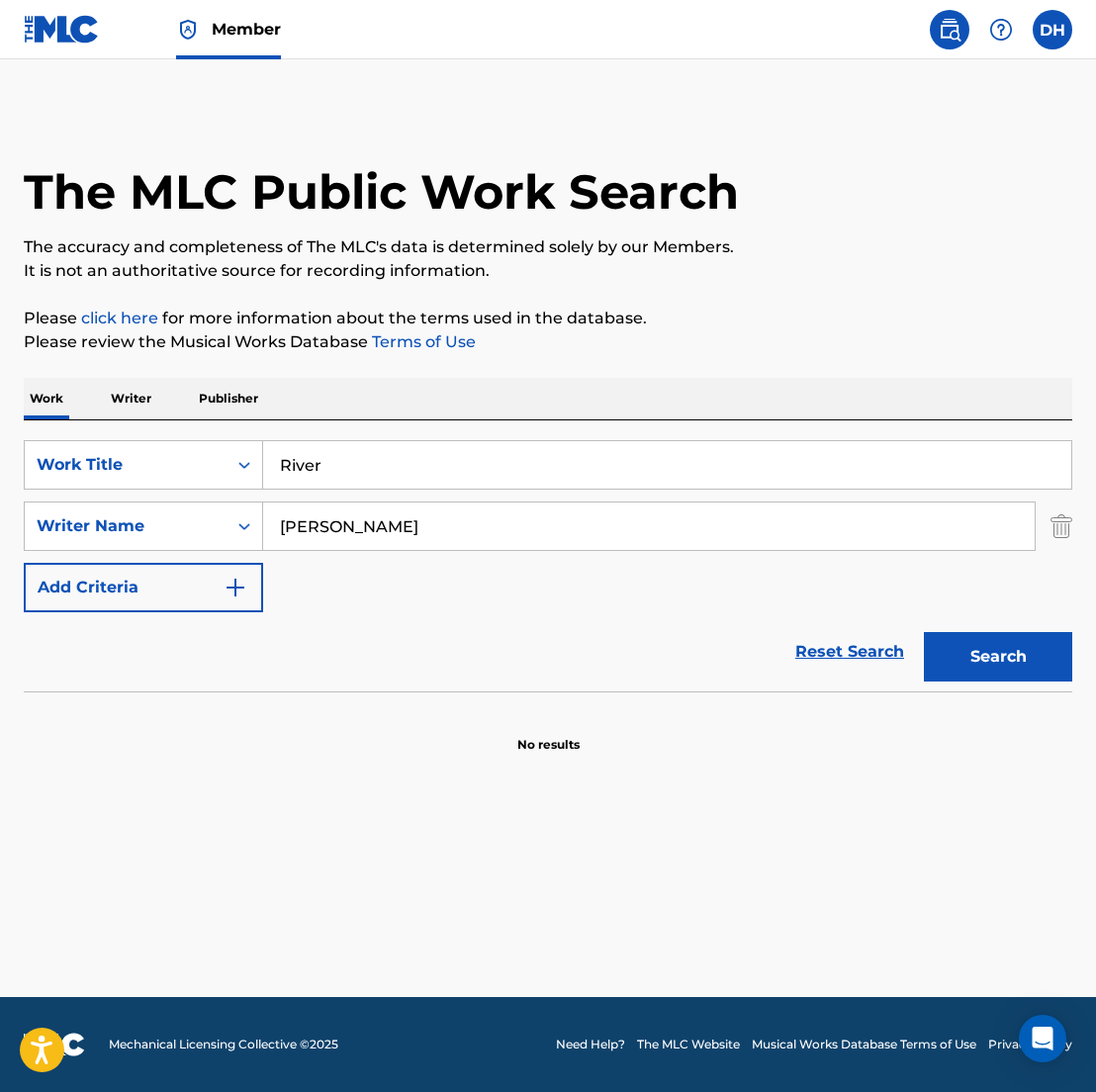 scroll, scrollTop: 0, scrollLeft: 0, axis: both 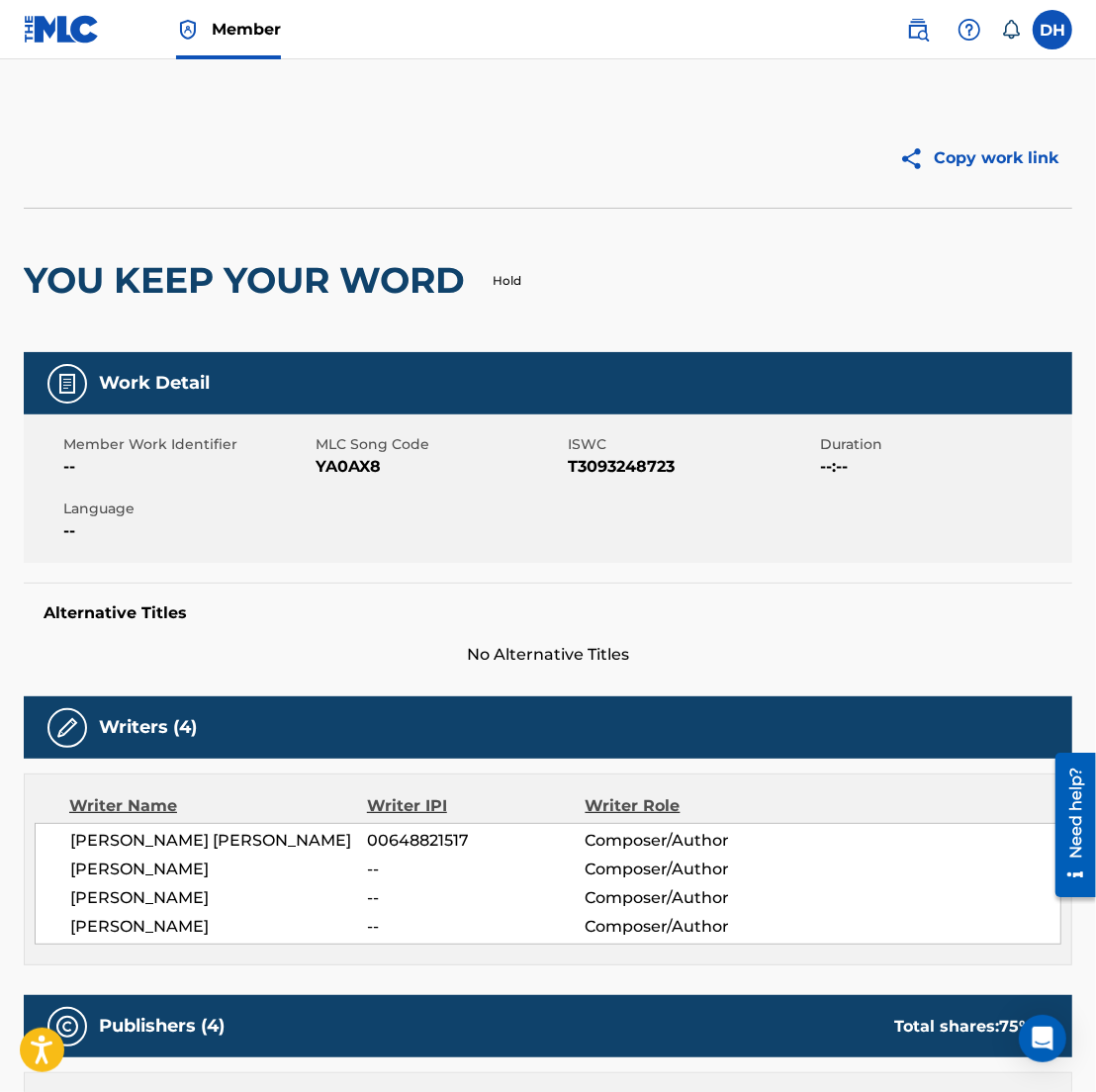 click on "JESS  CATES" at bounding box center [219, 927] 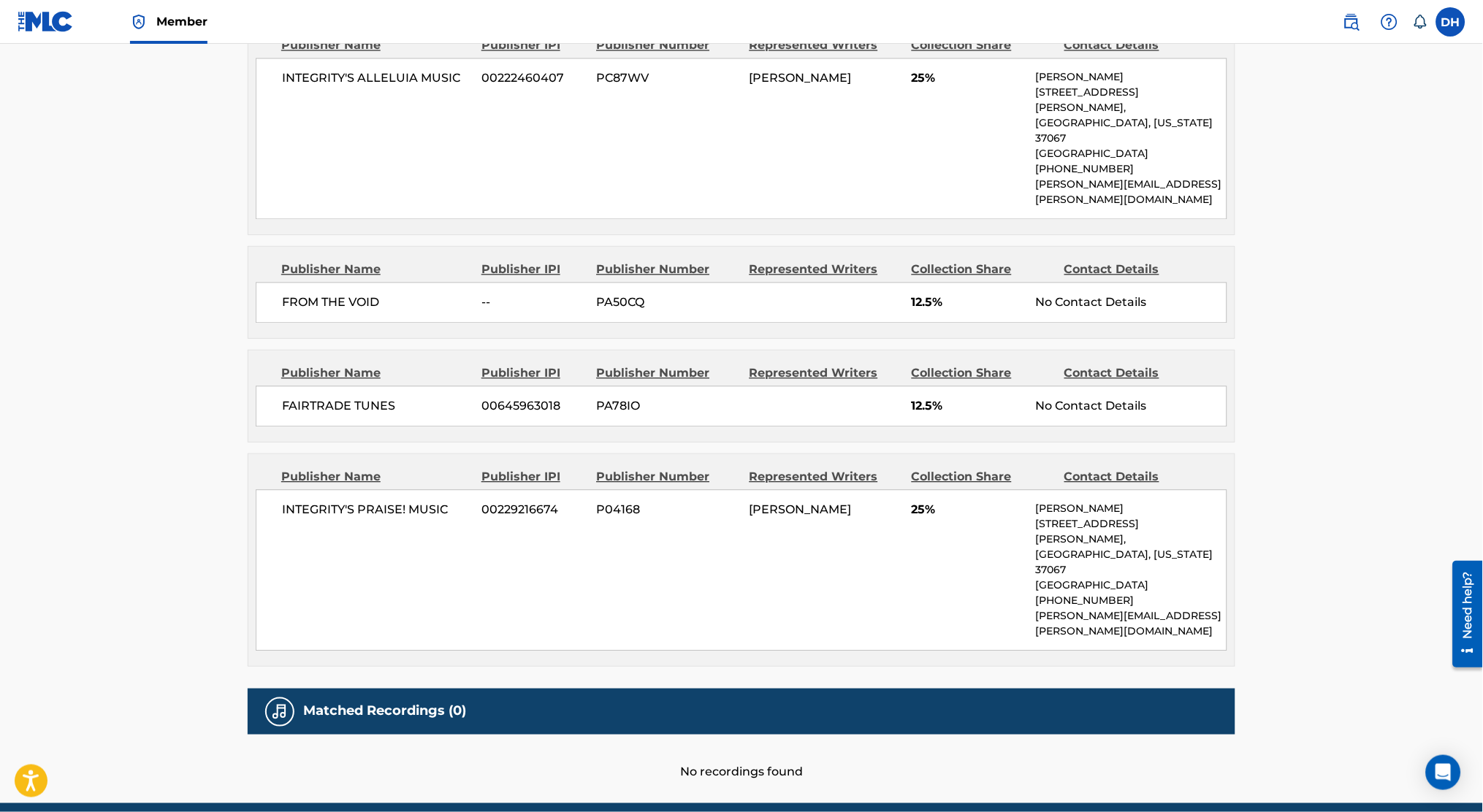 scroll, scrollTop: 0, scrollLeft: 0, axis: both 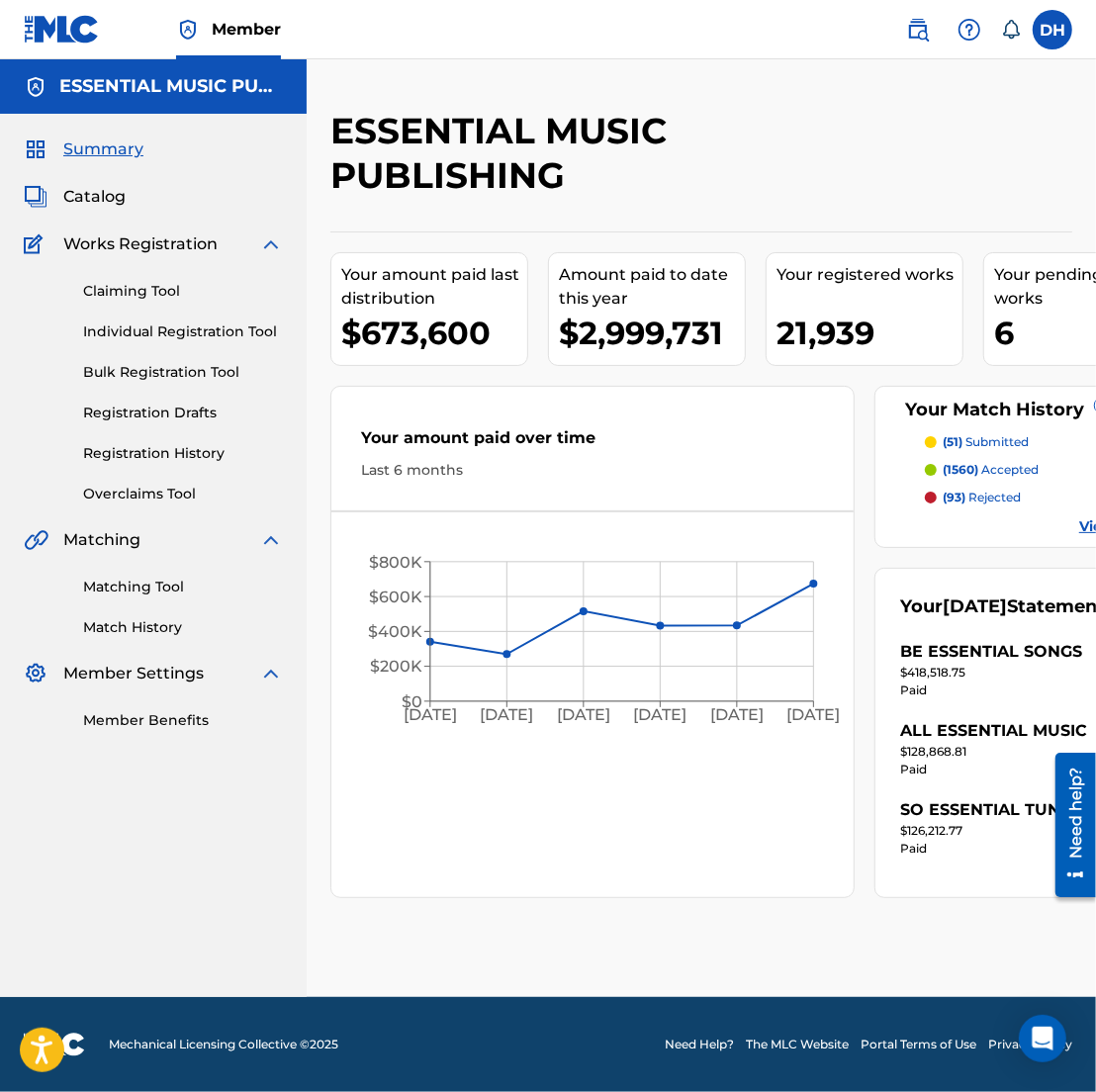 click at bounding box center (959, 30) 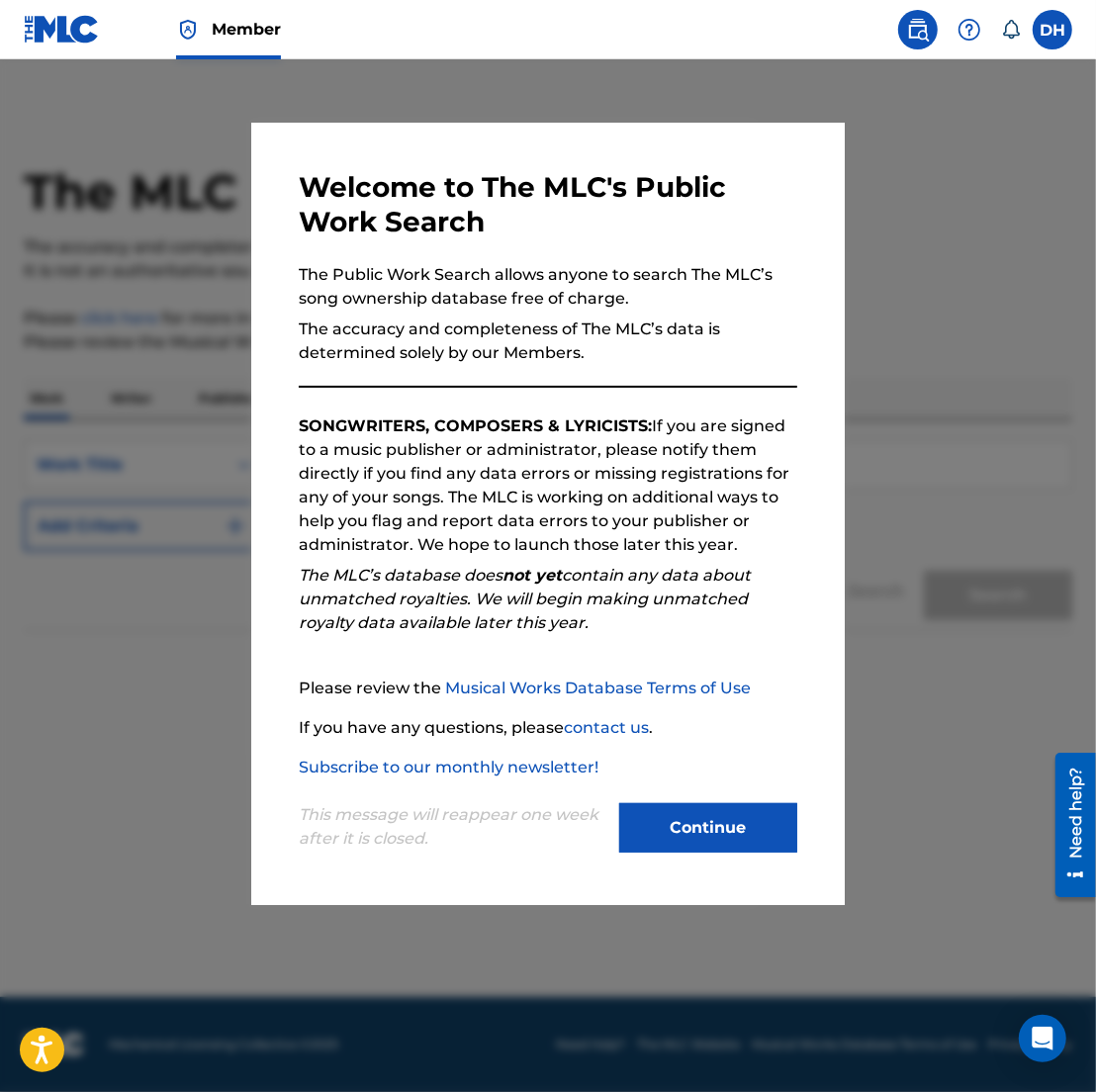 click on "Continue" at bounding box center [708, 828] 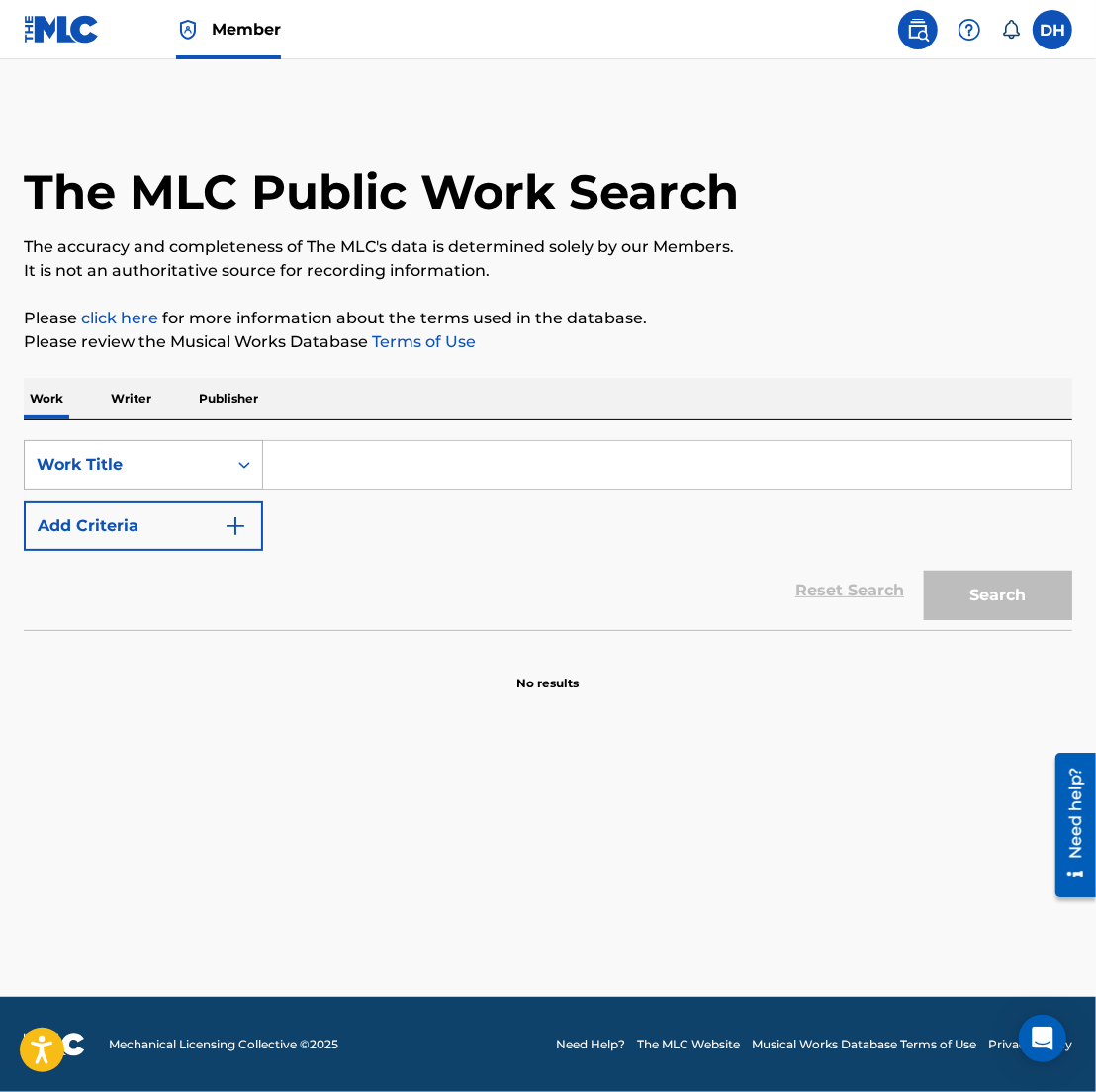 click on "Work Title" at bounding box center (126, 465) 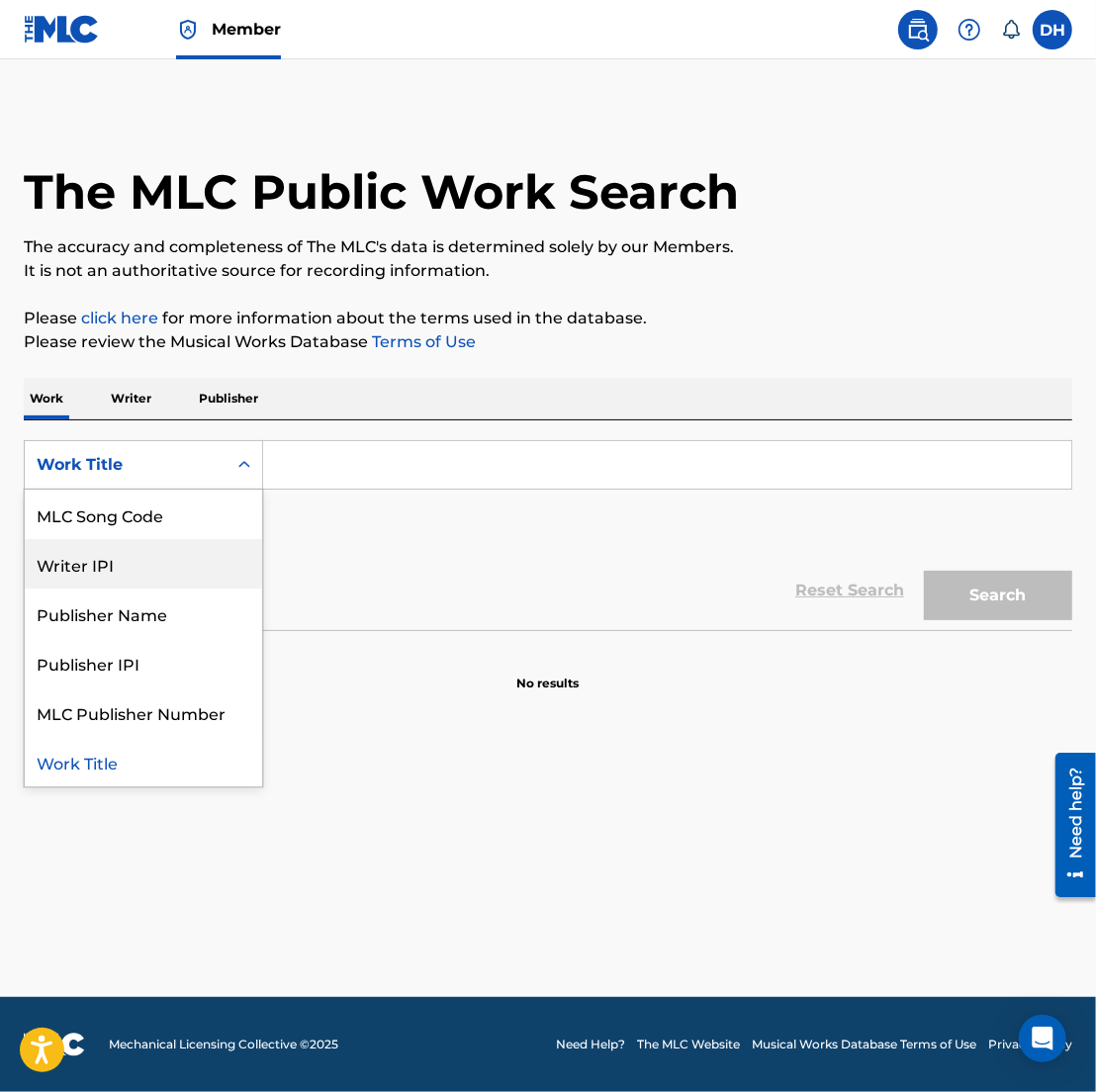 scroll, scrollTop: 0, scrollLeft: 0, axis: both 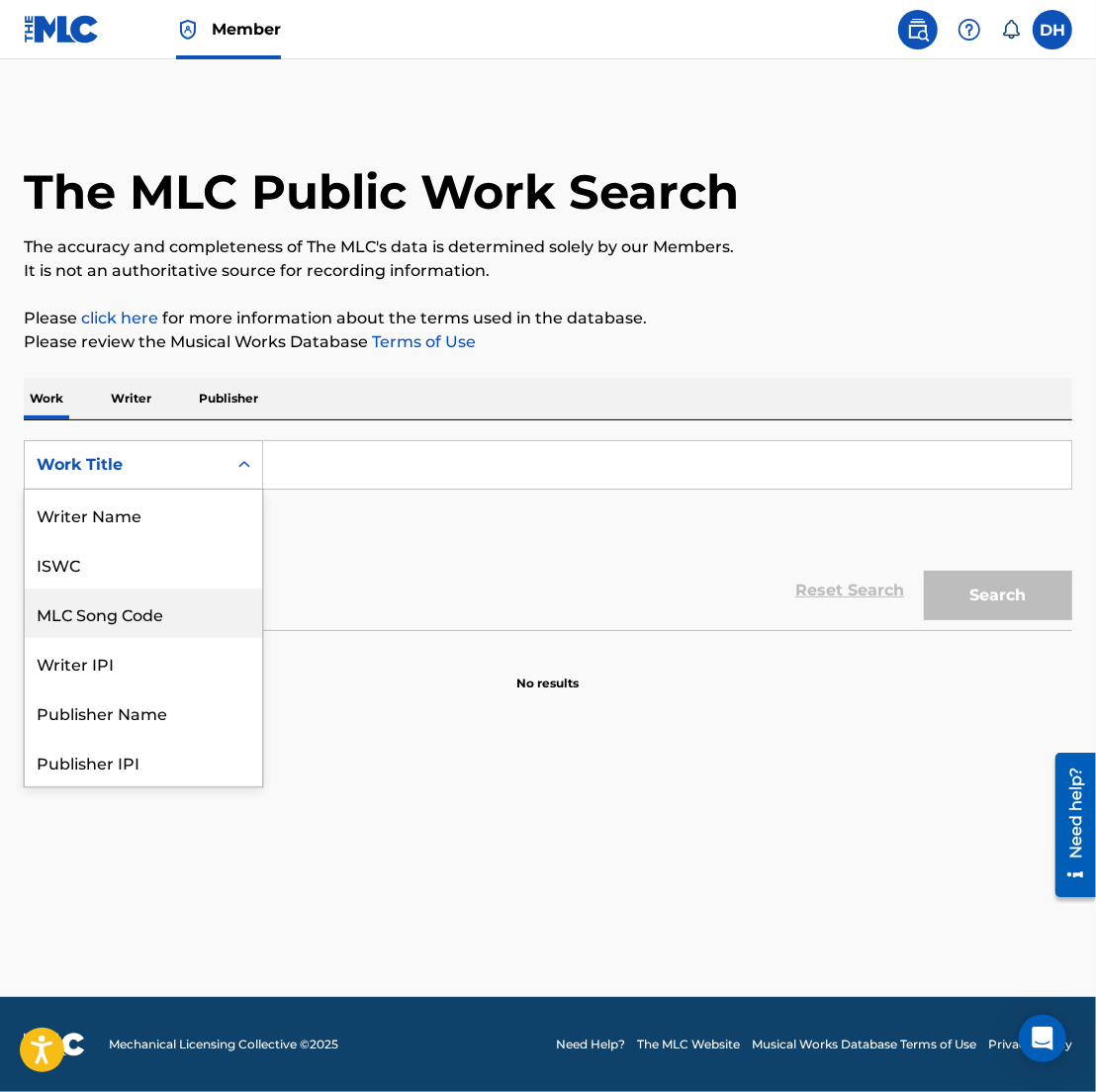 click on "MLC Song Code" at bounding box center (143, 613) 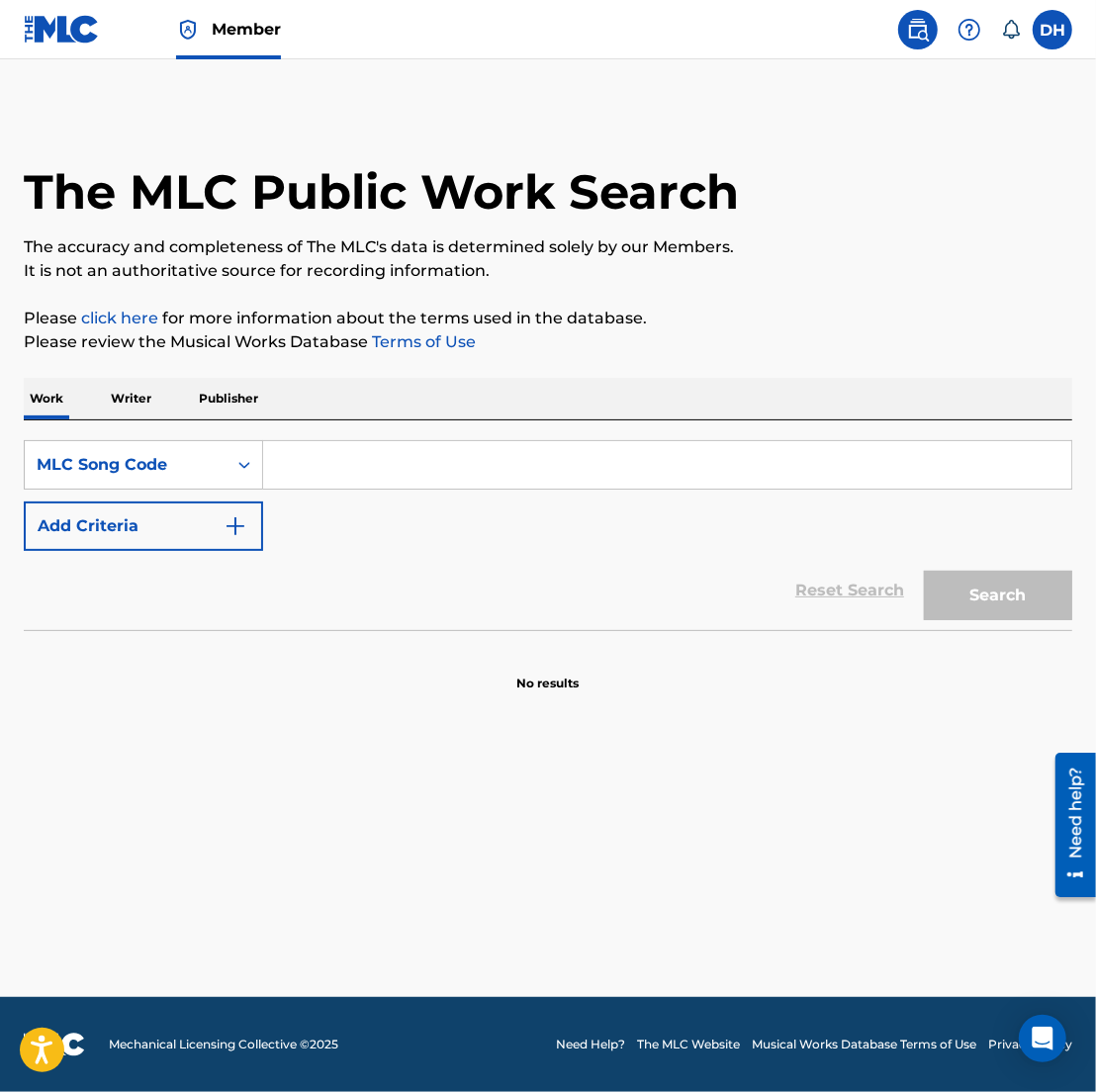 click at bounding box center (667, 465) 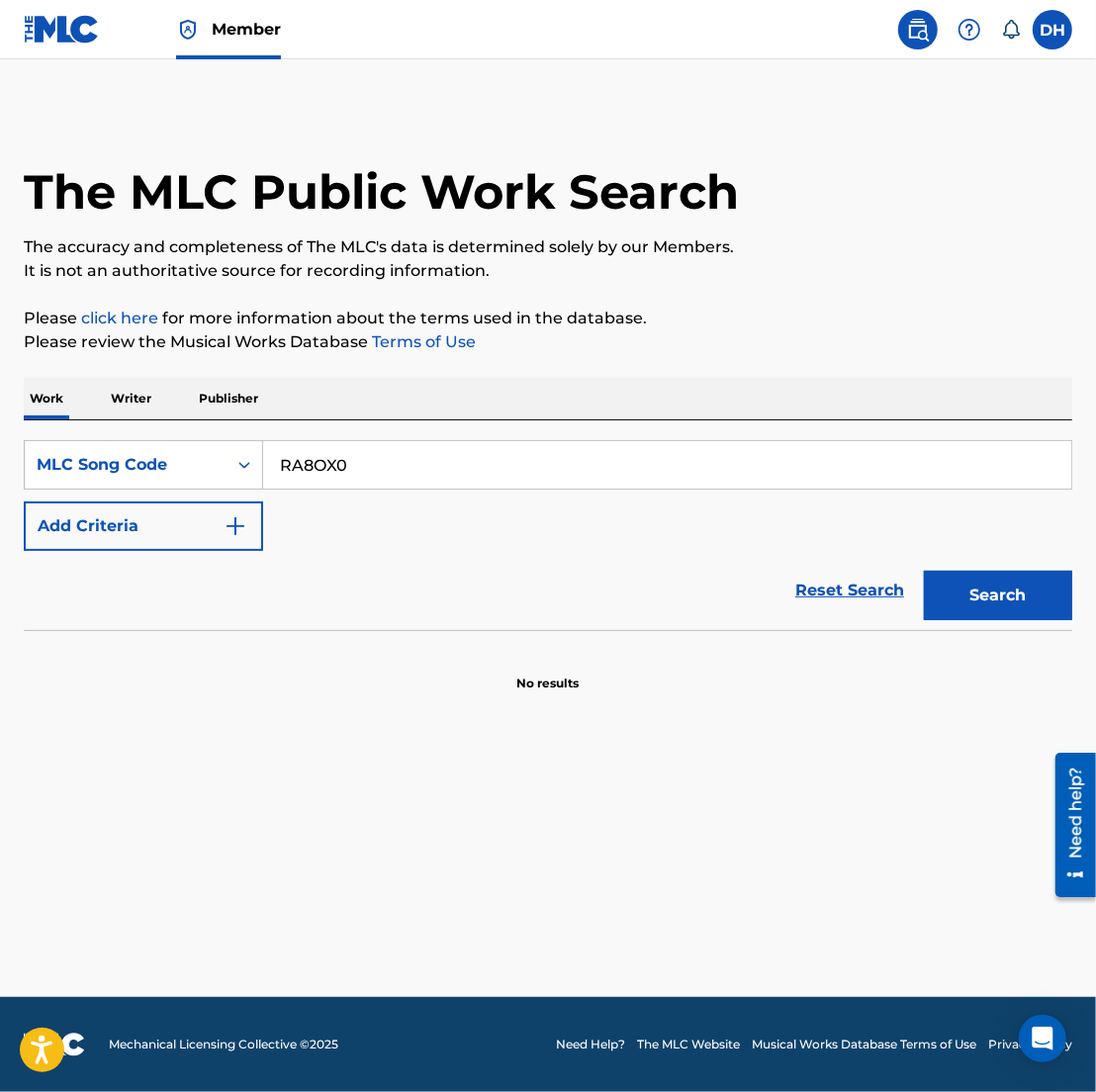 type on "RA8OX0" 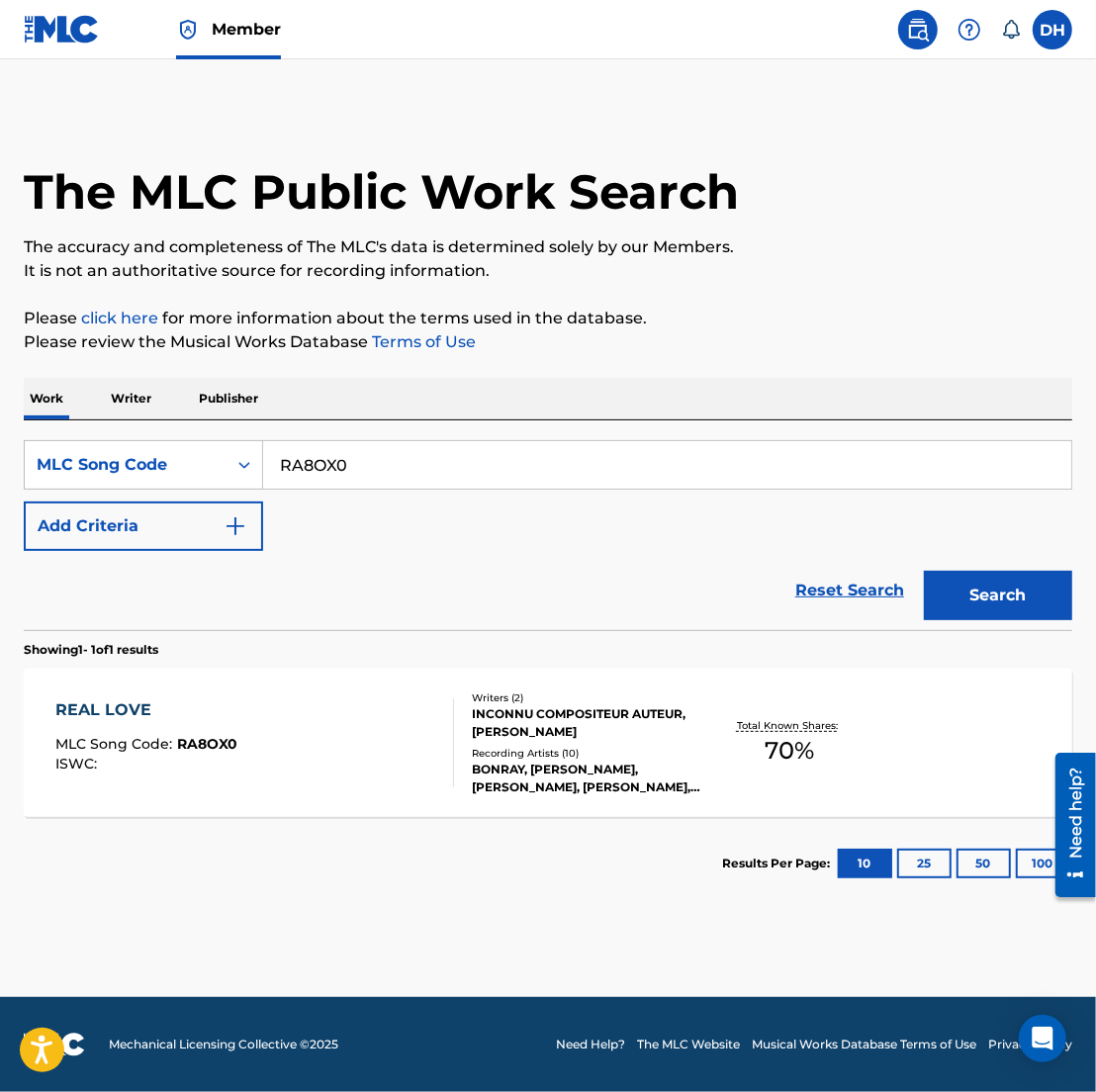 click on "REAL LOVE MLC Song Code : RA8OX0 ISWC : Writers ( 2 ) INCONNU COMPOSITEUR AUTEUR, ZACHARY CONNELL BONNER Recording Artists ( 10 ) BONRAY, BONRAY, BONRAY, BONRAY, BONRAY Total Known Shares: 70 %" at bounding box center (548, 743) 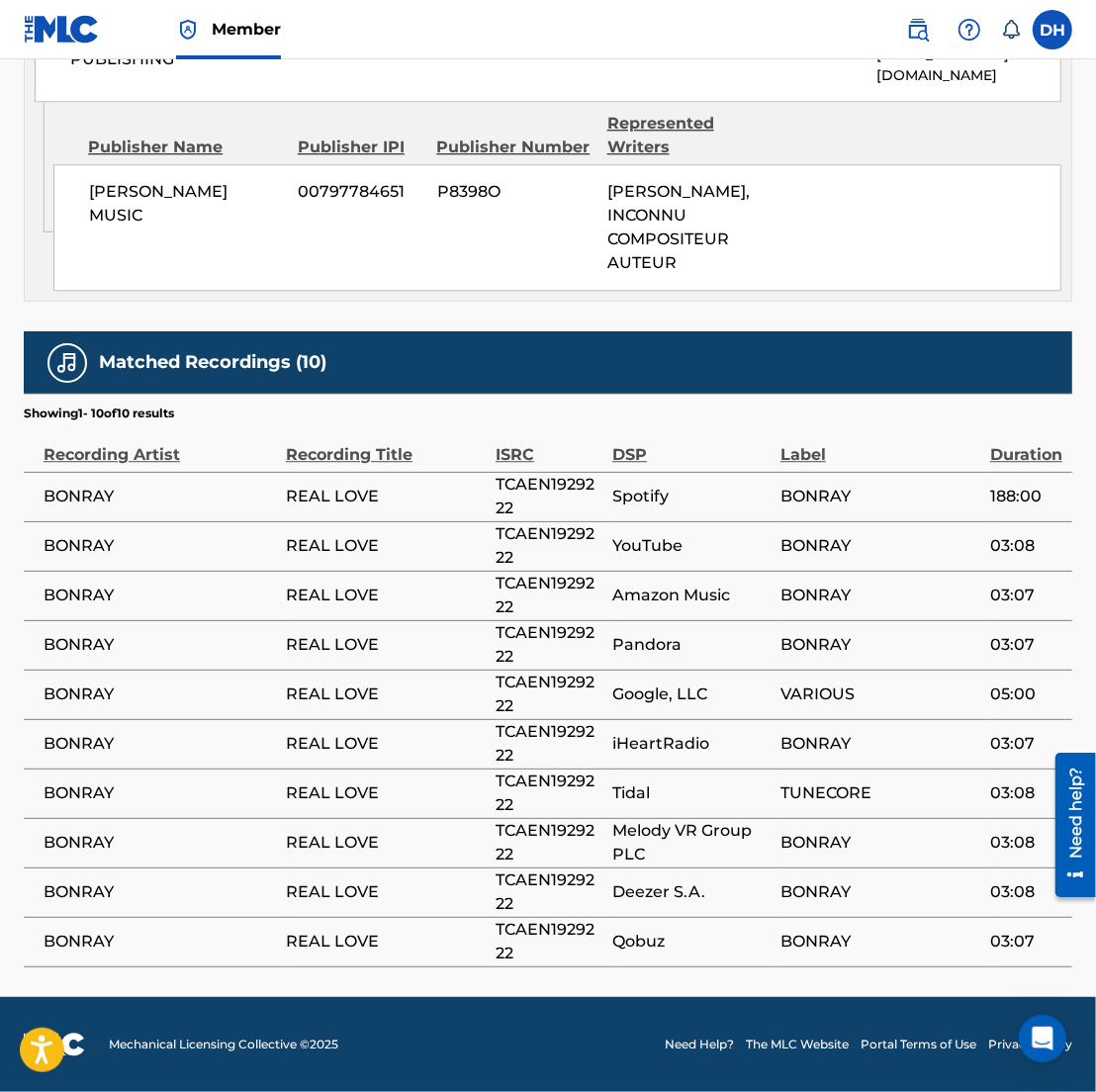 scroll, scrollTop: 2837, scrollLeft: 0, axis: vertical 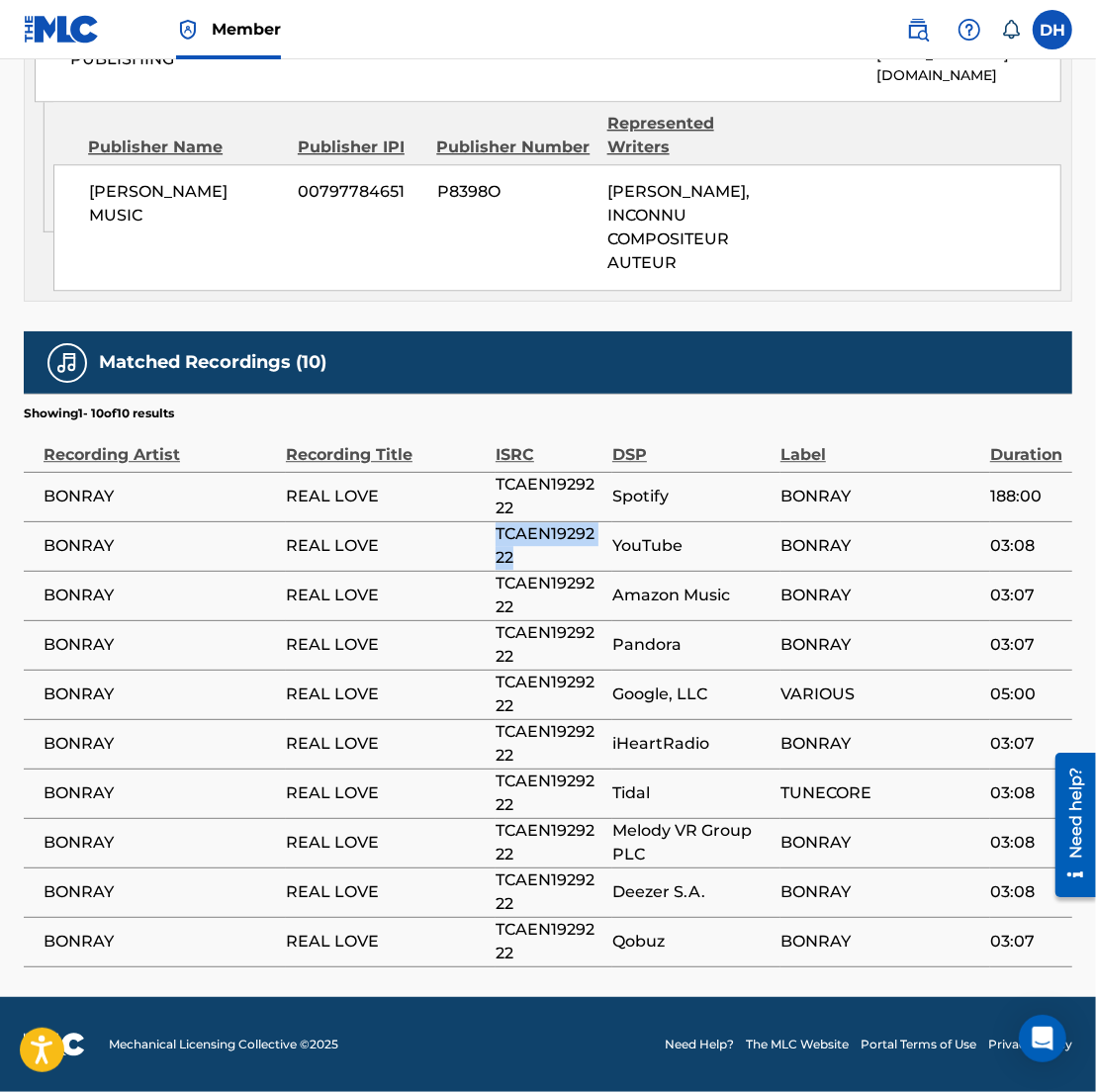 drag, startPoint x: 525, startPoint y: 560, endPoint x: 500, endPoint y: 540, distance: 32.01562 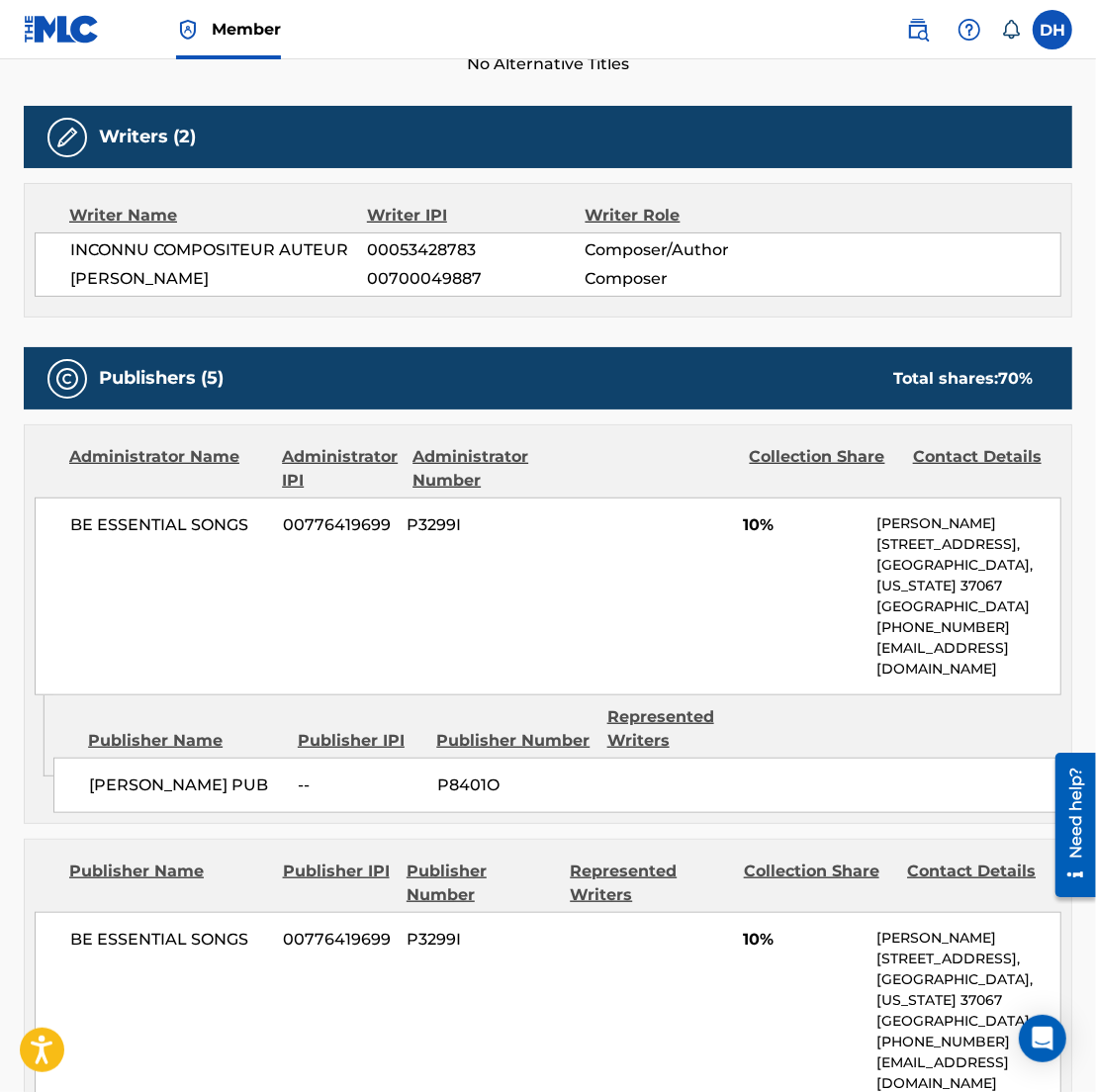 scroll, scrollTop: 0, scrollLeft: 0, axis: both 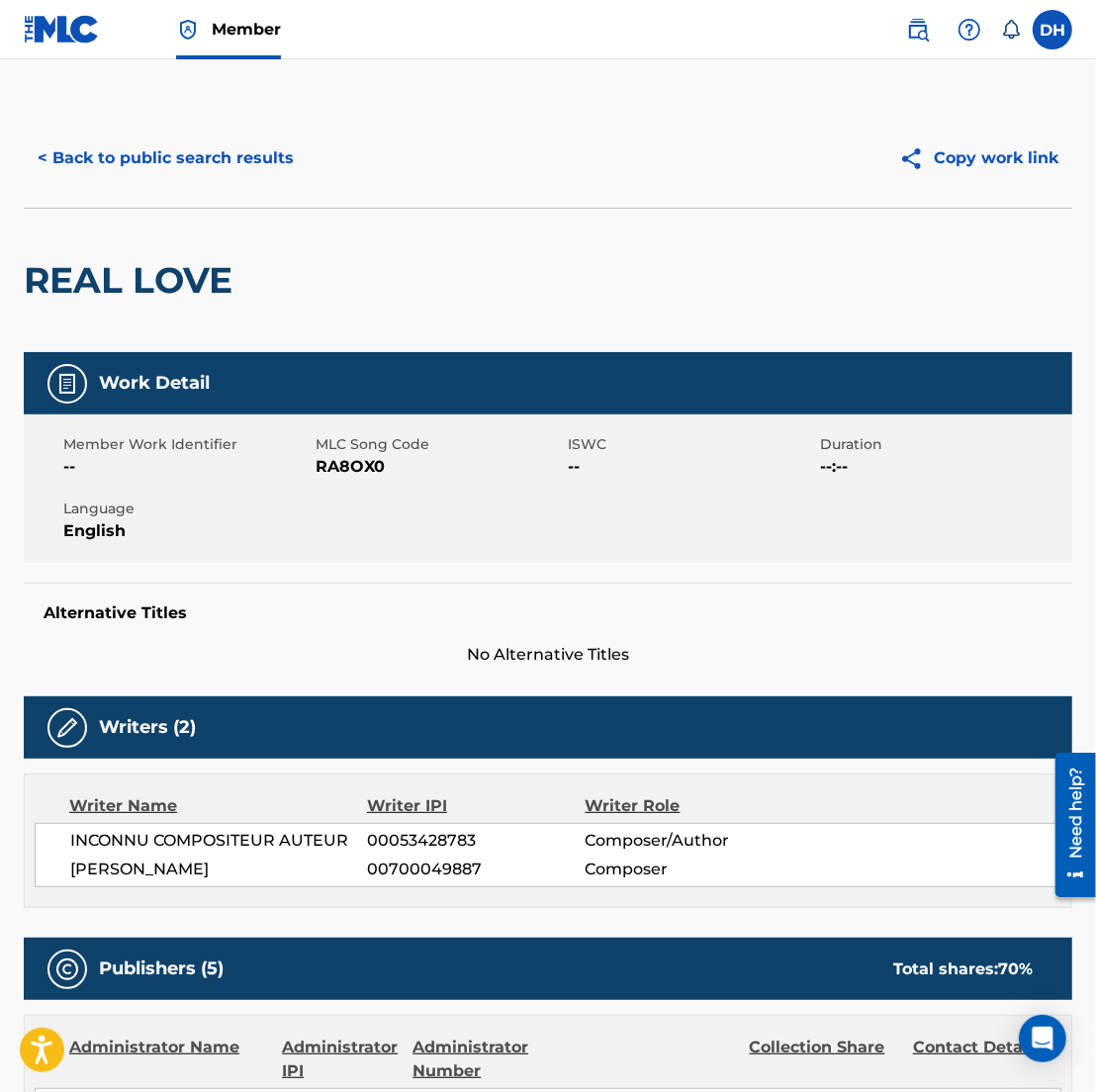 click on "< Back to public search results" at bounding box center (165, 158) 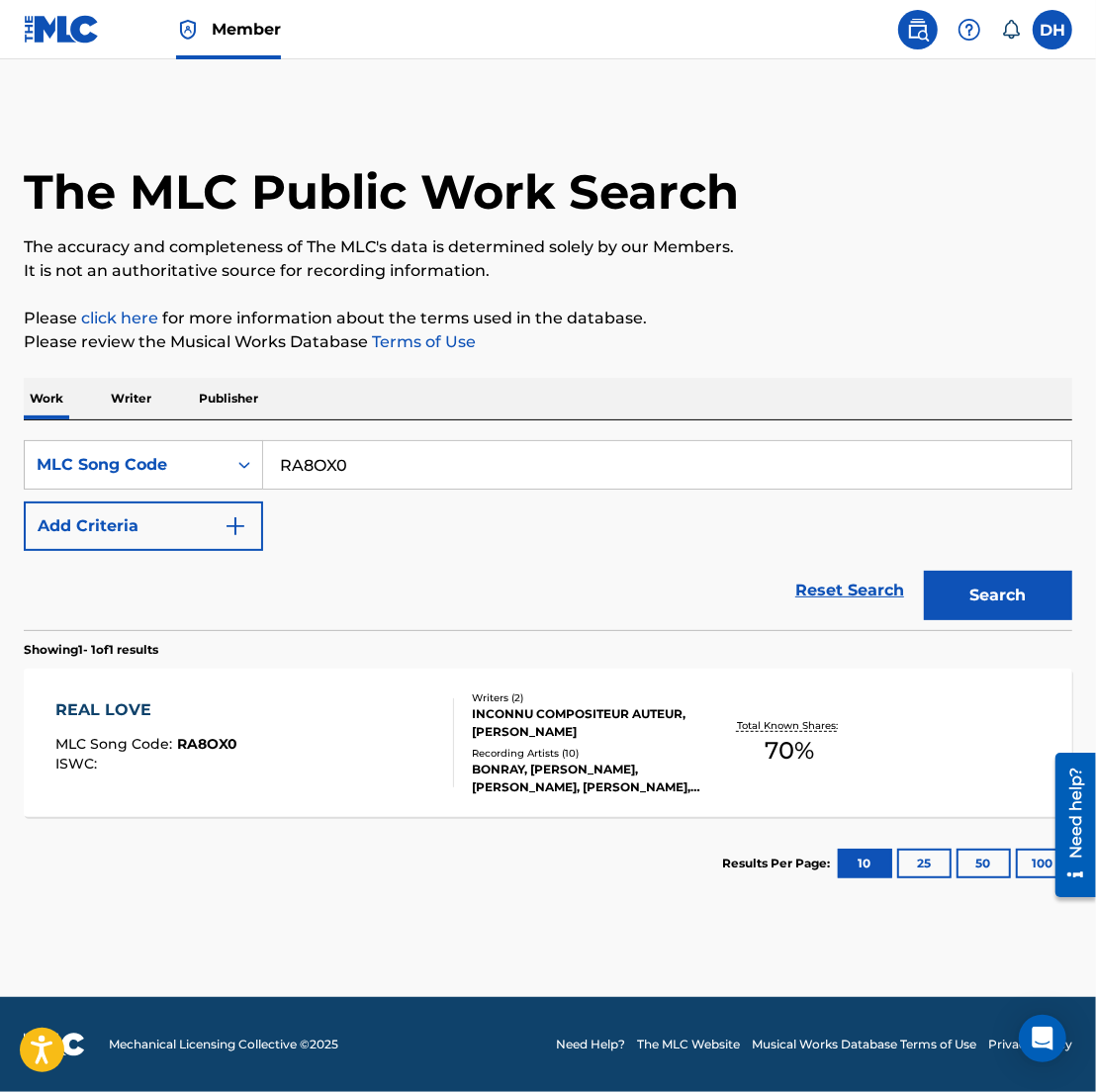 drag, startPoint x: 444, startPoint y: 454, endPoint x: 0, endPoint y: 435, distance: 444.40635 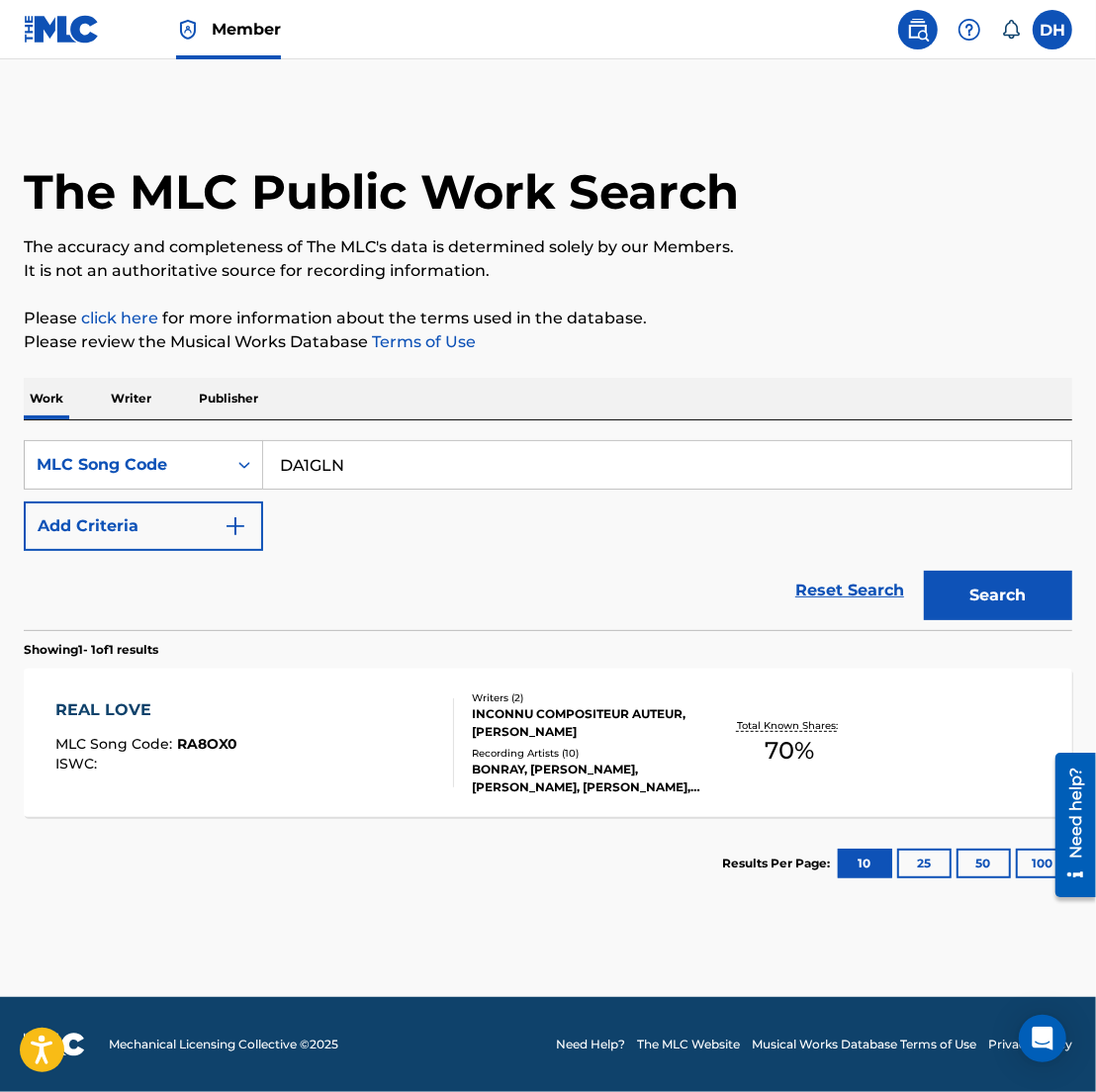 type on "DA1GLN" 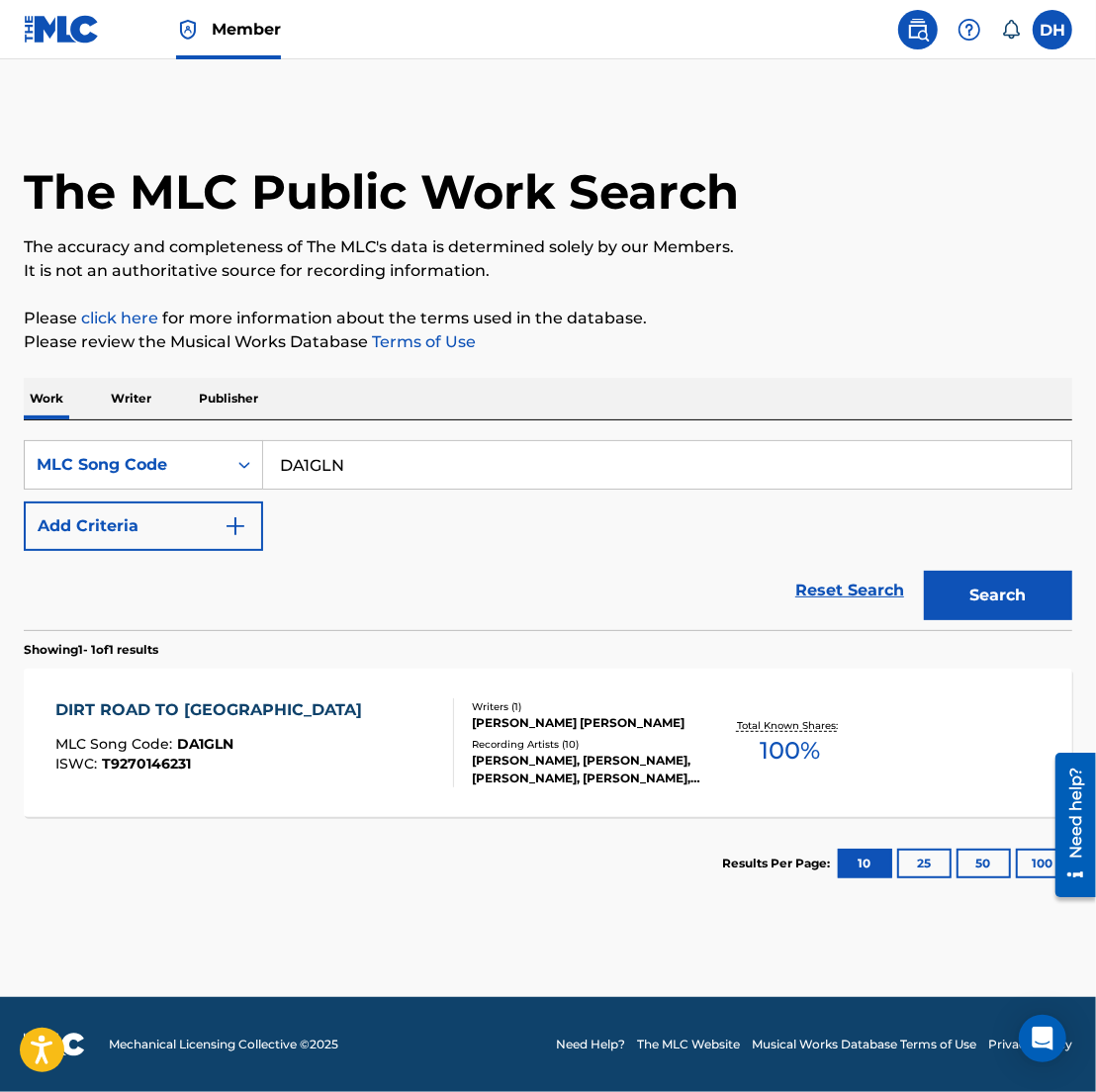 click on "ISWC : T9270146231" at bounding box center [214, 764] 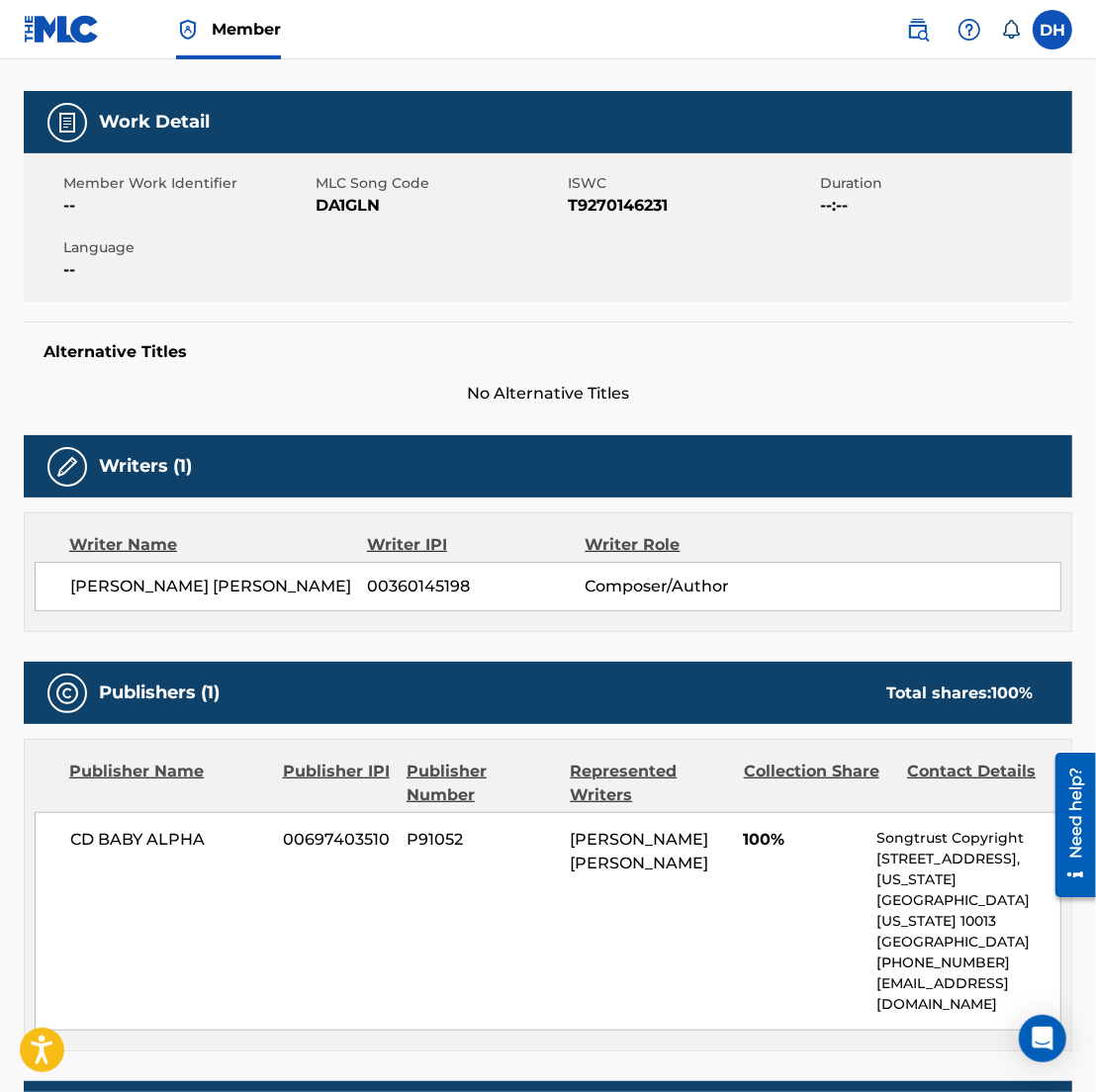 scroll, scrollTop: 0, scrollLeft: 0, axis: both 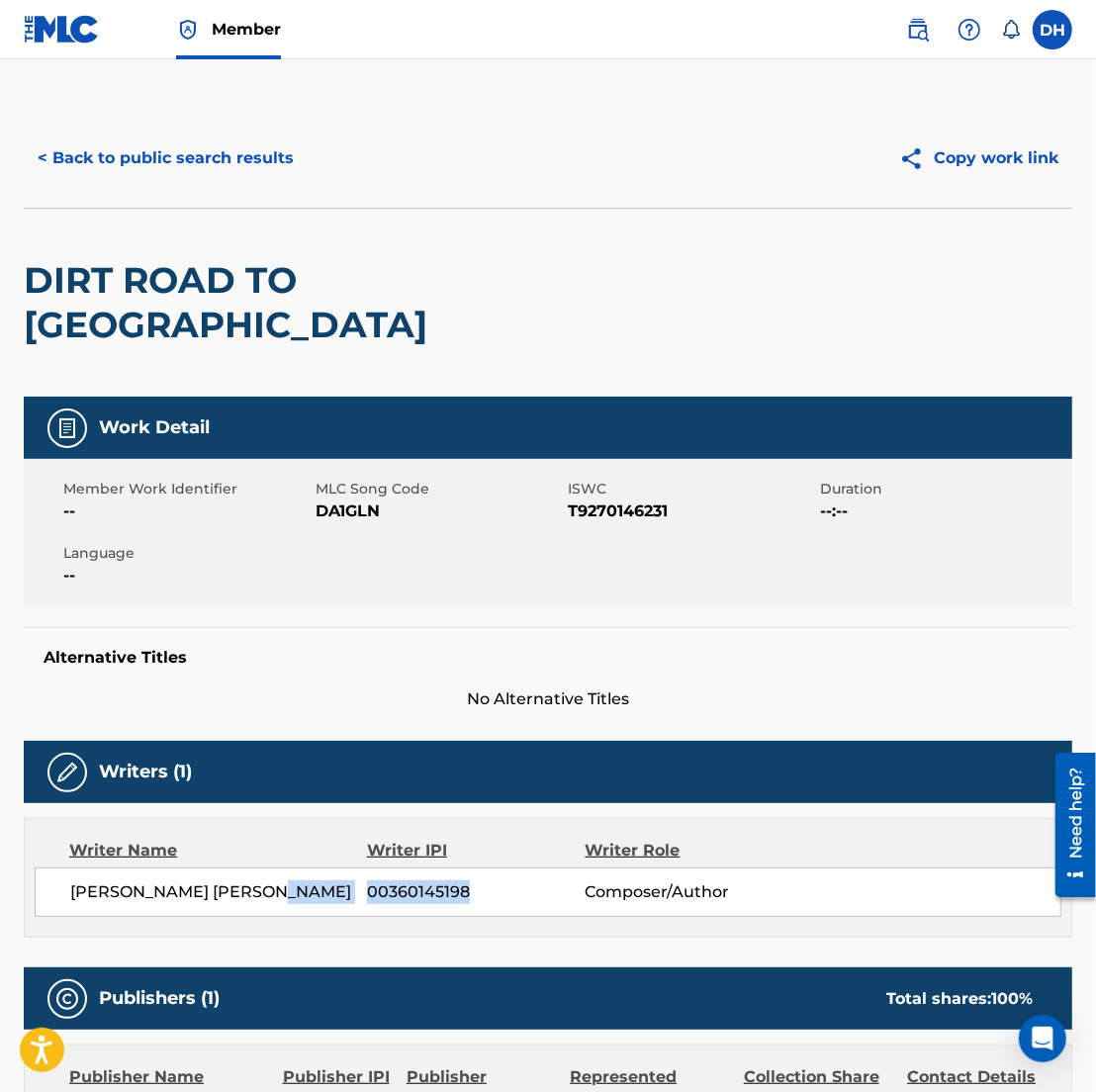 drag, startPoint x: 366, startPoint y: 866, endPoint x: 532, endPoint y: 864, distance: 166.01205 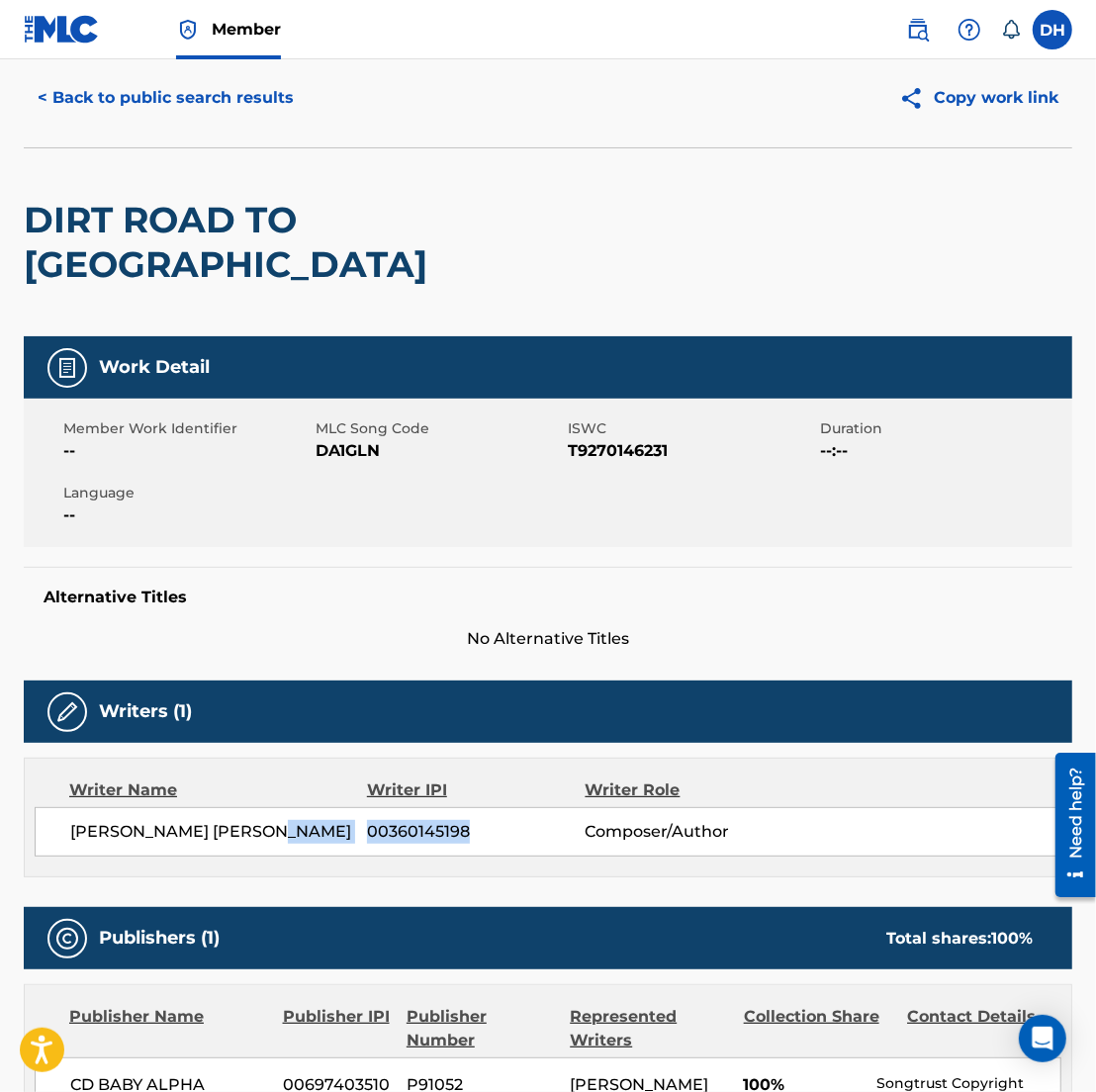 scroll, scrollTop: 0, scrollLeft: 0, axis: both 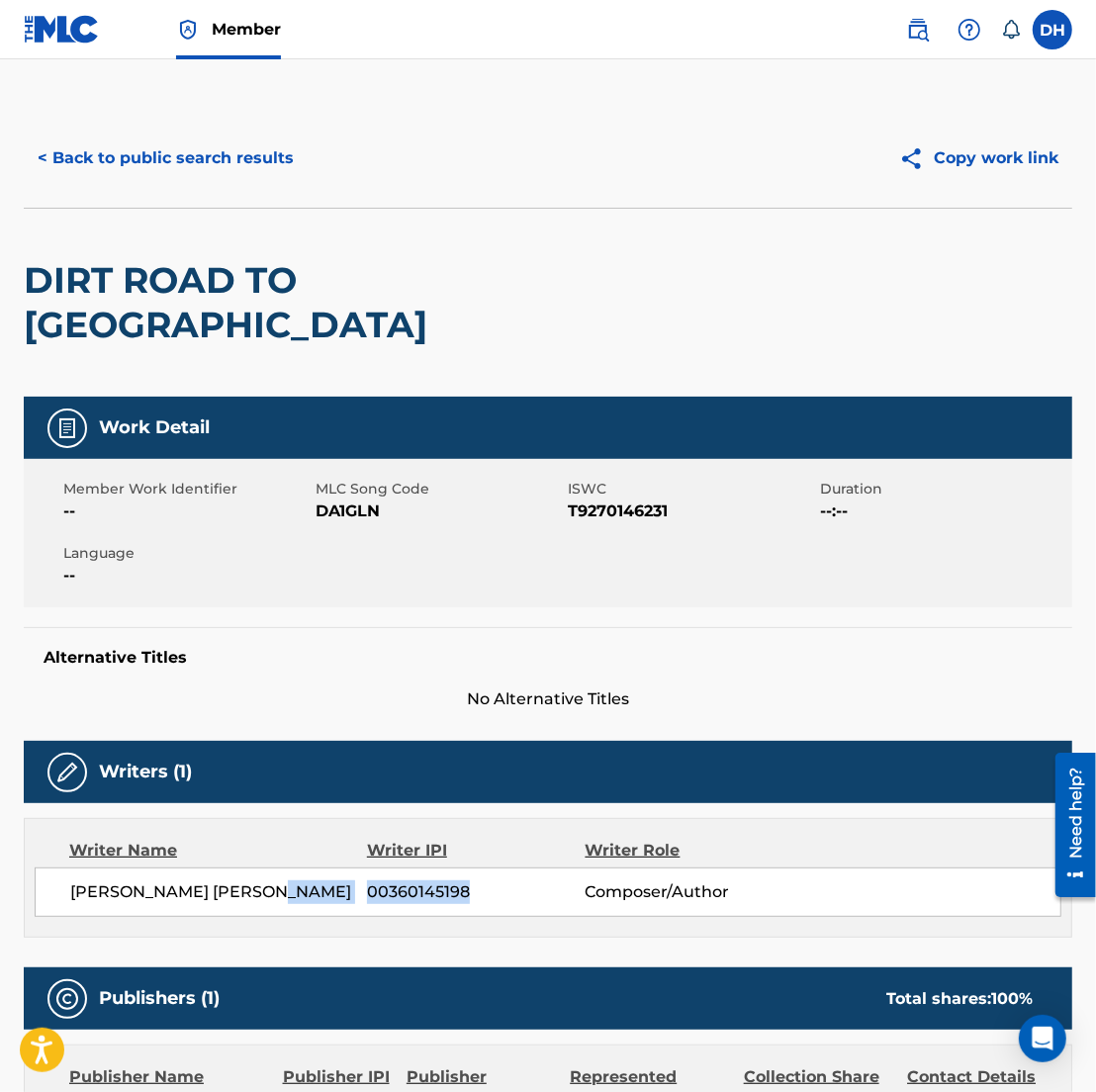 click on "< Back to public search results" at bounding box center (165, 158) 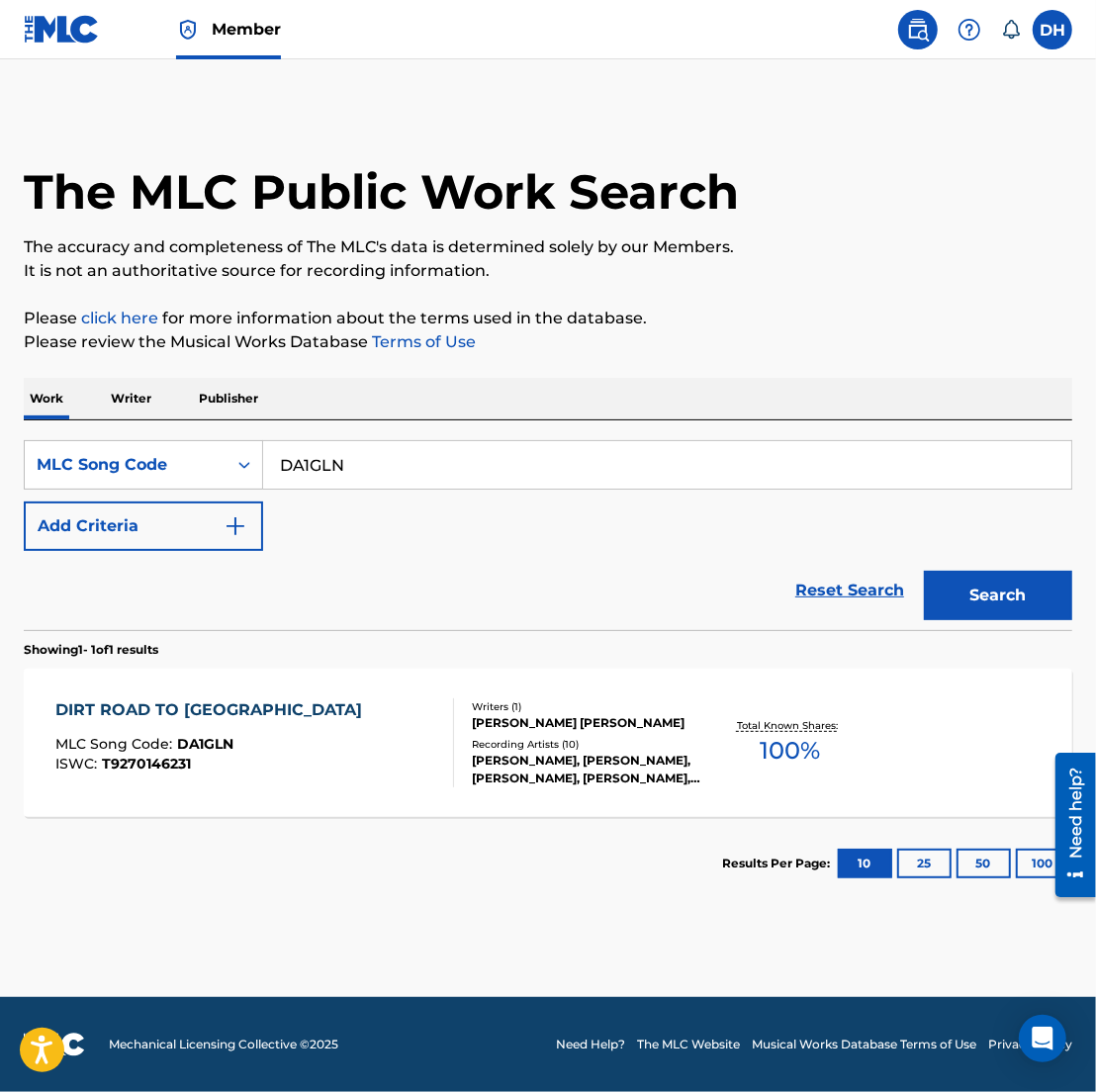 click on "Mechanical Licensing Collective ©  2025 Need Help? The MLC Website Musical Works Database Terms of Use Privacy Policy" at bounding box center [548, 1045] 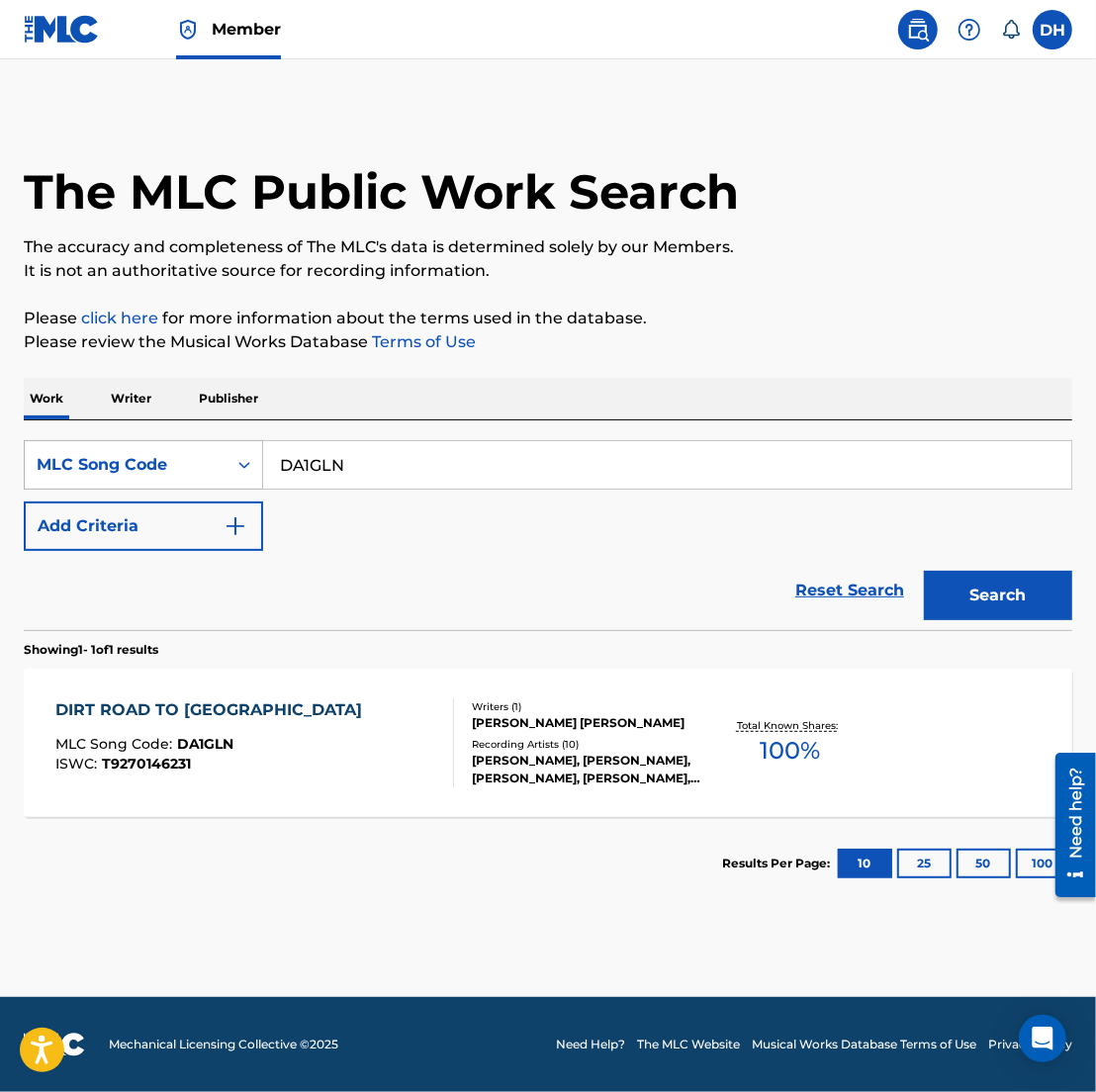 drag, startPoint x: 381, startPoint y: 472, endPoint x: 129, endPoint y: 456, distance: 252.50743 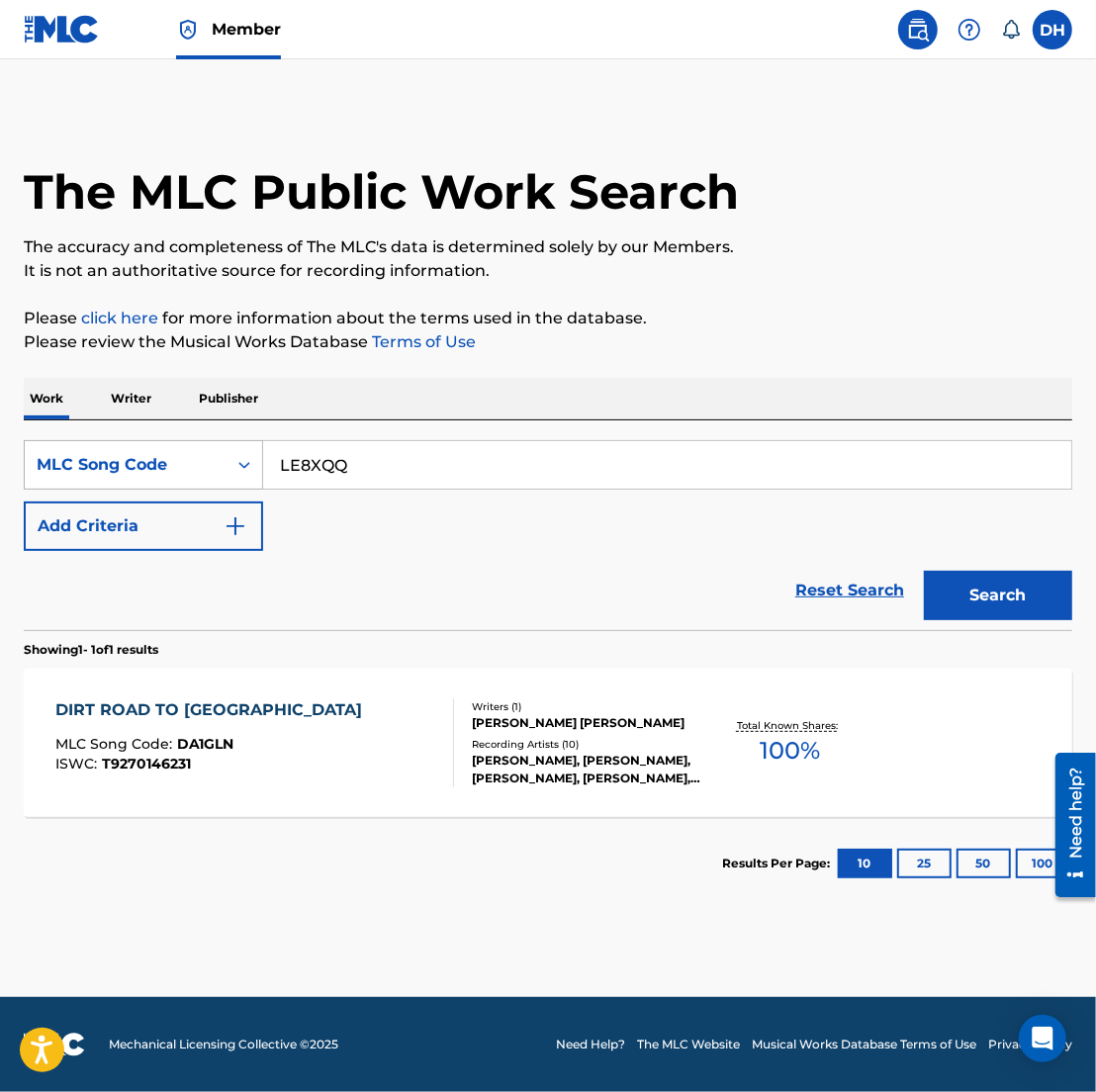 type on "LE8XQQ" 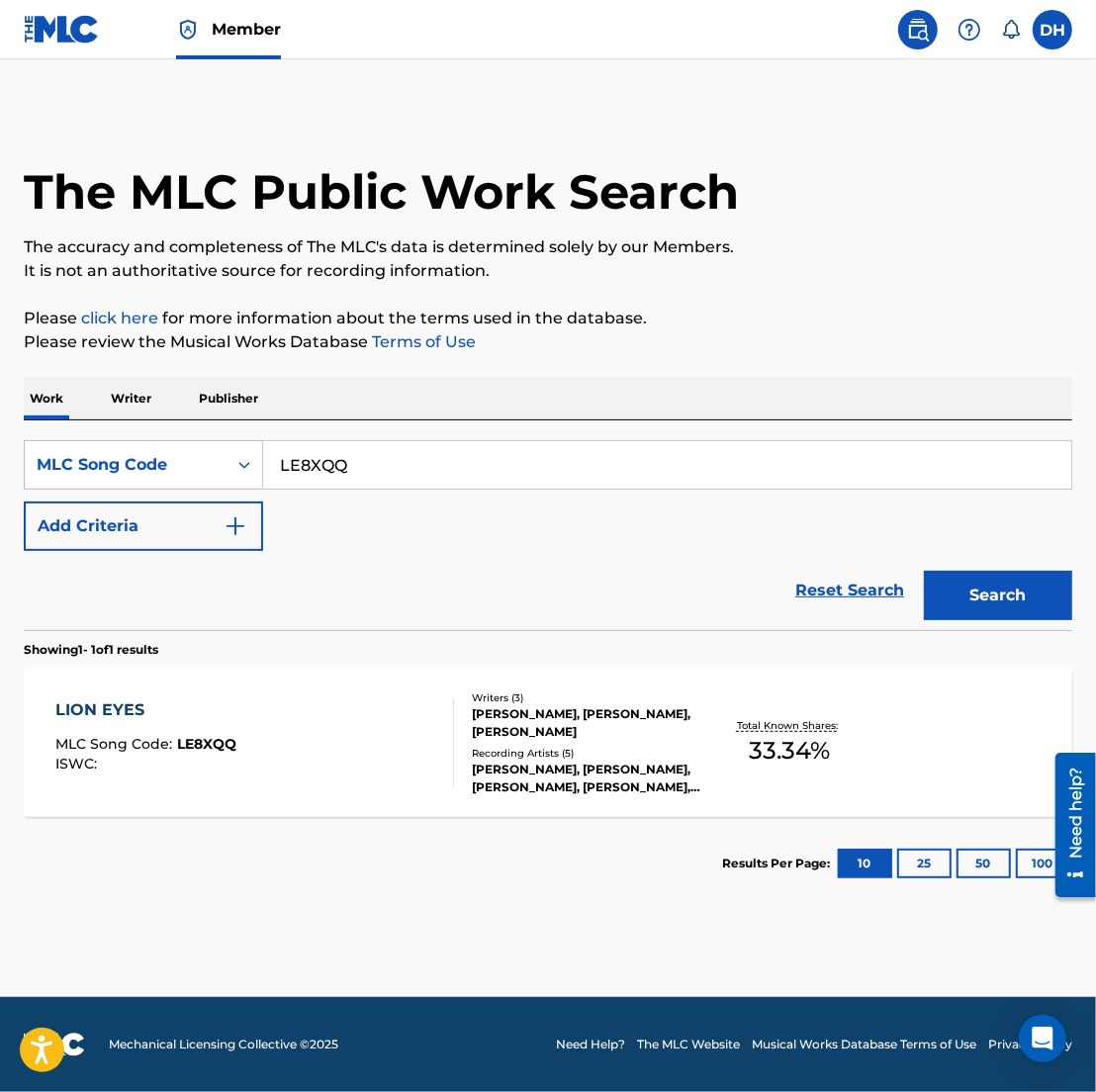 click on "LION EYES MLC Song Code : LE8XQQ ISWC :" at bounding box center [254, 743] 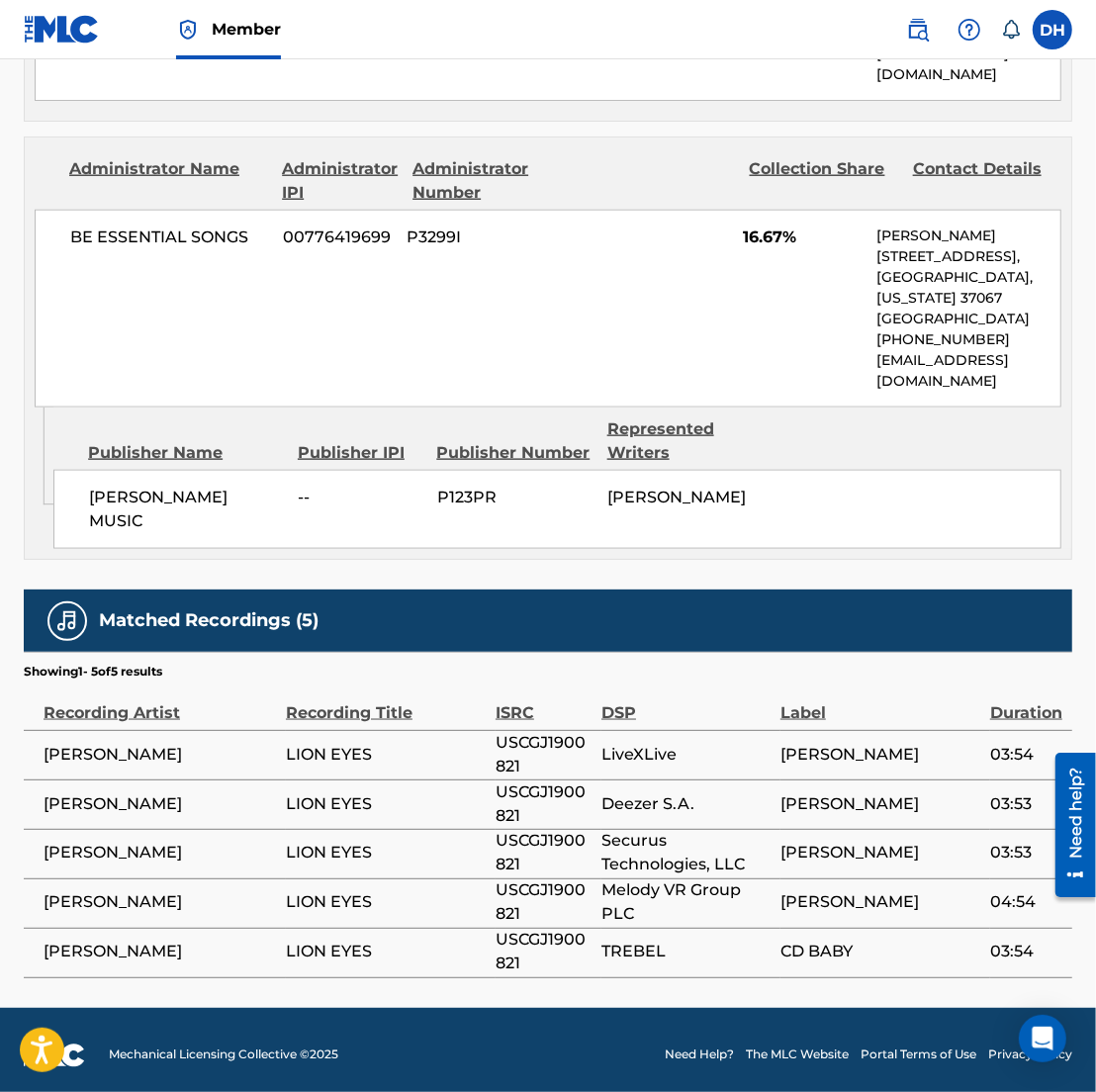 scroll, scrollTop: 1242, scrollLeft: 0, axis: vertical 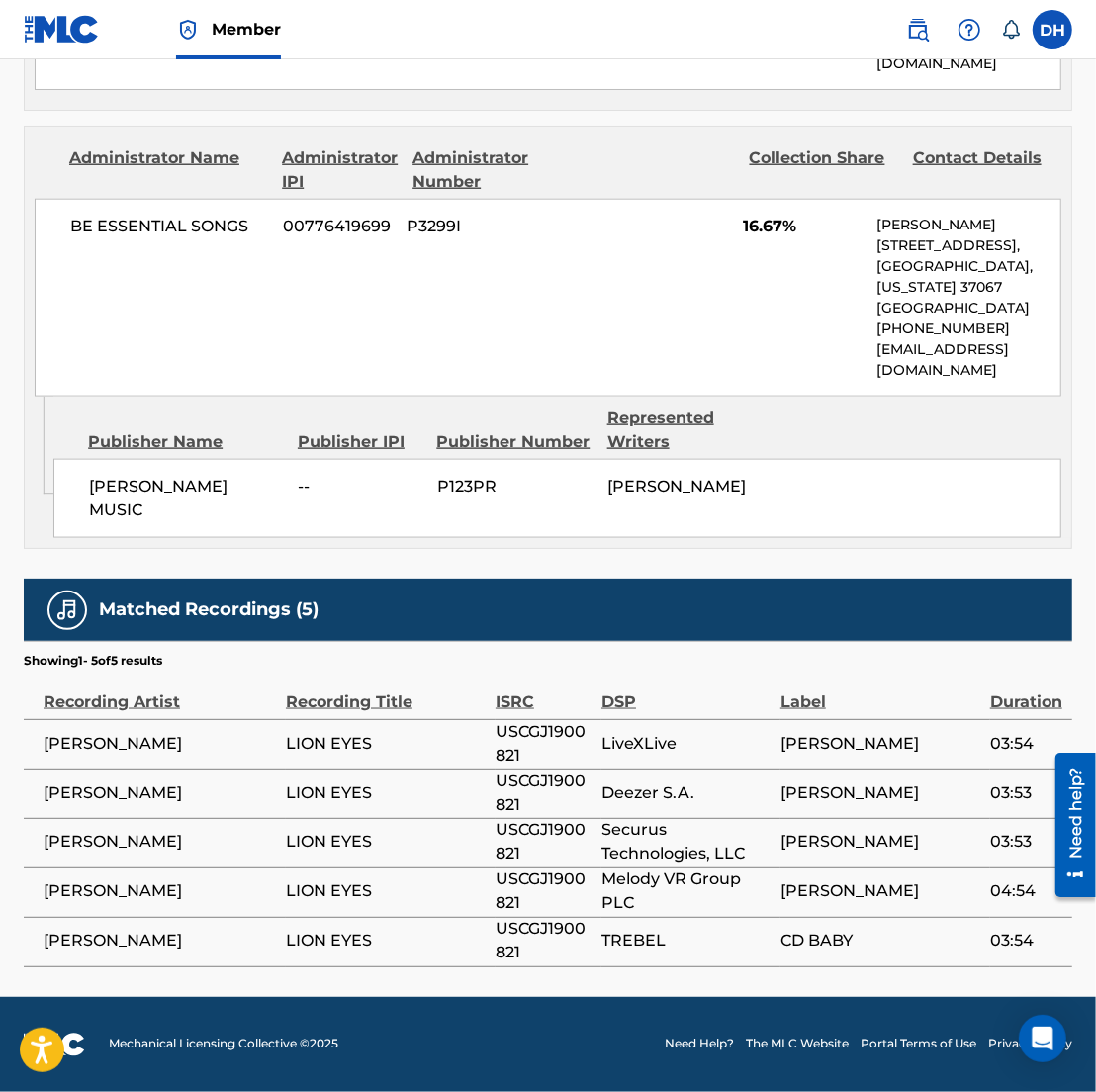 click on "00776419699" at bounding box center [337, 227] 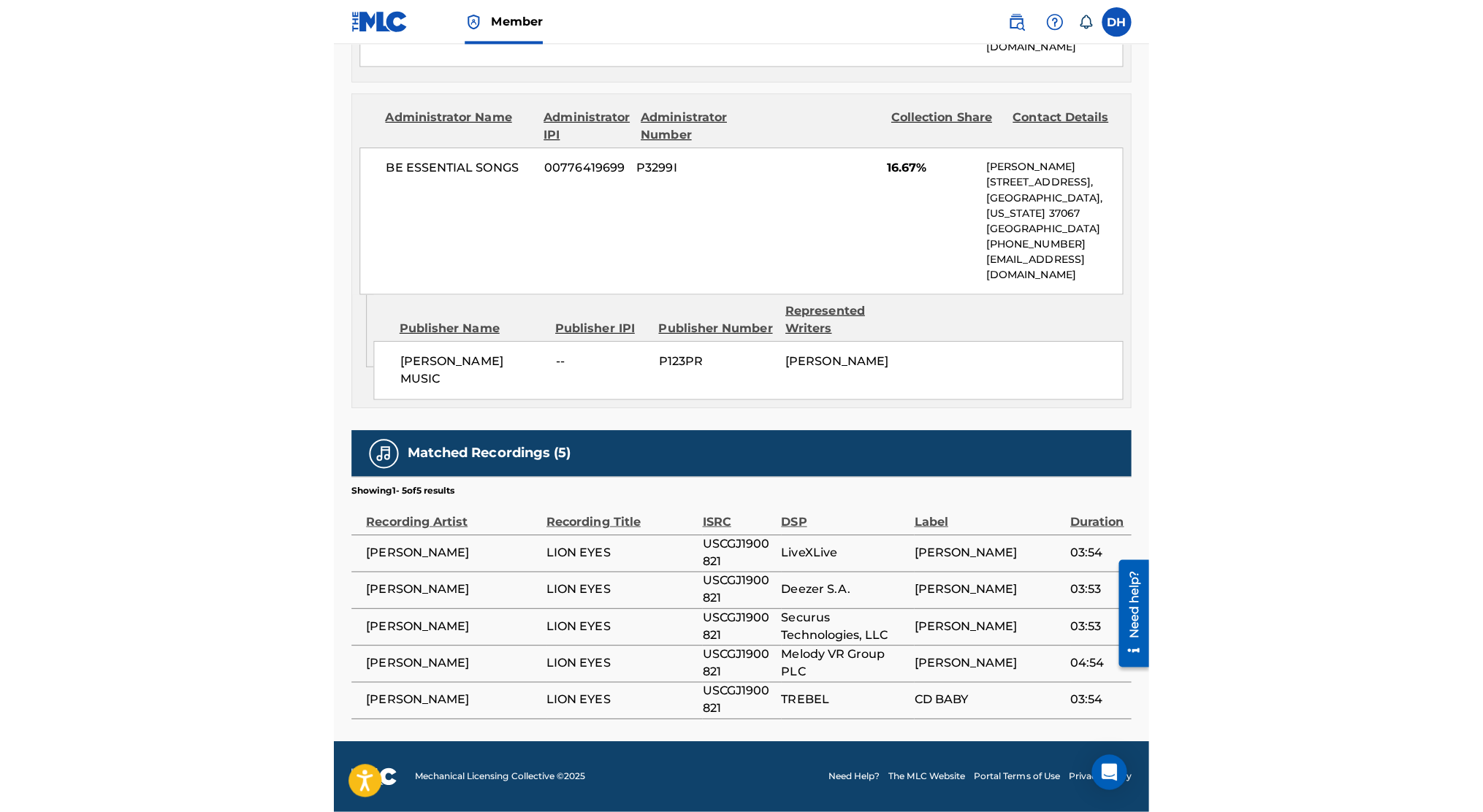 scroll, scrollTop: 819, scrollLeft: 0, axis: vertical 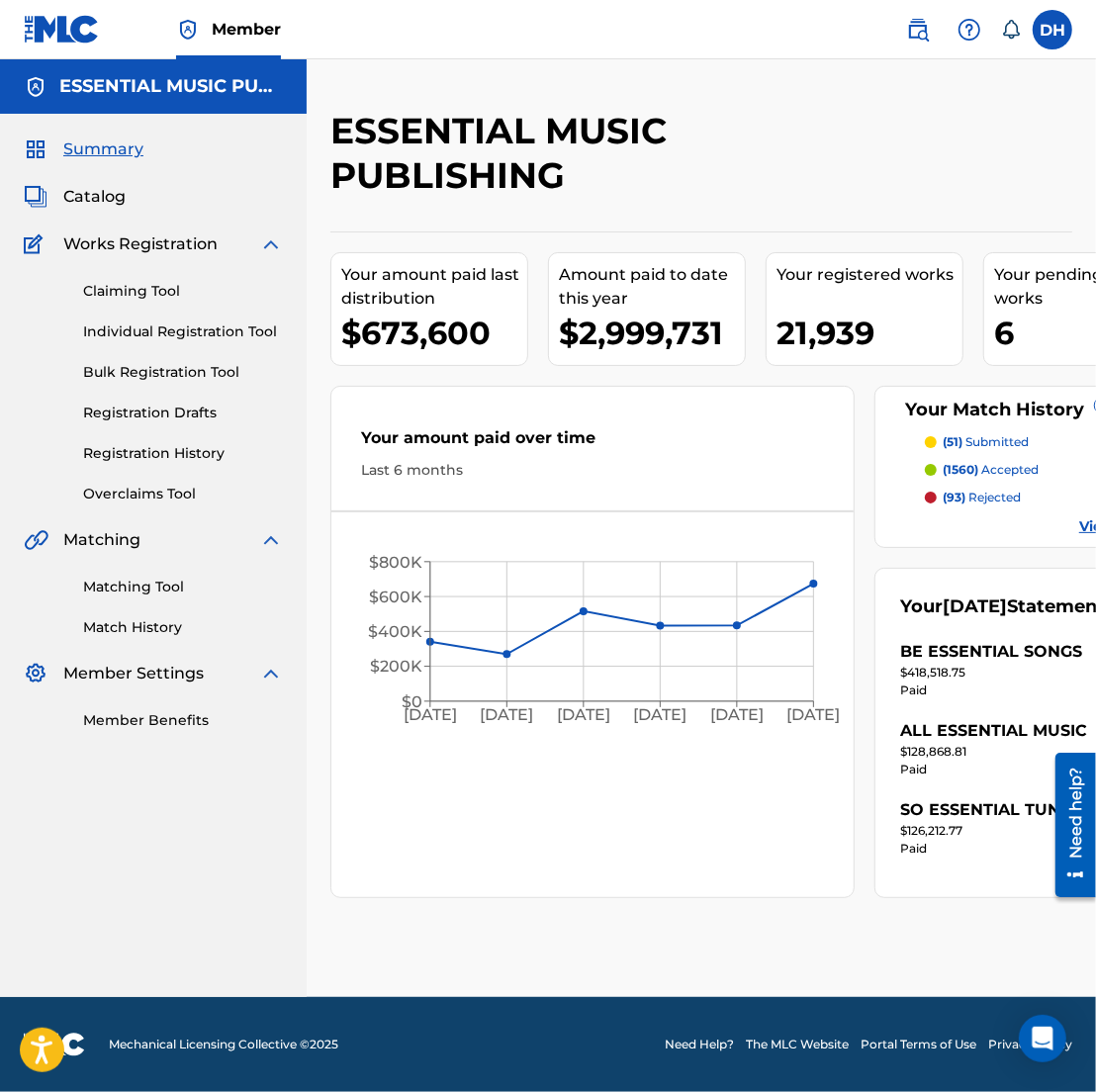click at bounding box center [918, 30] 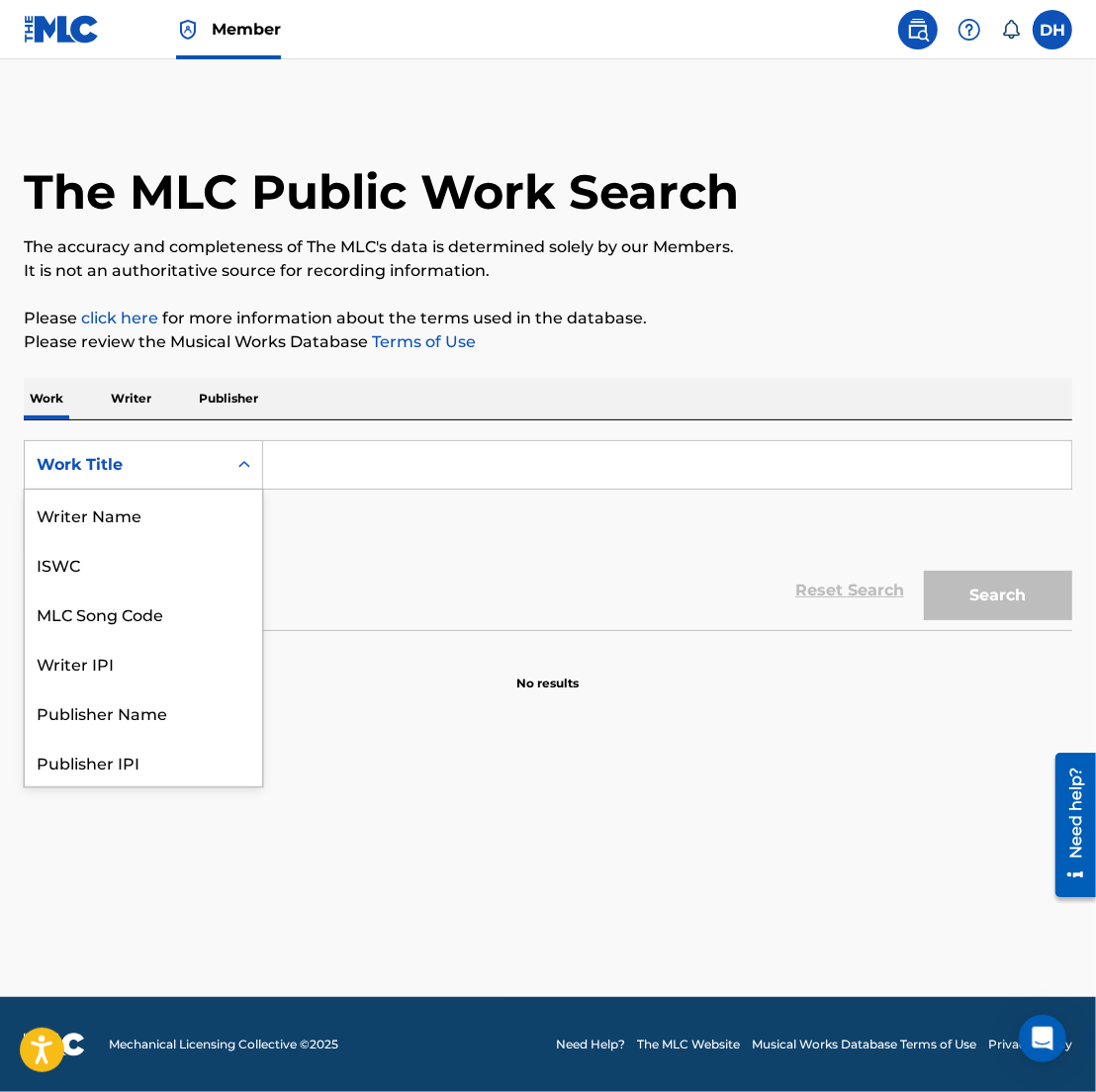 click at bounding box center (244, 465) 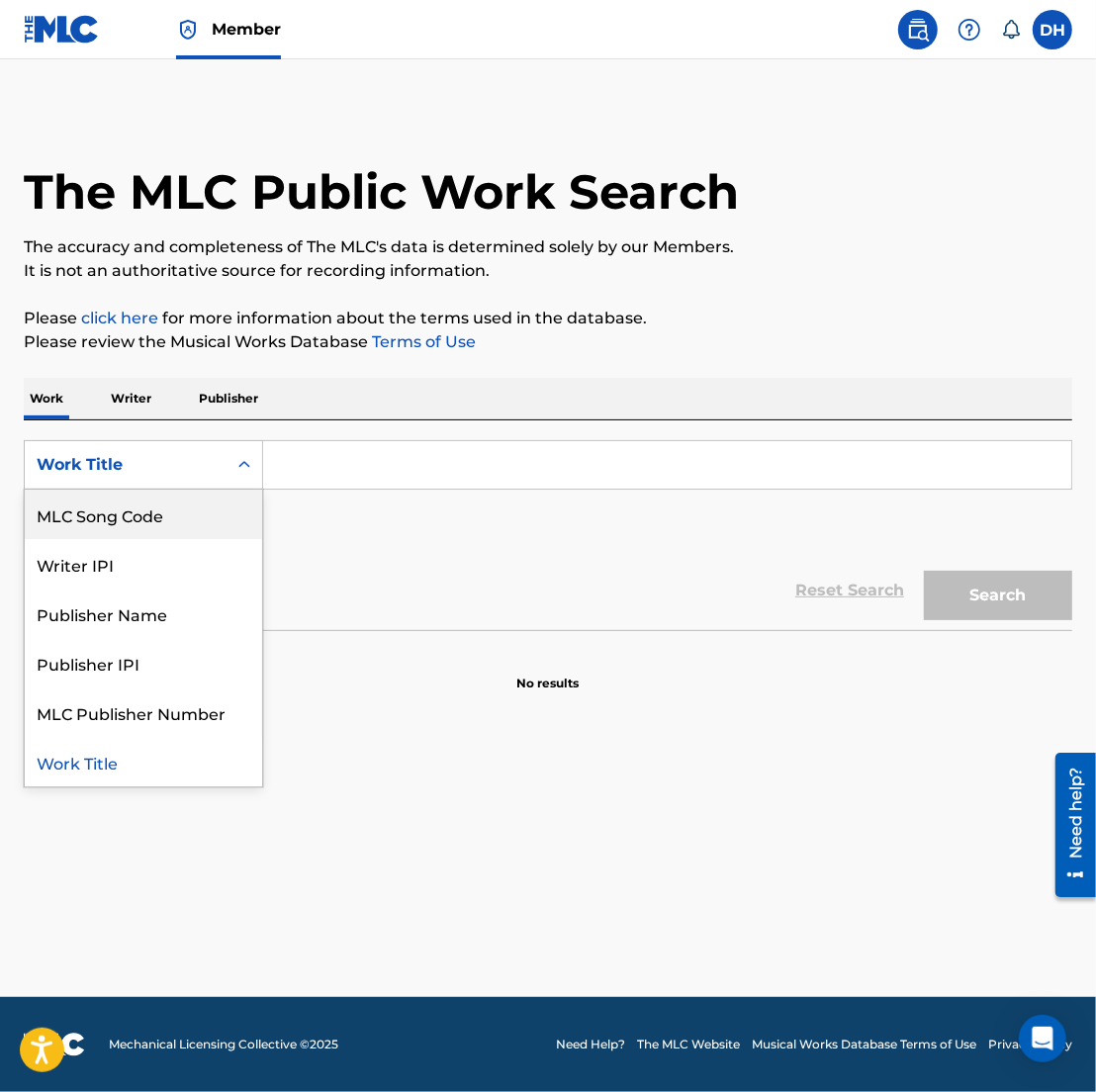 click on "MLC Song Code" at bounding box center (143, 514) 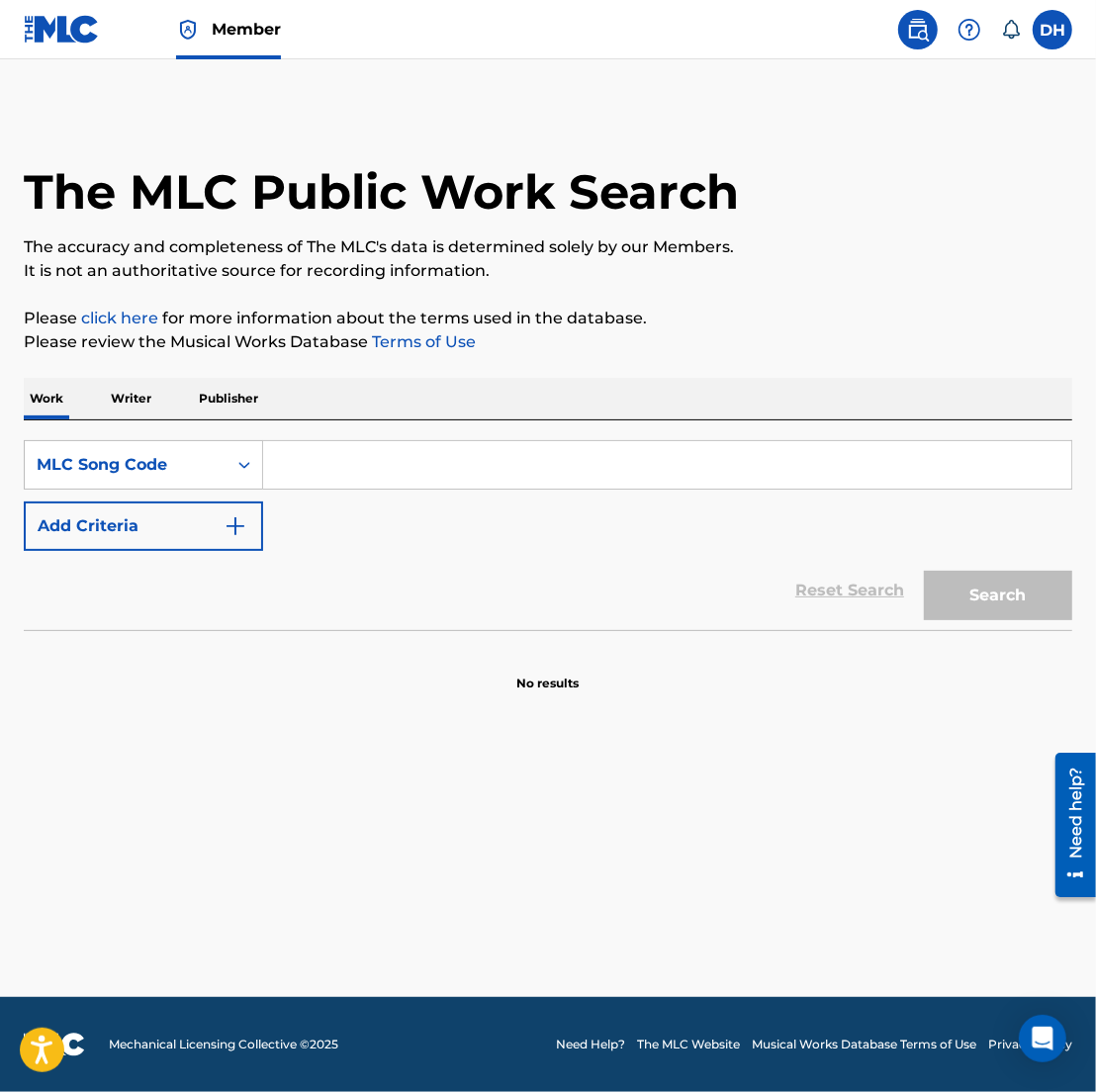 click at bounding box center (667, 465) 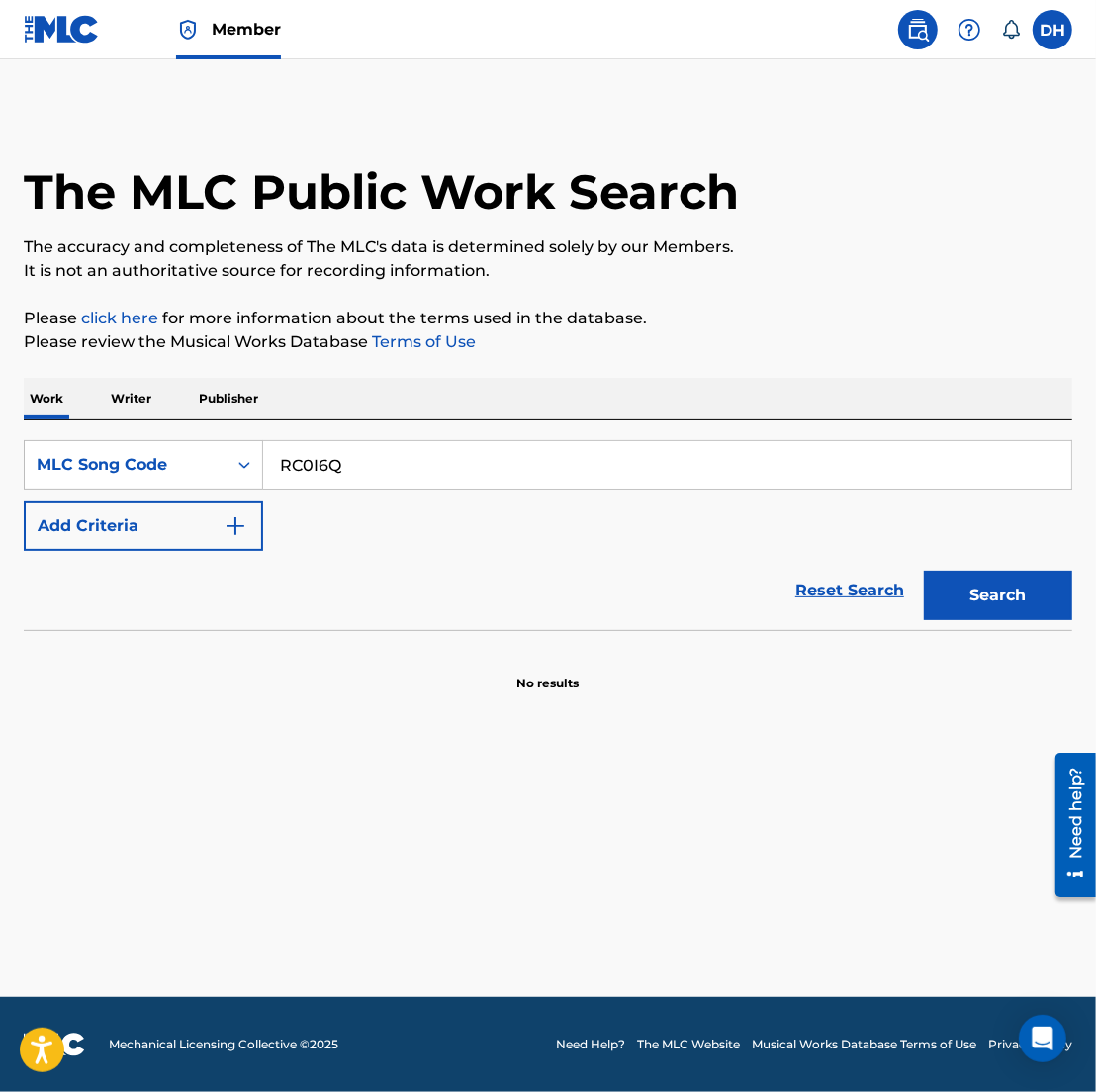 type on "RC0I6Q" 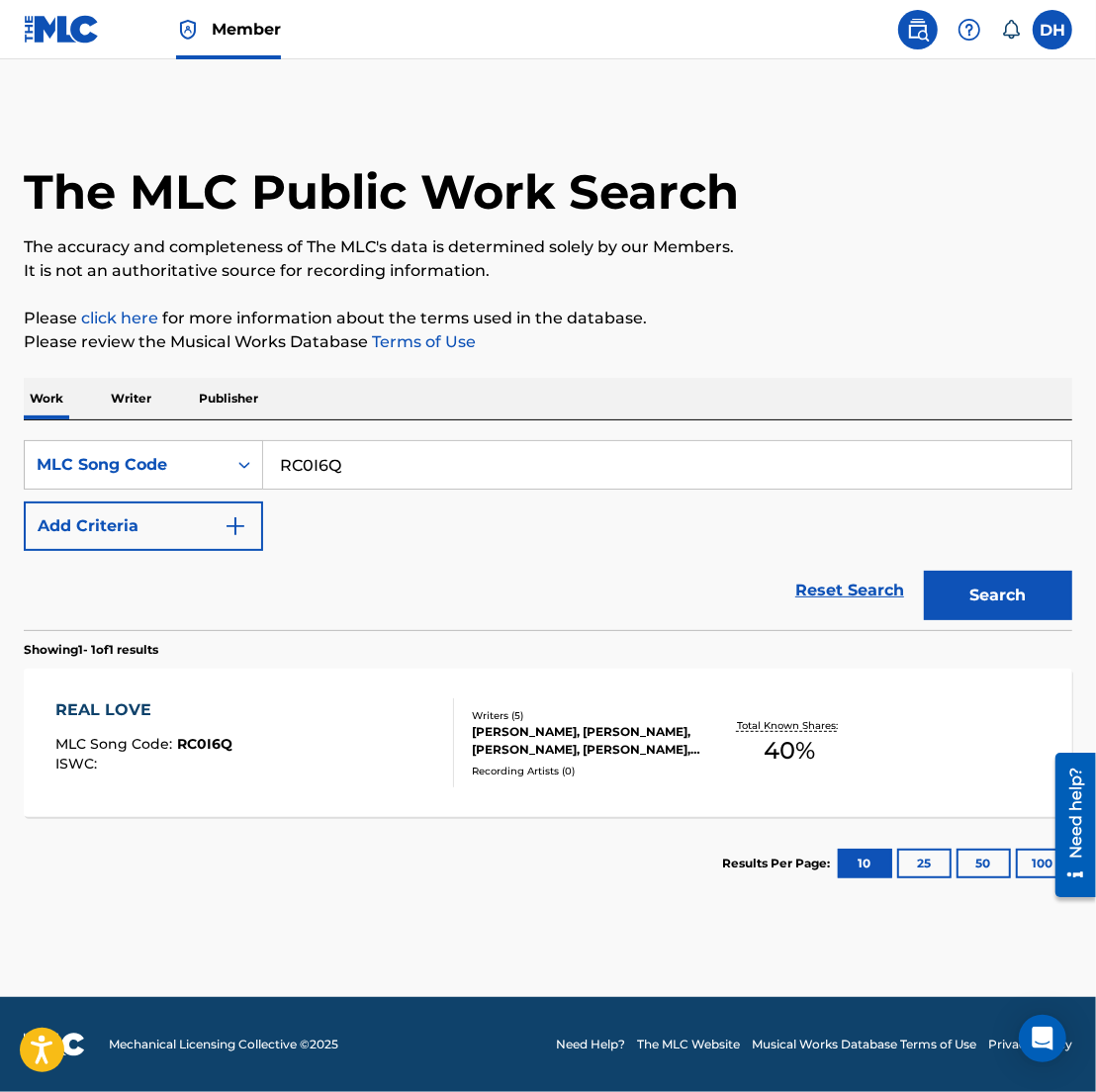 click on "REAL LOVE MLC Song Code : RC0I6Q ISWC :" at bounding box center [254, 743] 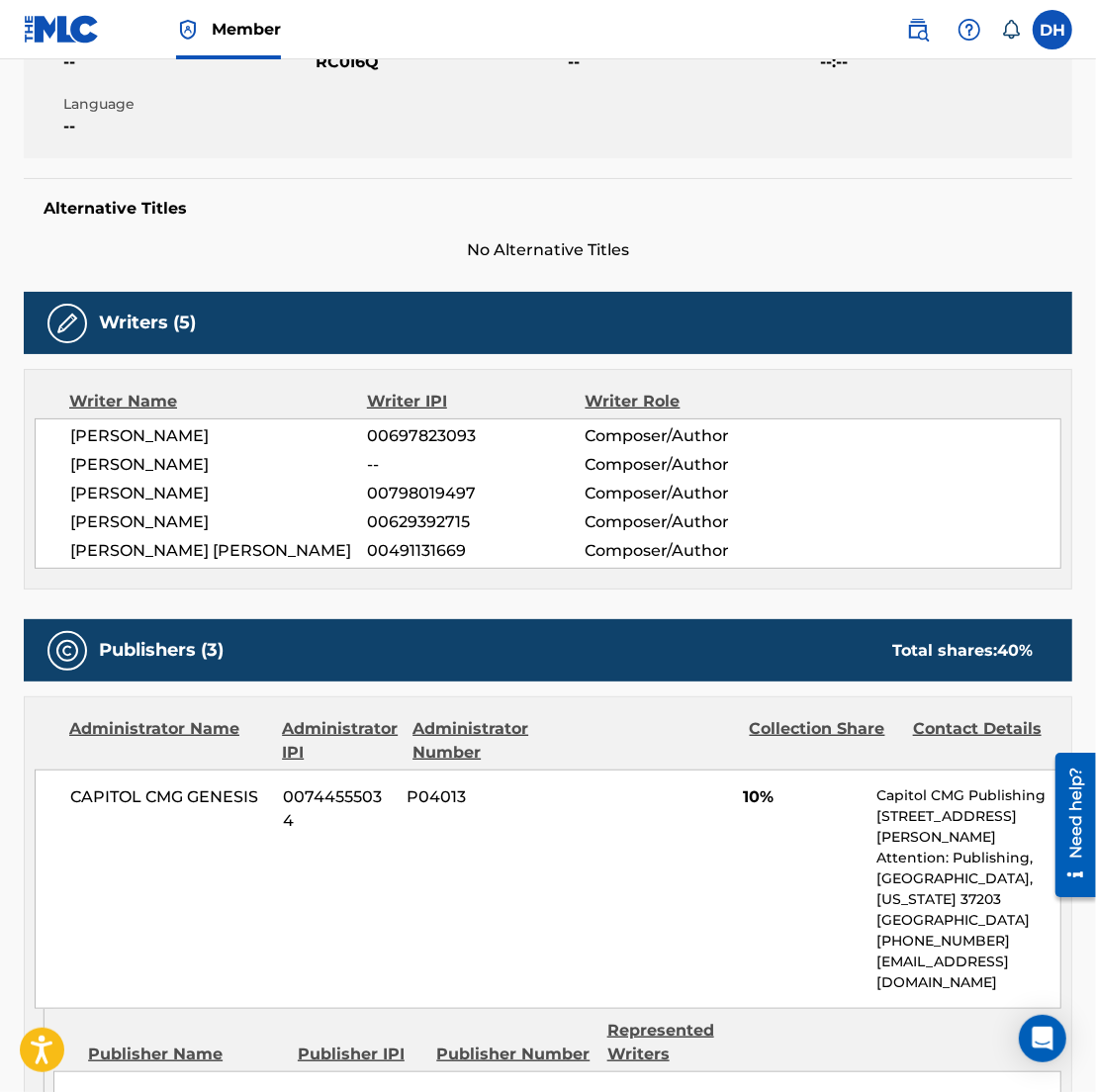scroll, scrollTop: 0, scrollLeft: 0, axis: both 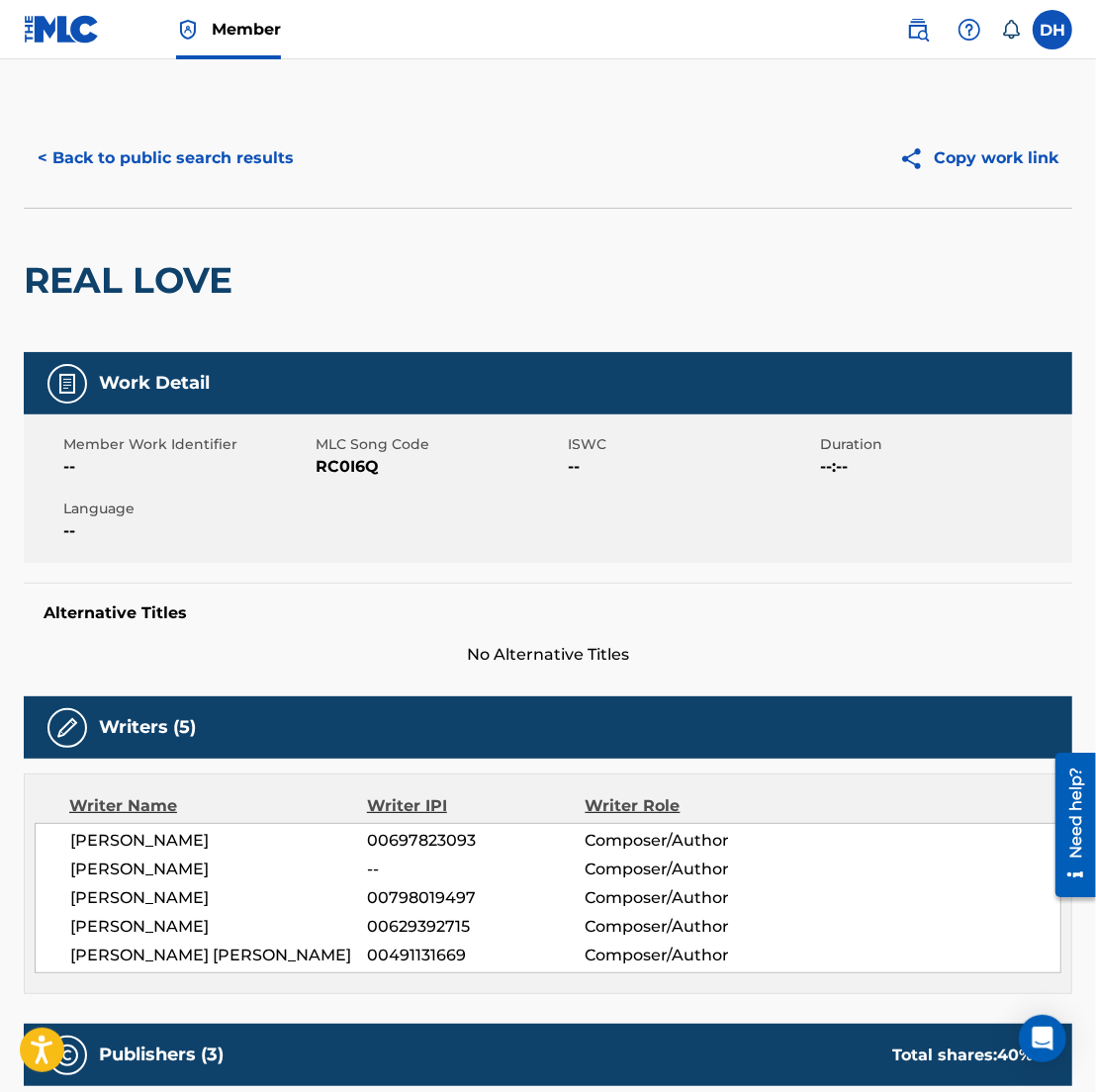 click on "Member" at bounding box center (246, 29) 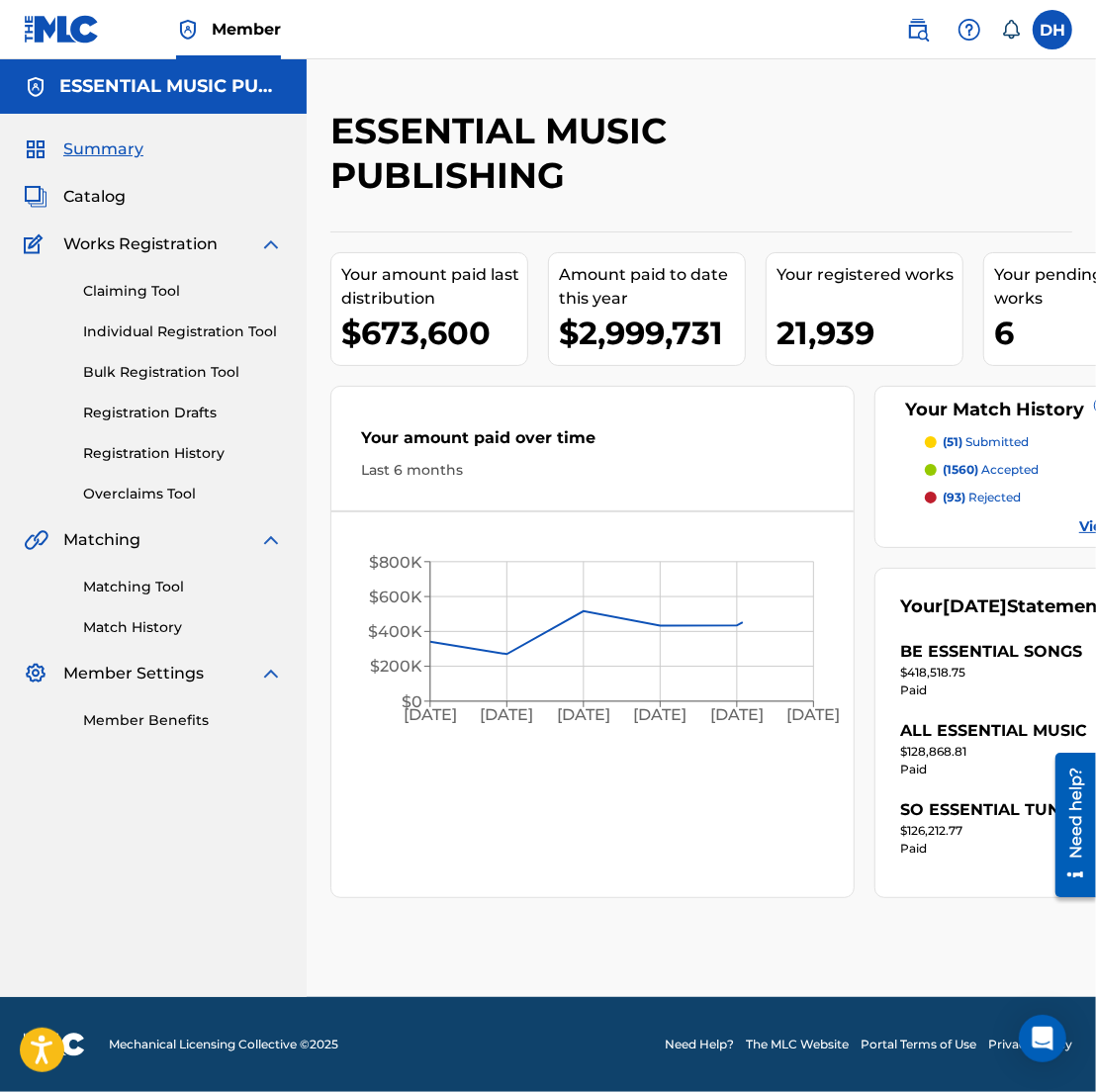 click on "Catalog" at bounding box center [94, 197] 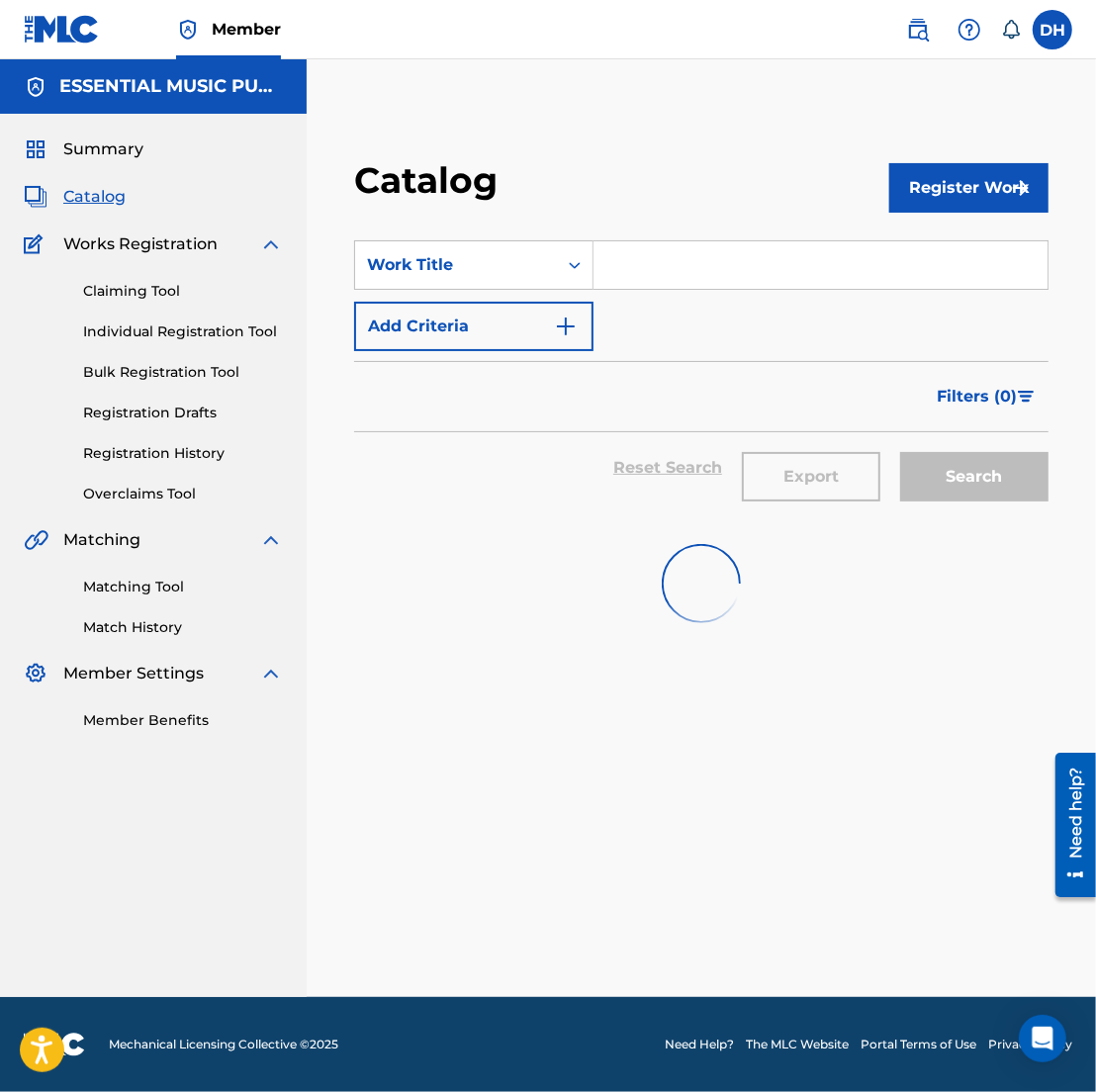 click at bounding box center (820, 265) 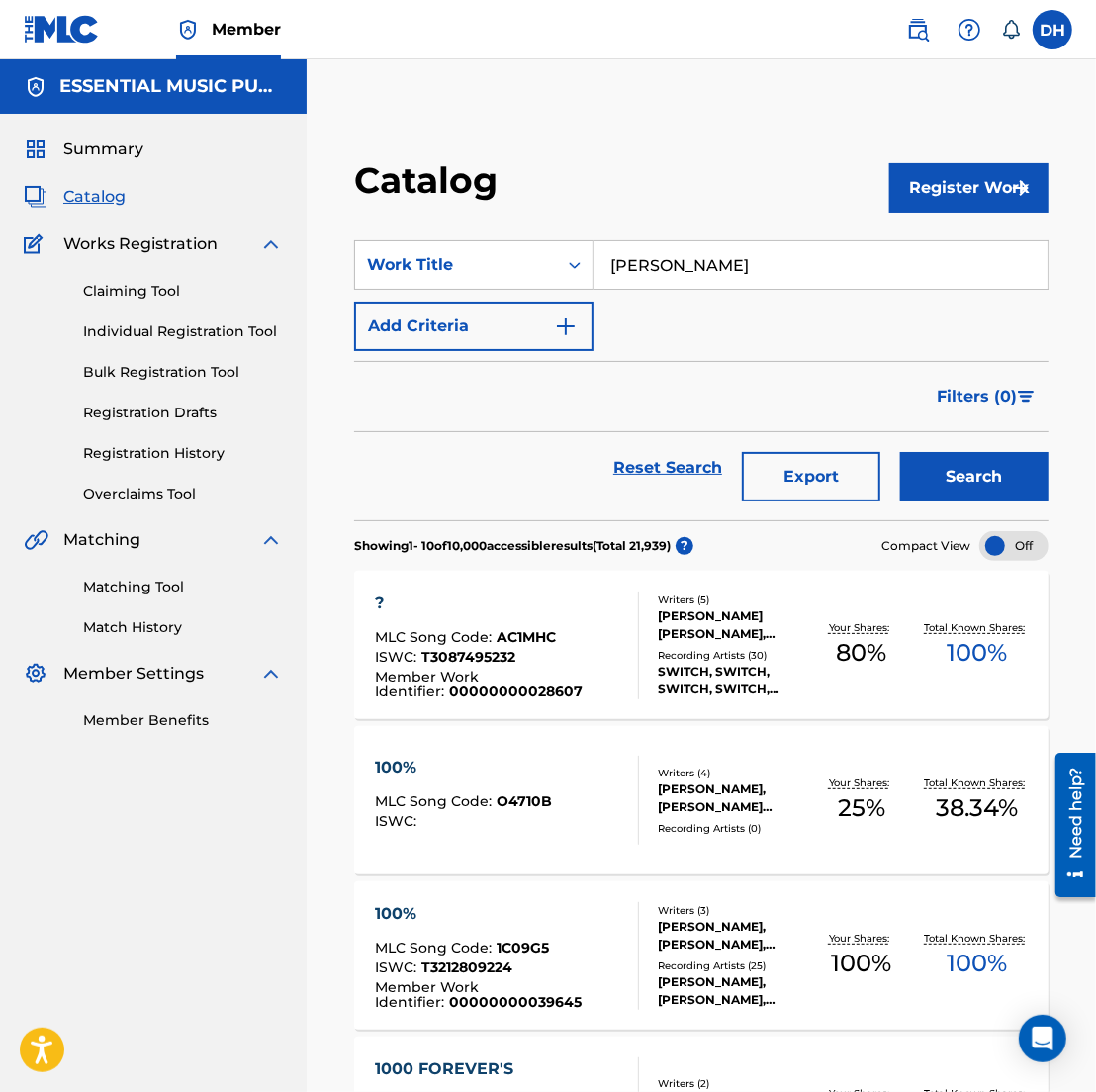 type on "ben fuller" 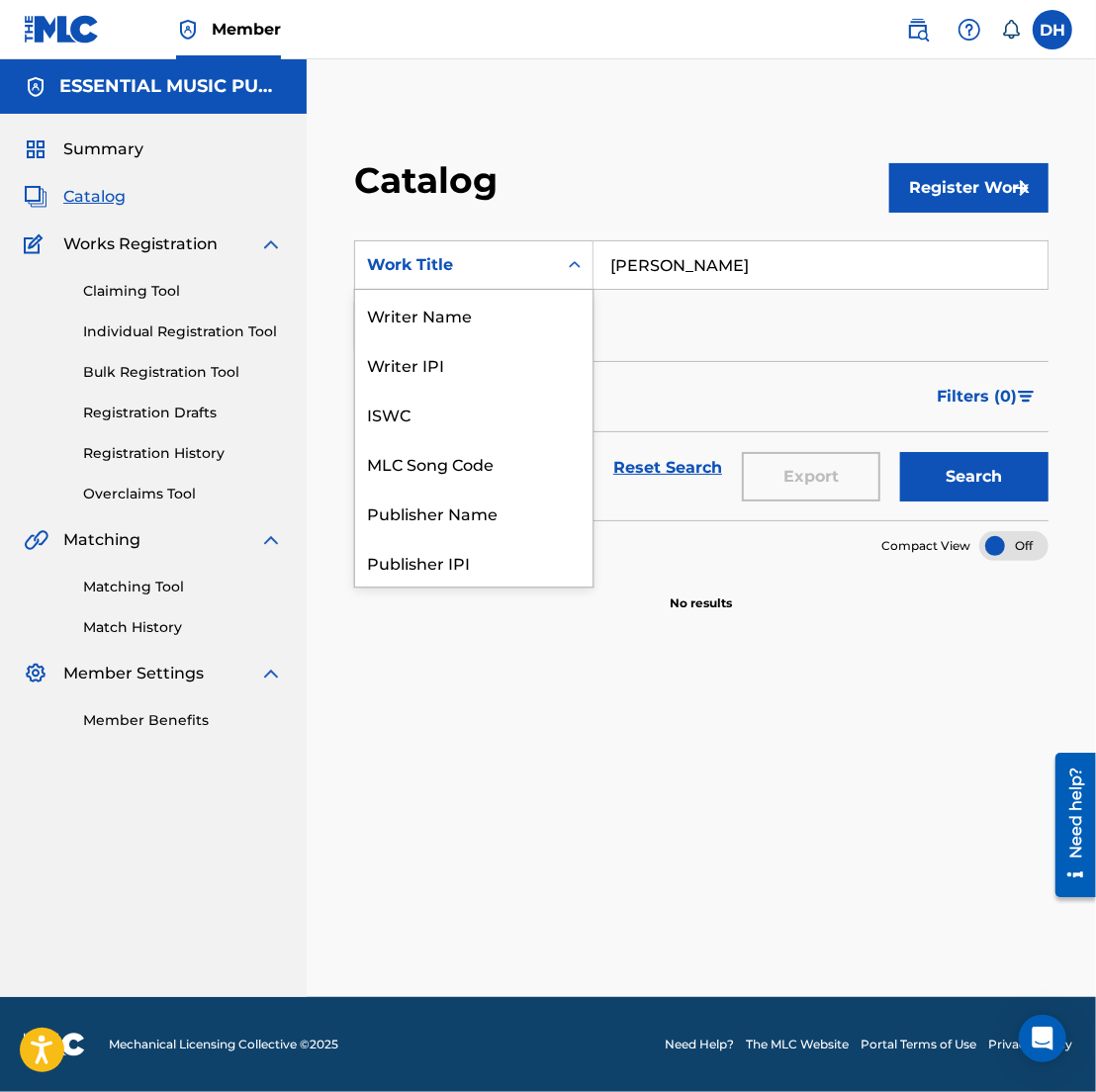 click on "Work Title" at bounding box center [456, 265] 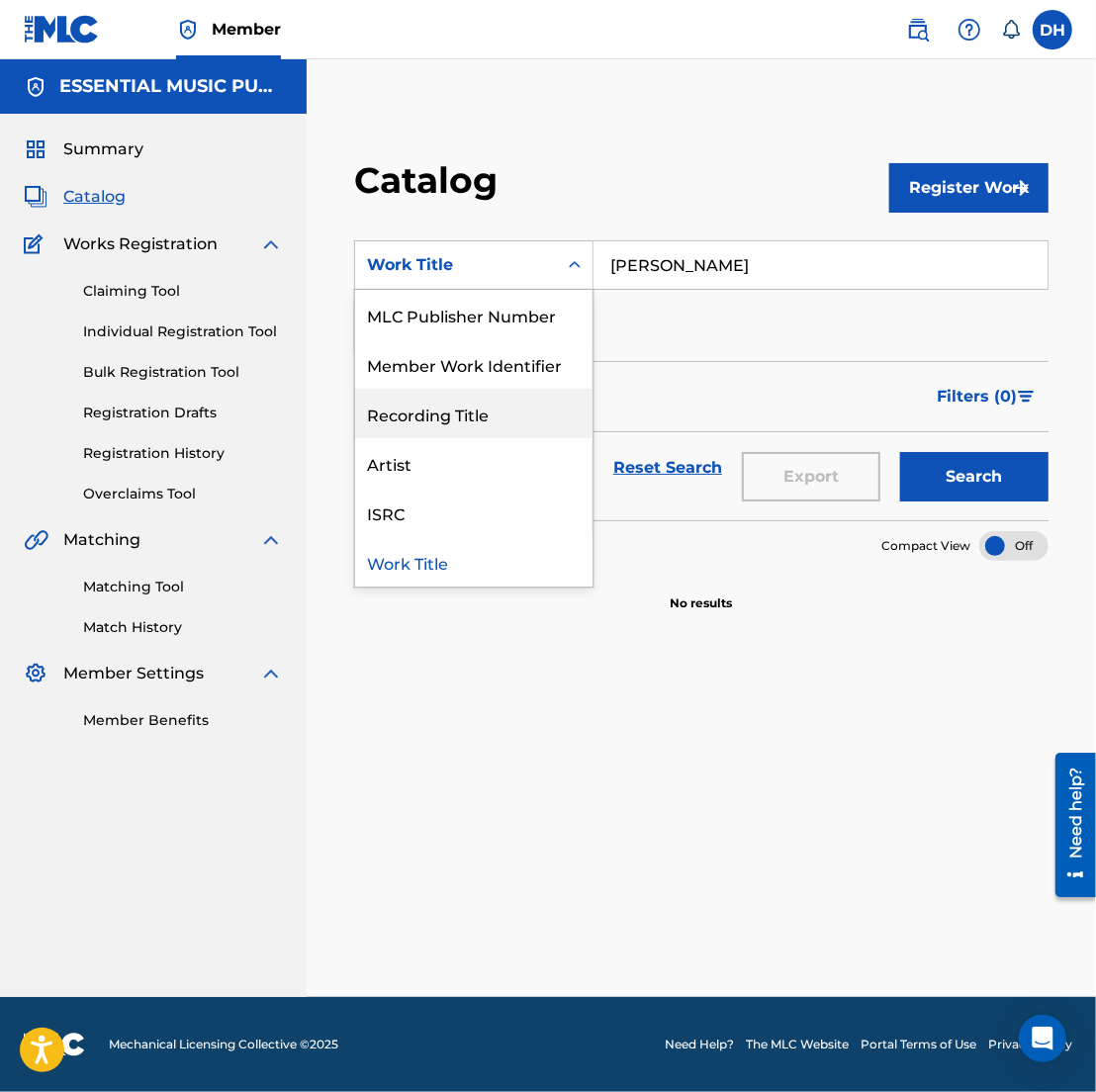 scroll, scrollTop: 0, scrollLeft: 0, axis: both 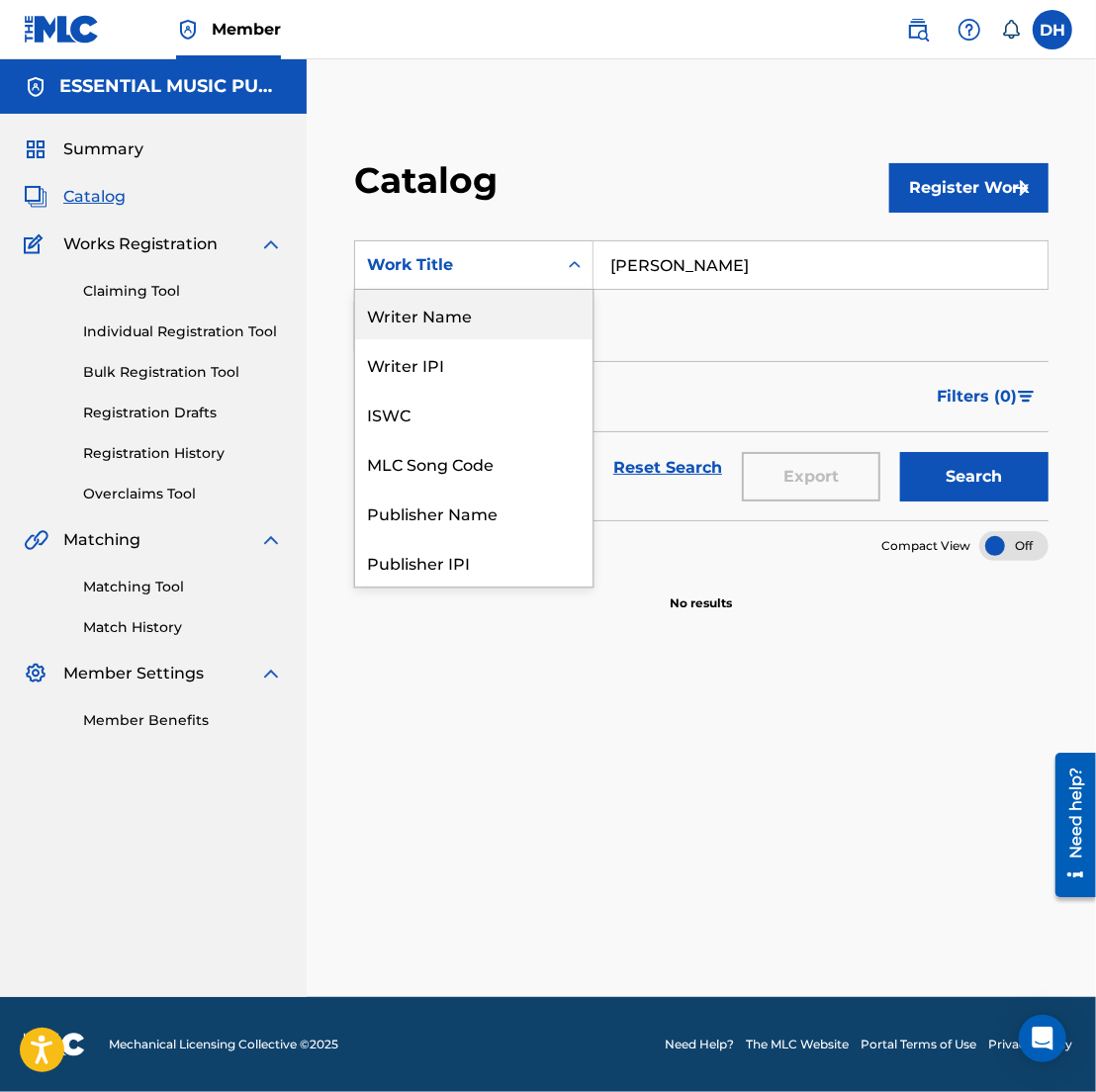 click on "Writer Name" at bounding box center (474, 315) 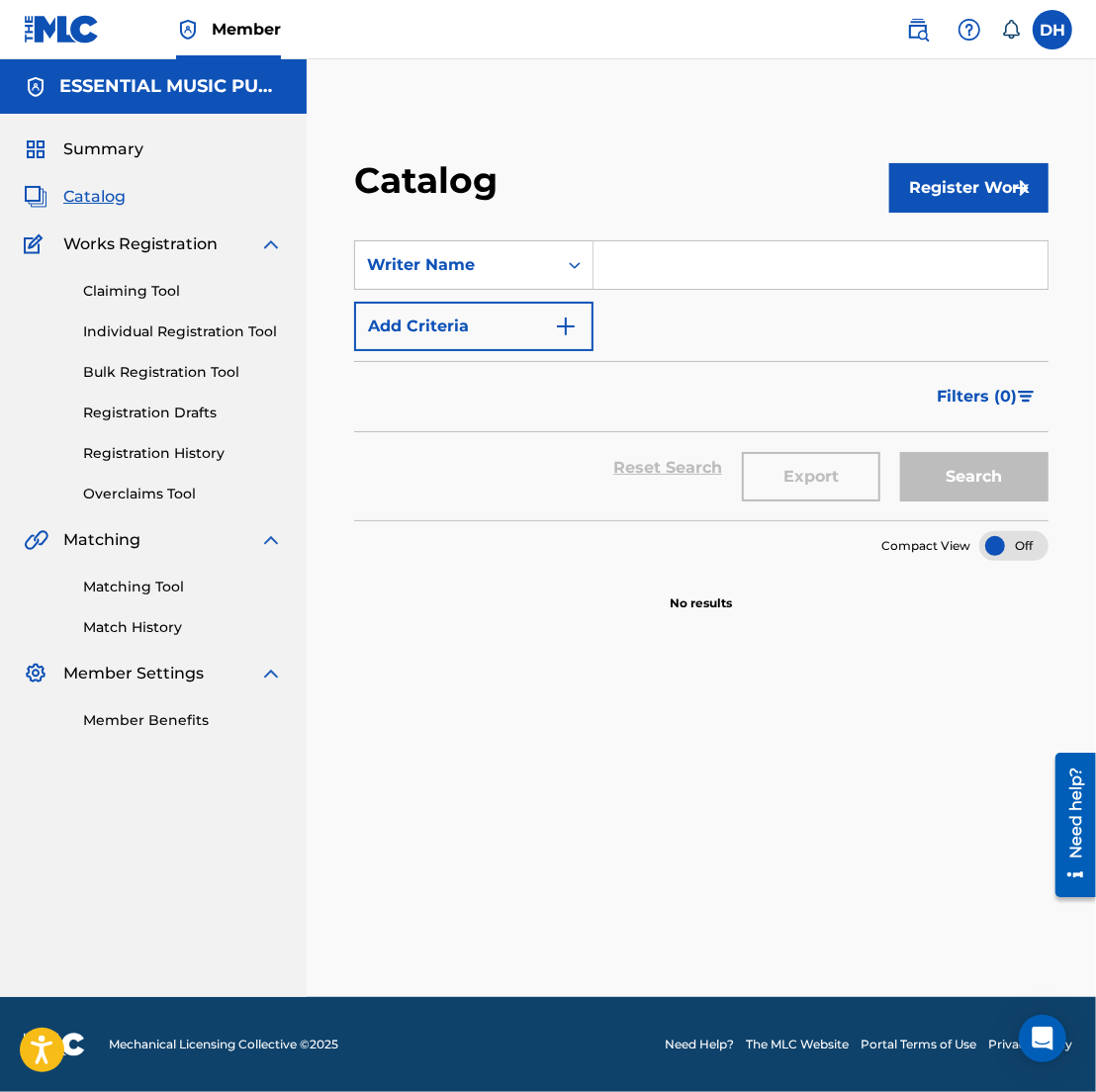click at bounding box center [820, 265] 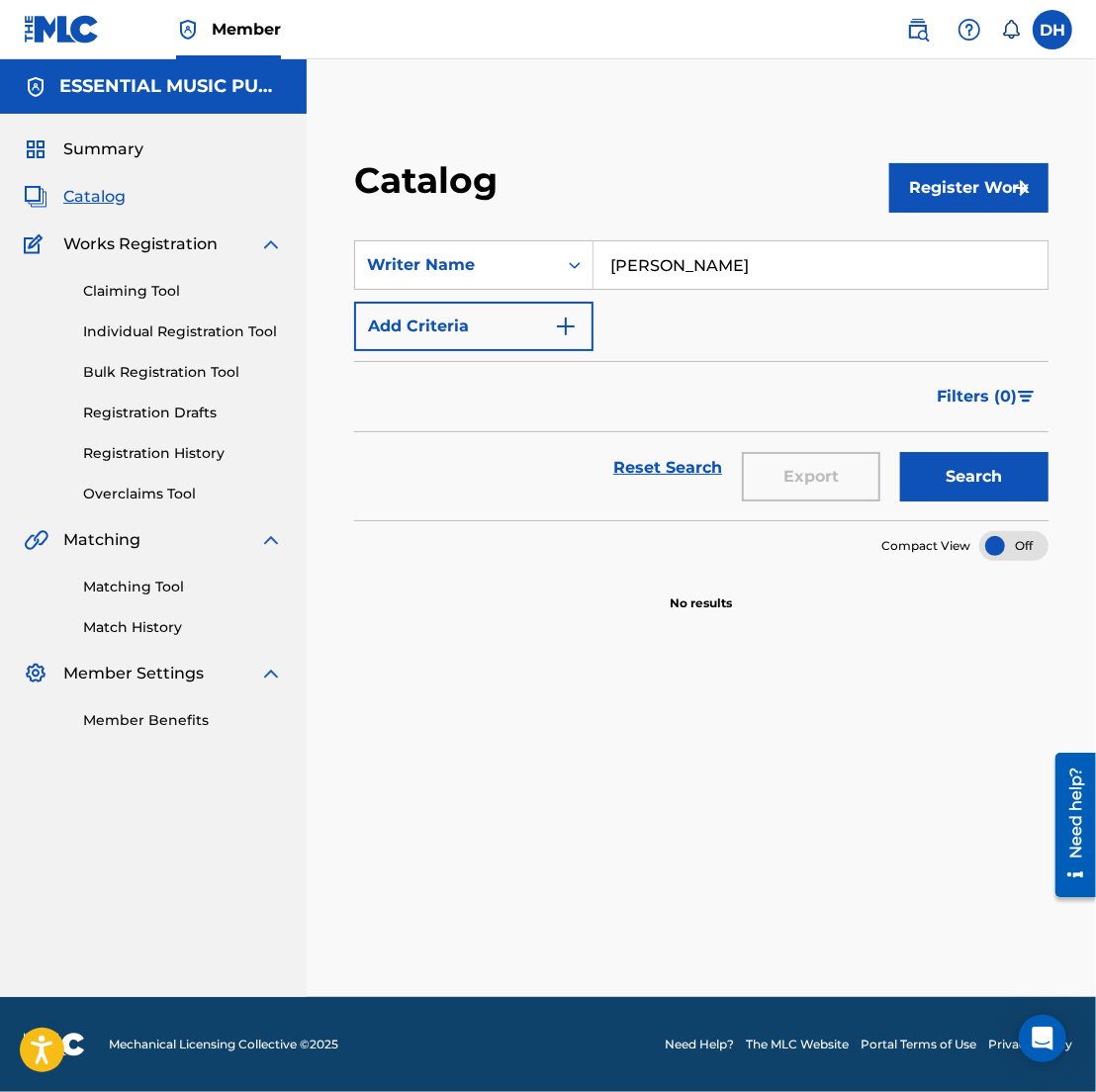 type on "fuller" 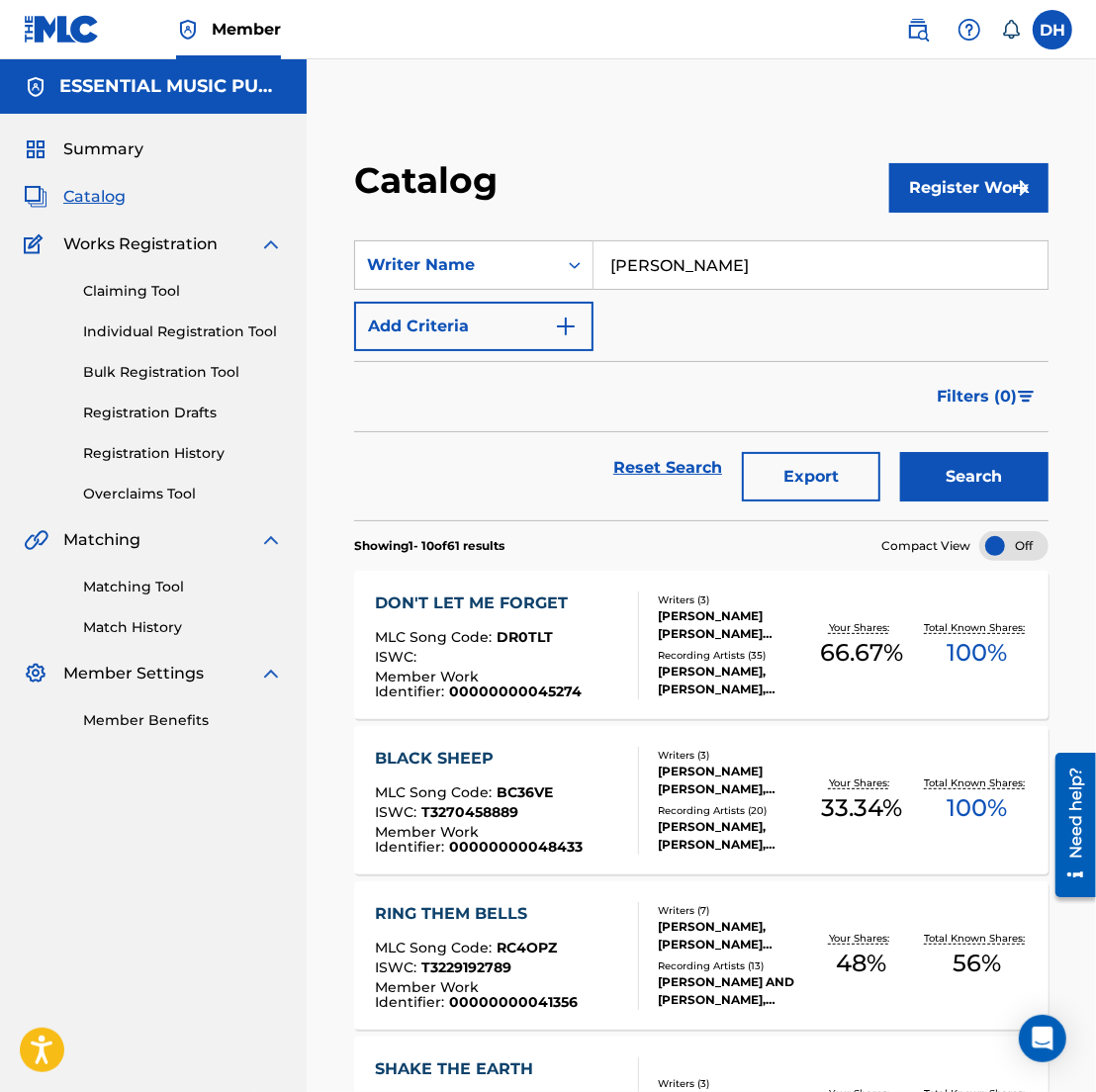 click on "ISWC :" at bounding box center [499, 660] 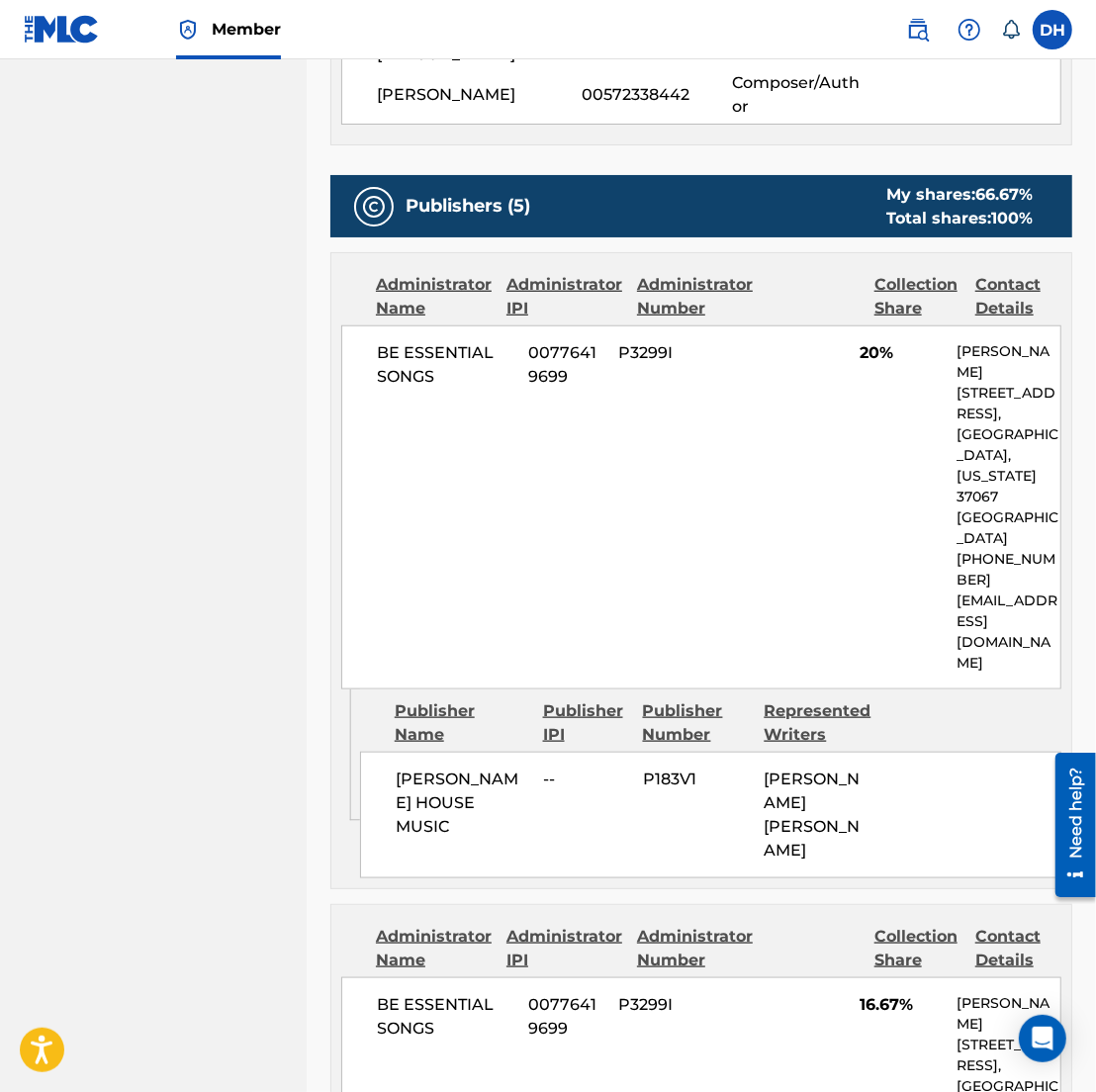 scroll, scrollTop: 1177, scrollLeft: 0, axis: vertical 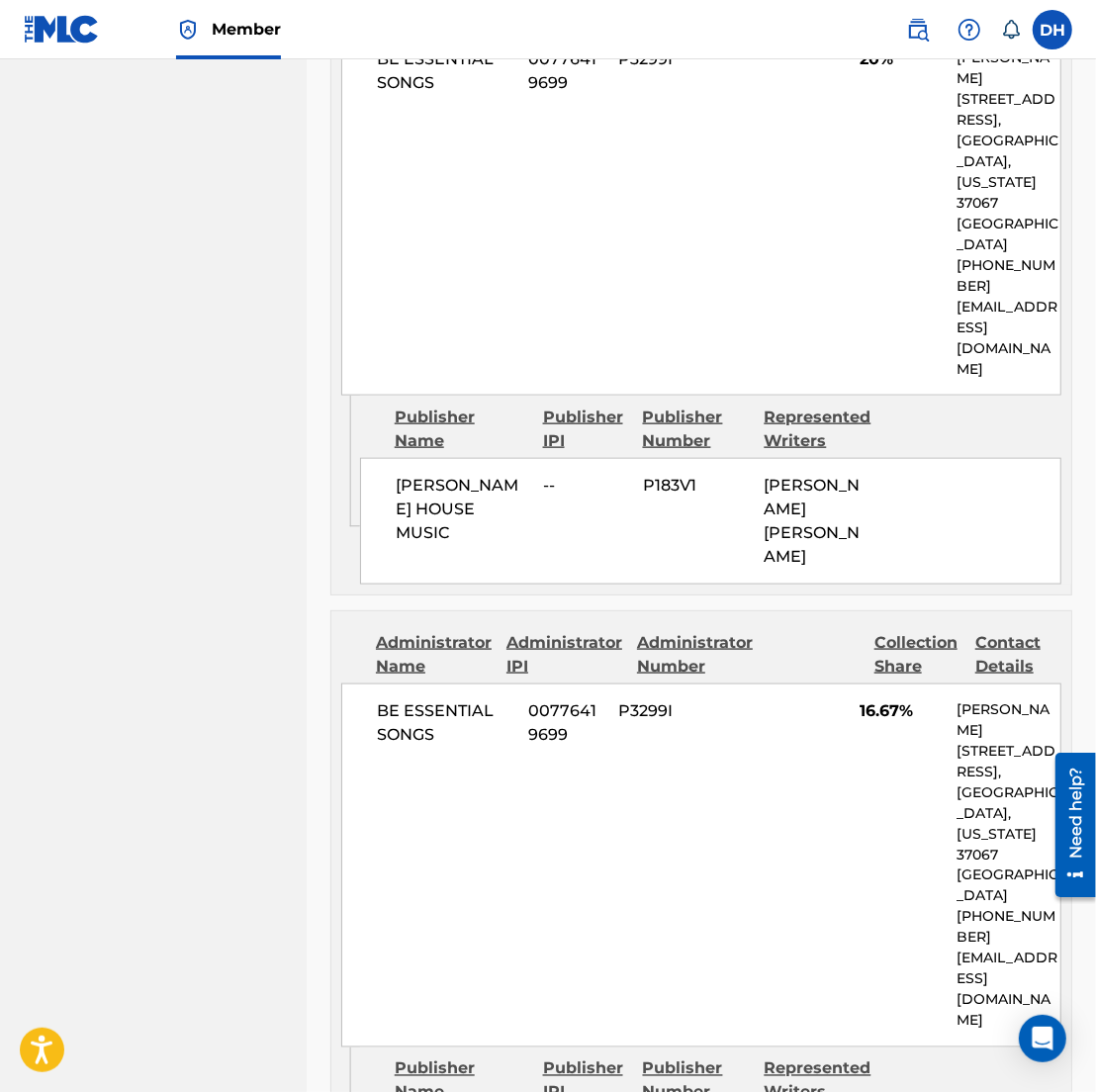 click on "< Back to results Edit Last Edited:   April 02, 2025 Source:  The MLC DON'T LET ME FORGET     Work Detail   Member Work Identifier 00000000045274 MLC Song Code DR0TLT ISWC -- Duration --:-- Language English Alternative Titles No Alternative Titles Writers   (3) Writer Name Writer IPI Writer Role BEN FULLER -- Composer/Author ETHAN GREGORY HULSE 00616149651 Composer/Author COLBY TYLER WEDGEWORTH 00572338442 Composer/Author Publishers   (5) My shares:  66.67 % Total shares:  100 % Administrator Name Administrator IPI Administrator Number Collection Share Contact Details BE ESSENTIAL SONGS 00776419699 P3299I 20% Andie Rankins 741 Cool Springs Blvd, Suite 300,  Franklin, Tennessee 37067 United States +1-615-2616394 EssentialSongs@pmgsonymusic.com Admin Original Publisher Connecting Line Publisher Name Publisher IPI Publisher Number Represented Writers HULSE HOUSE MUSIC -- P183V1 ETHAN GREGORY HULSE Administrator Name Administrator IPI Administrator Number Collection Share Contact Details BE ESSENTIAL SONGS P3299I" at bounding box center [701, 1334] 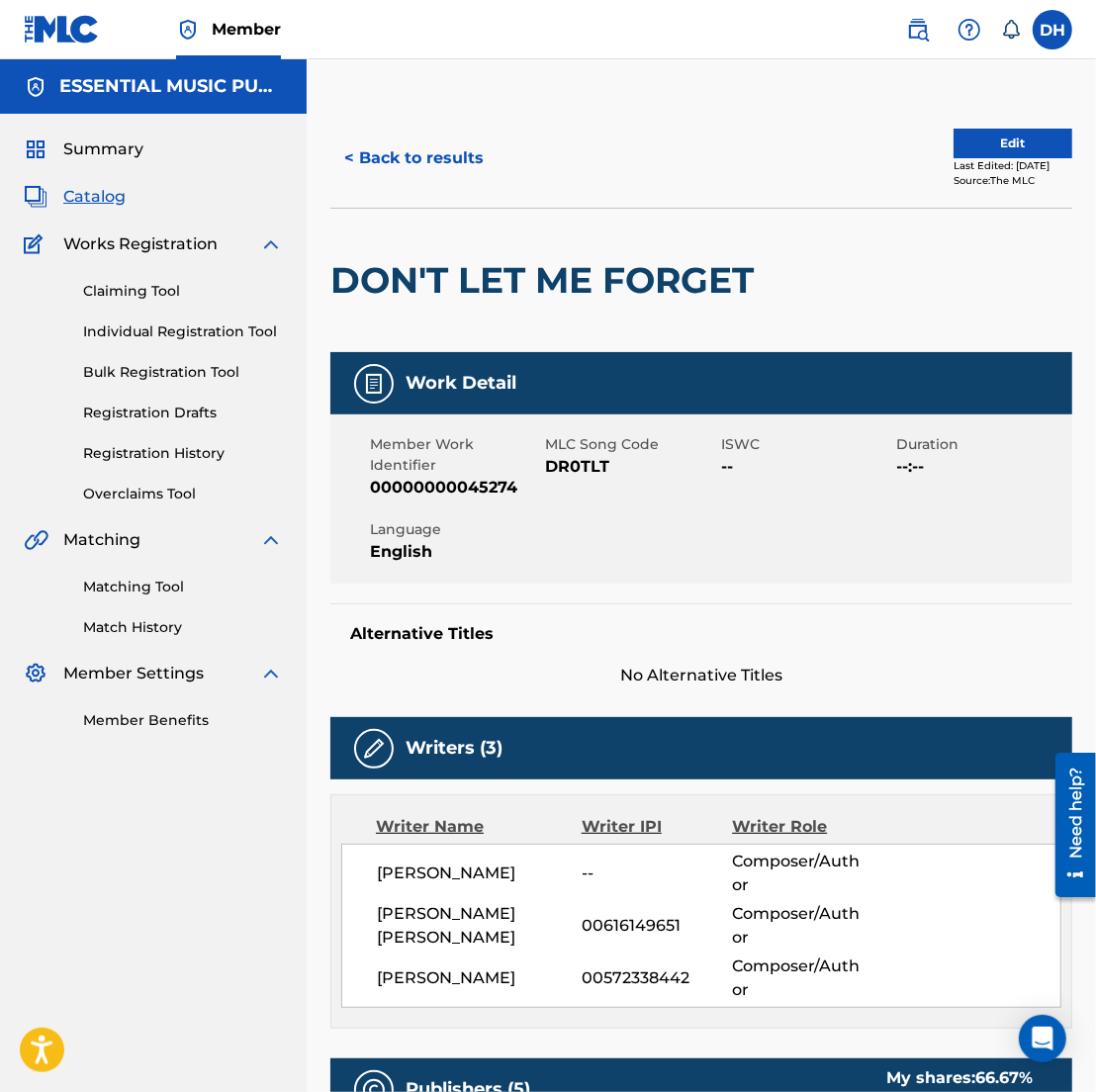 click on "< Back to results" at bounding box center (413, 158) 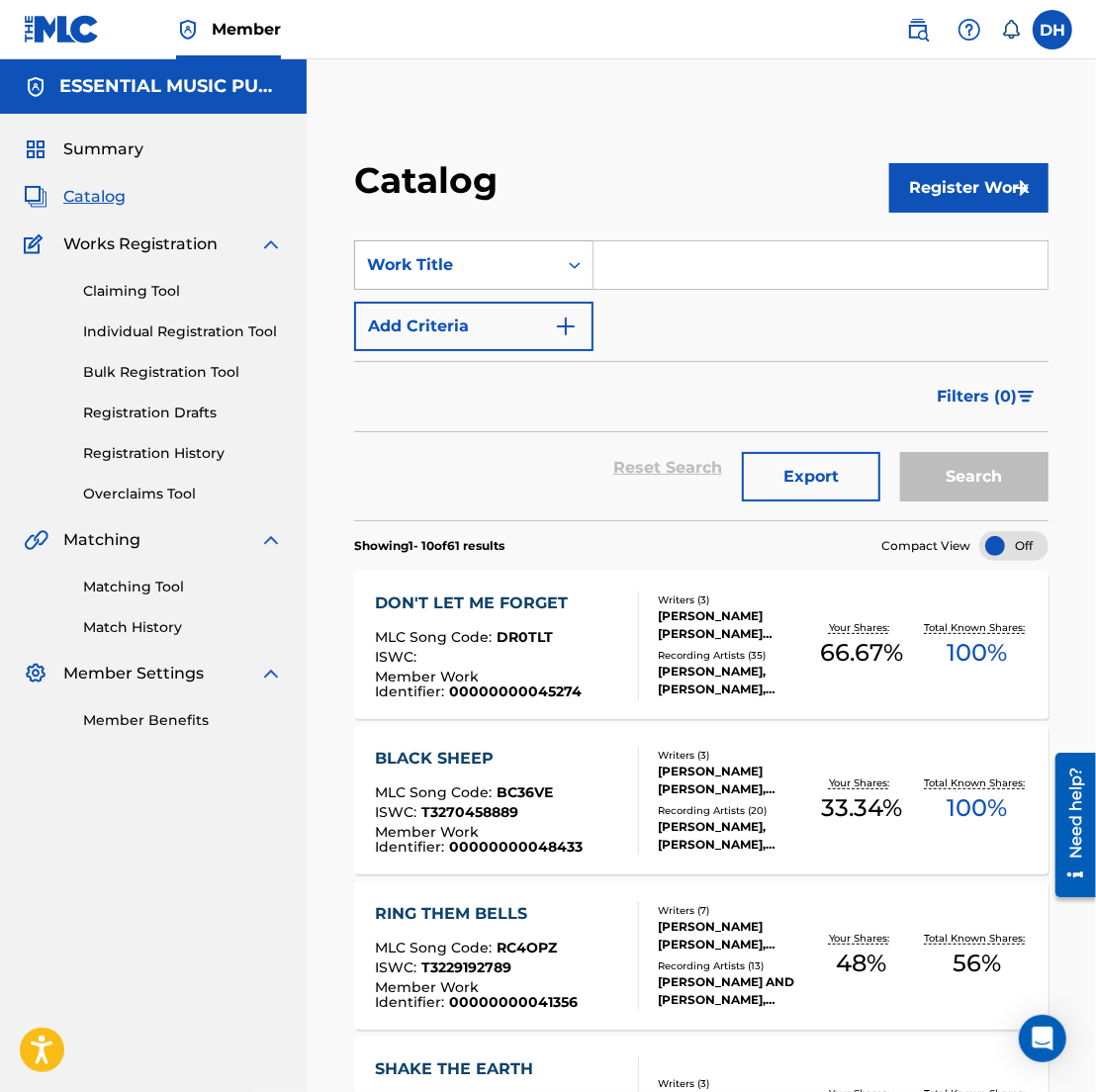click 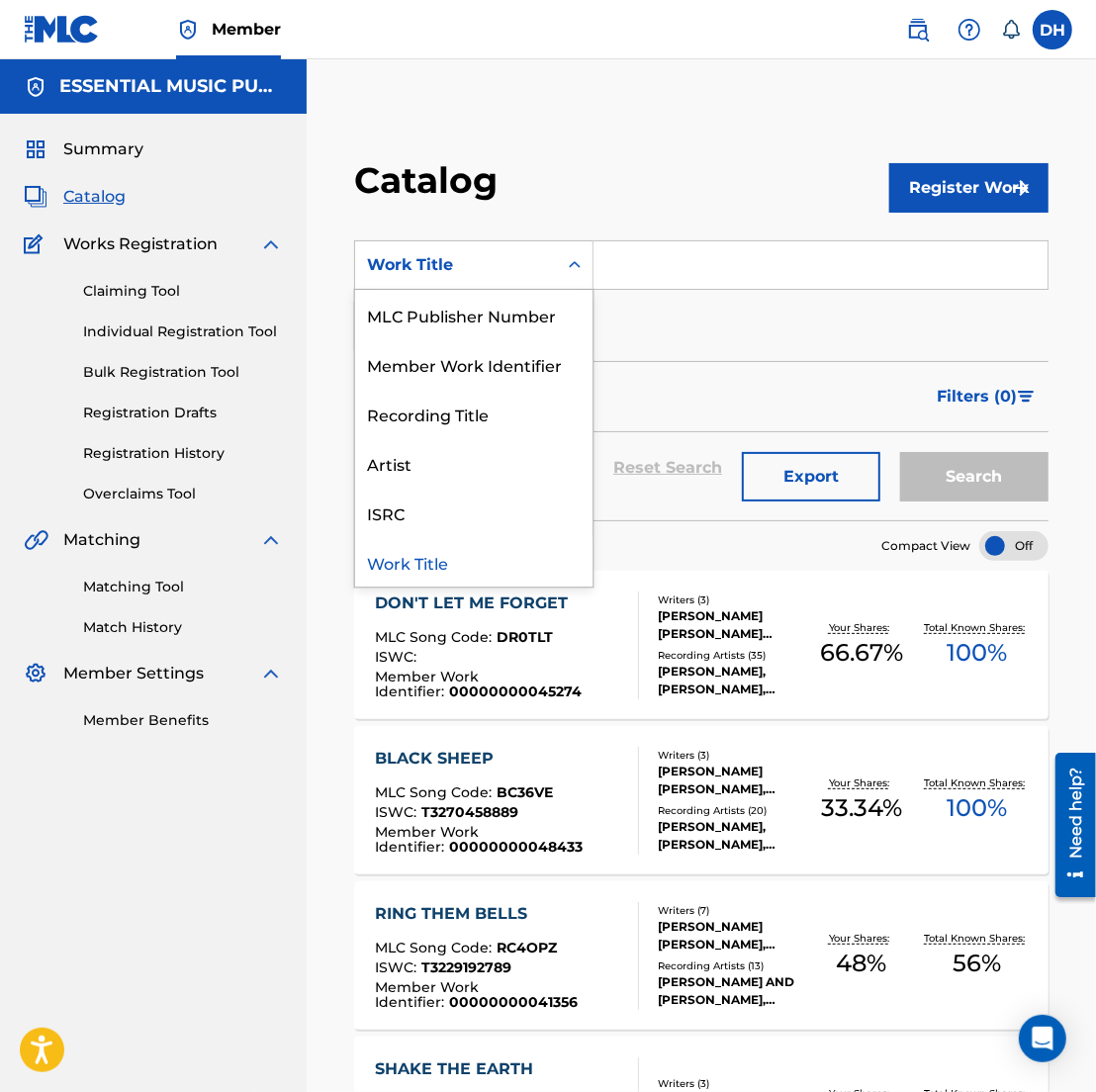 scroll, scrollTop: 0, scrollLeft: 0, axis: both 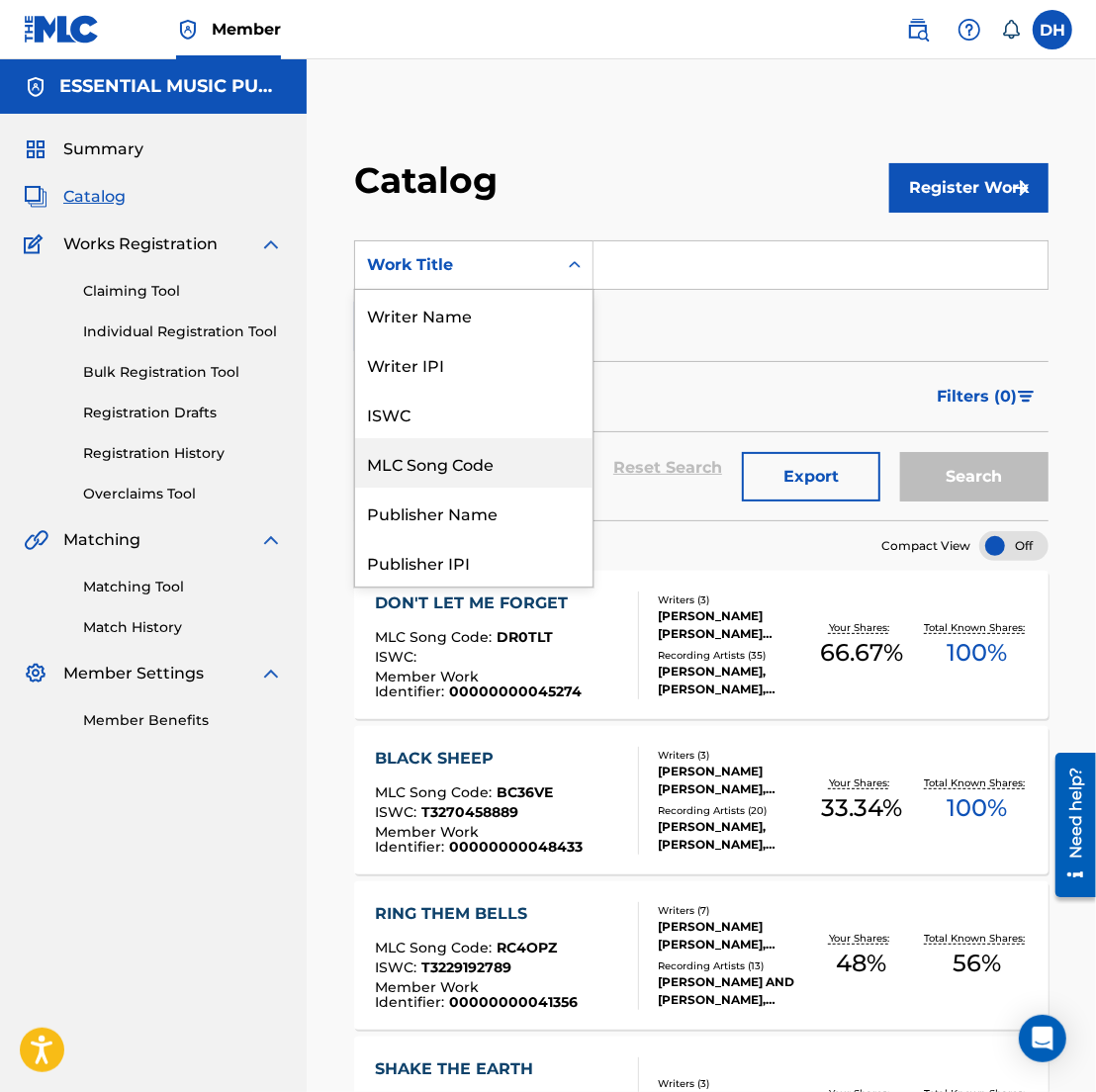 click on "MLC Song Code" at bounding box center [474, 463] 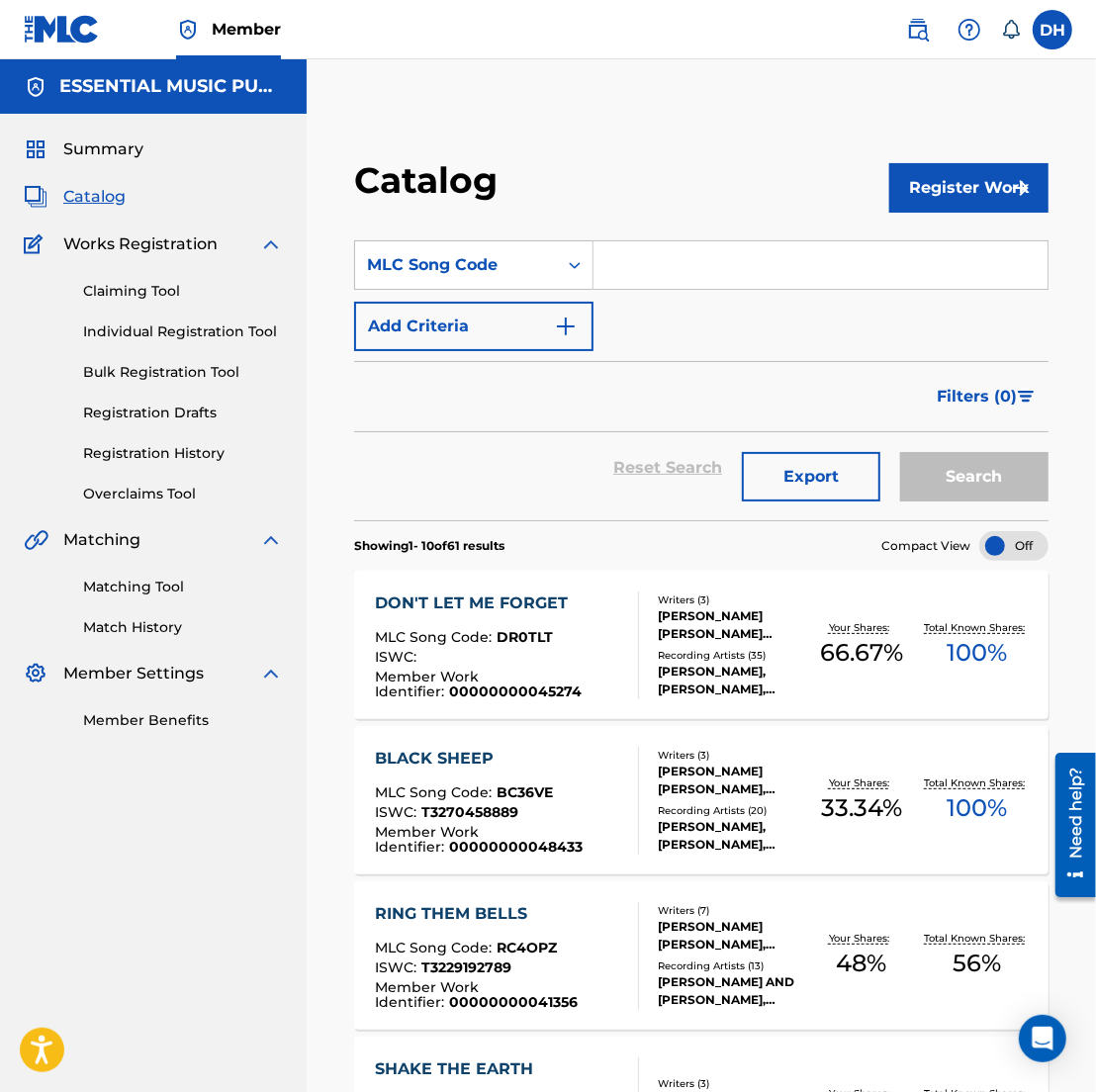 click at bounding box center (820, 265) 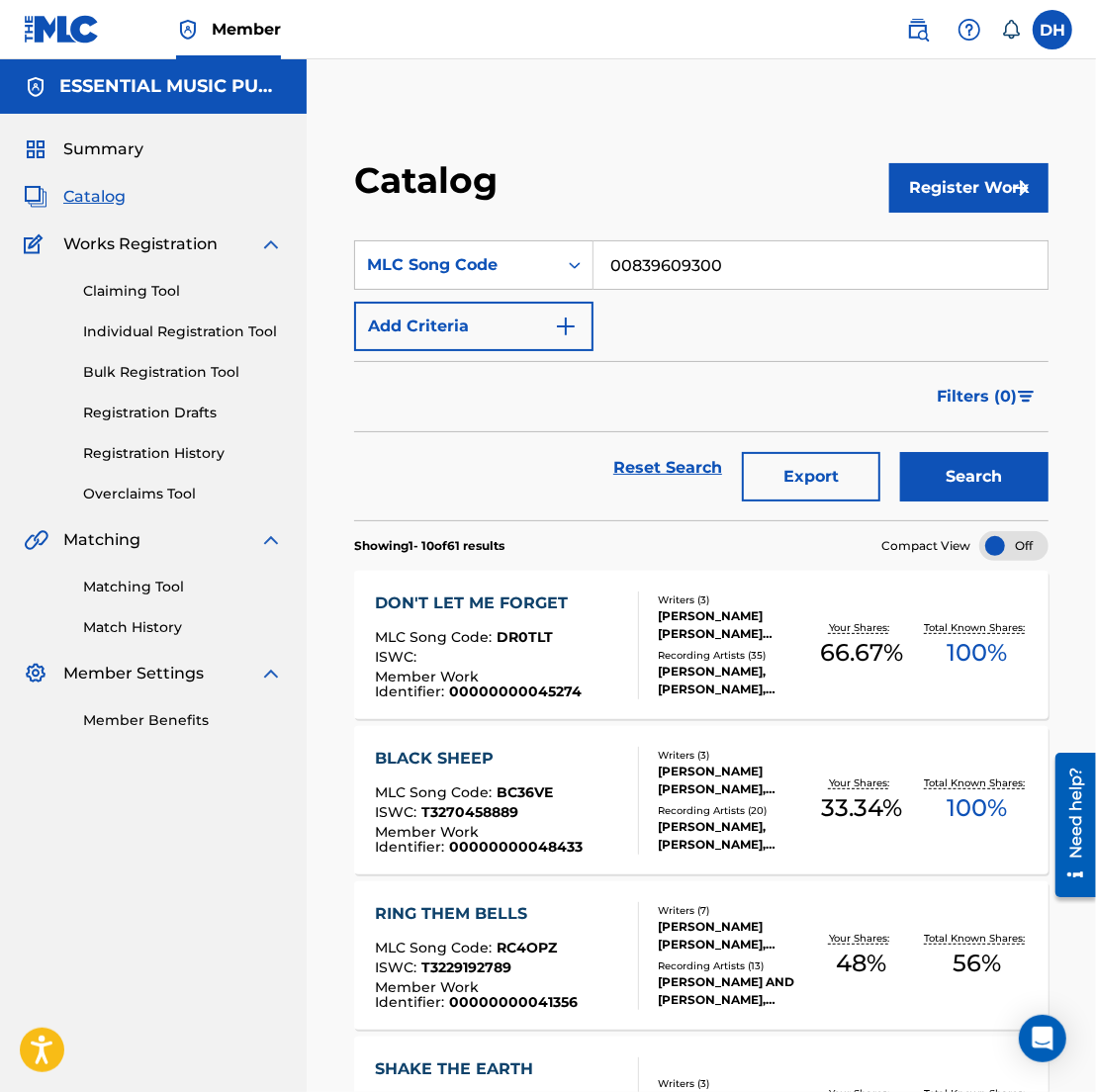 click on "Search" at bounding box center (974, 477) 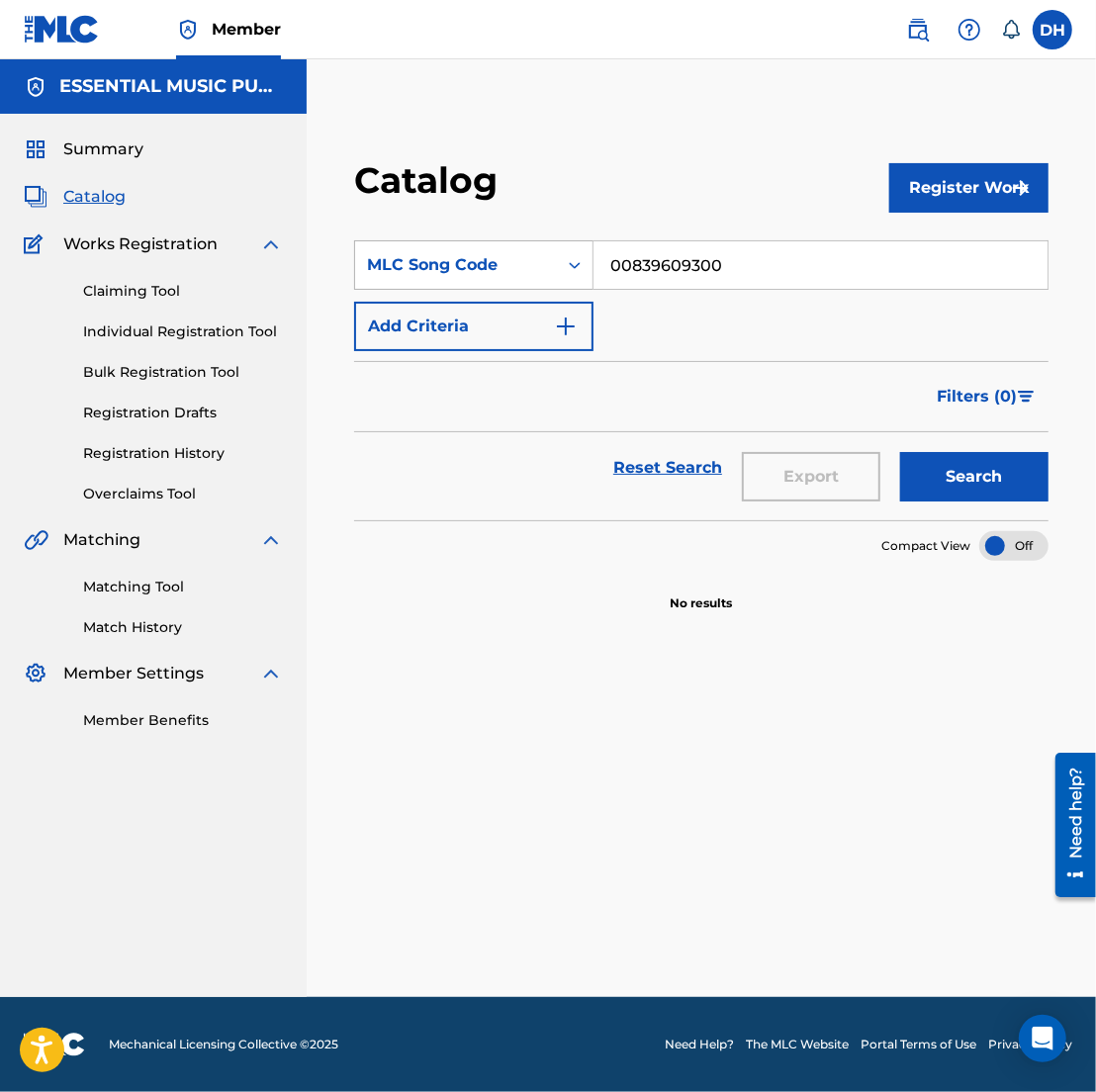 drag, startPoint x: 628, startPoint y: 273, endPoint x: 518, endPoint y: 244, distance: 113.75852 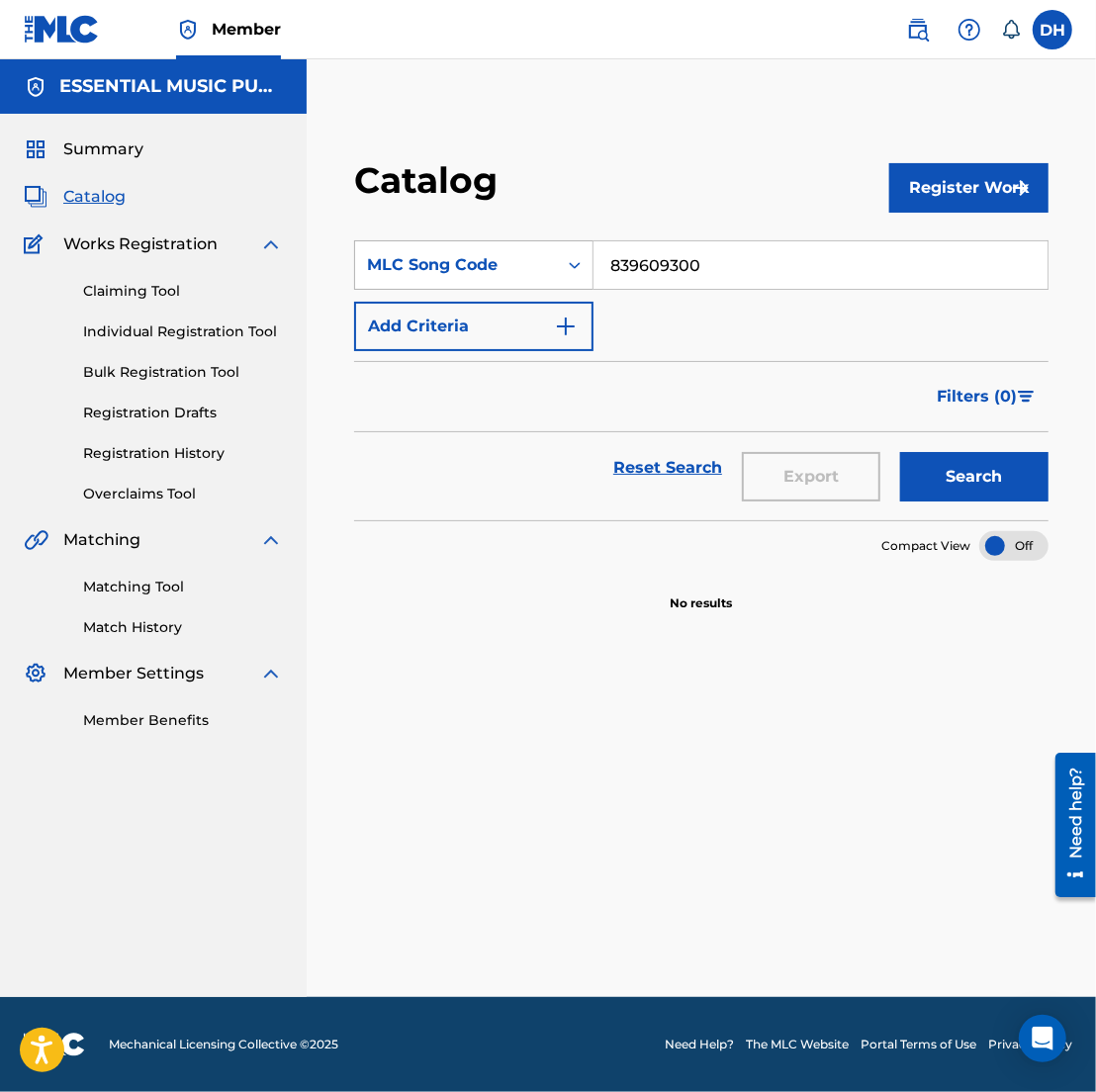 type on "839609300" 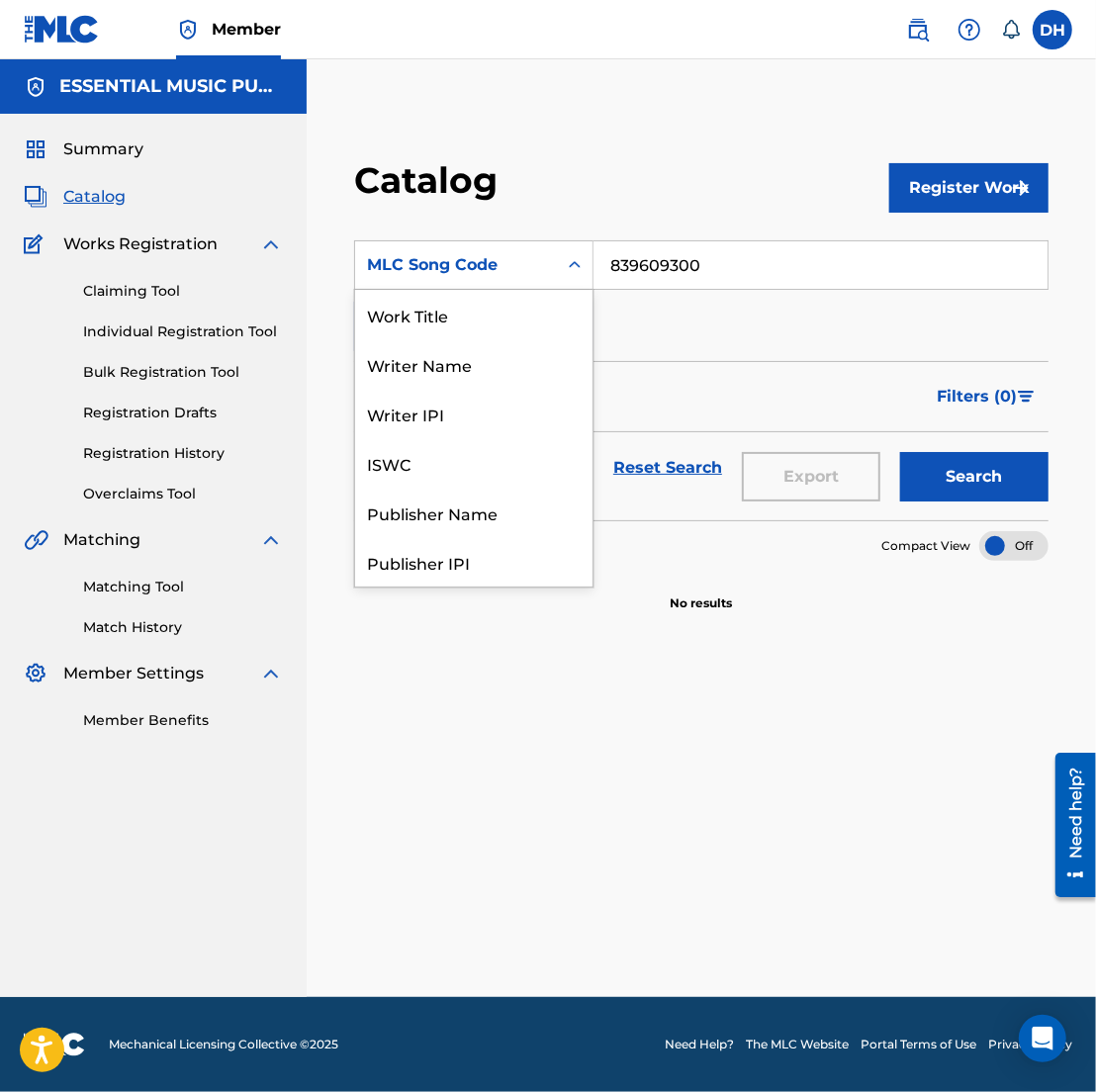 click on "MLC Song Code" at bounding box center (456, 265) 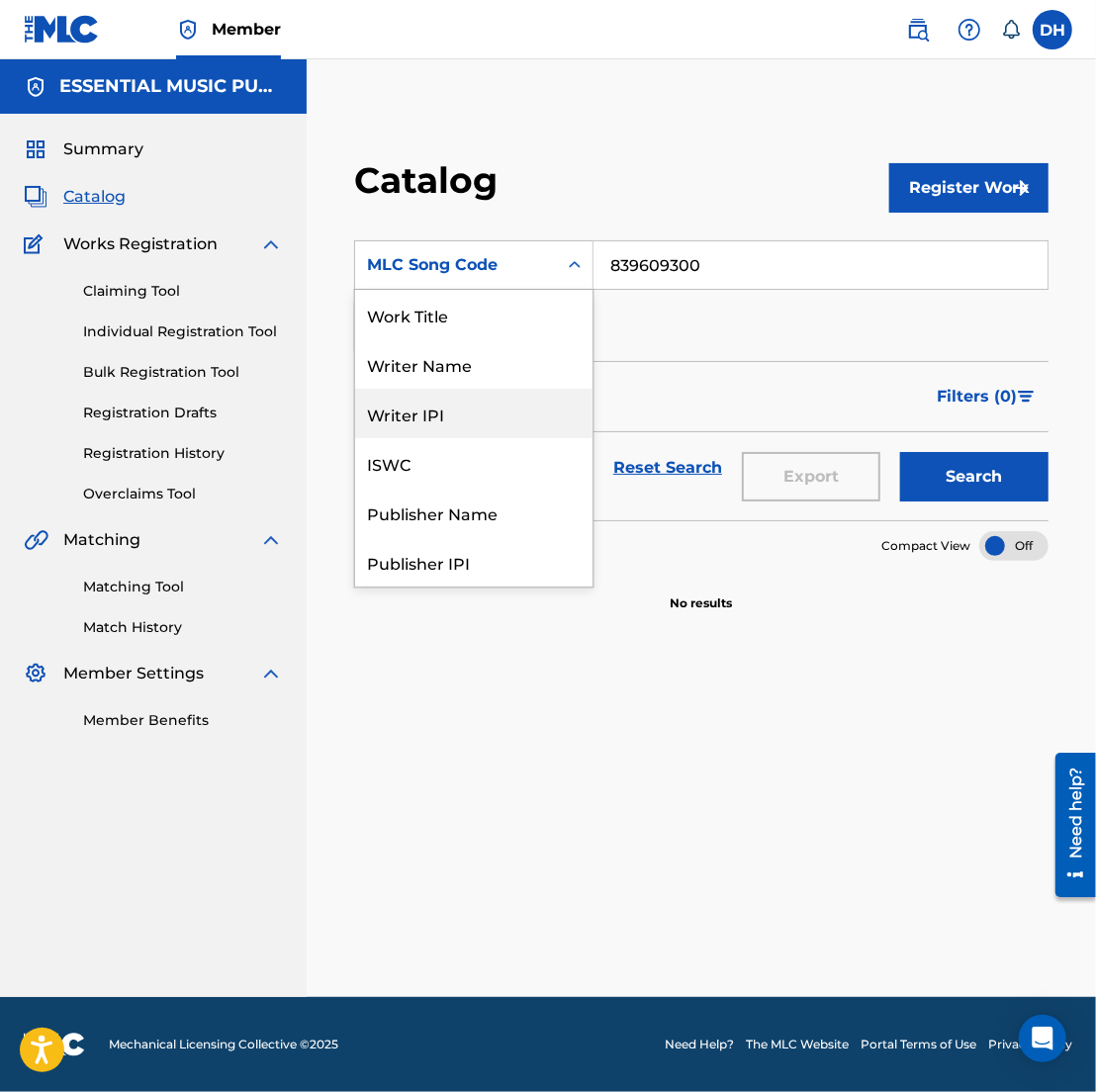 scroll, scrollTop: 1, scrollLeft: 0, axis: vertical 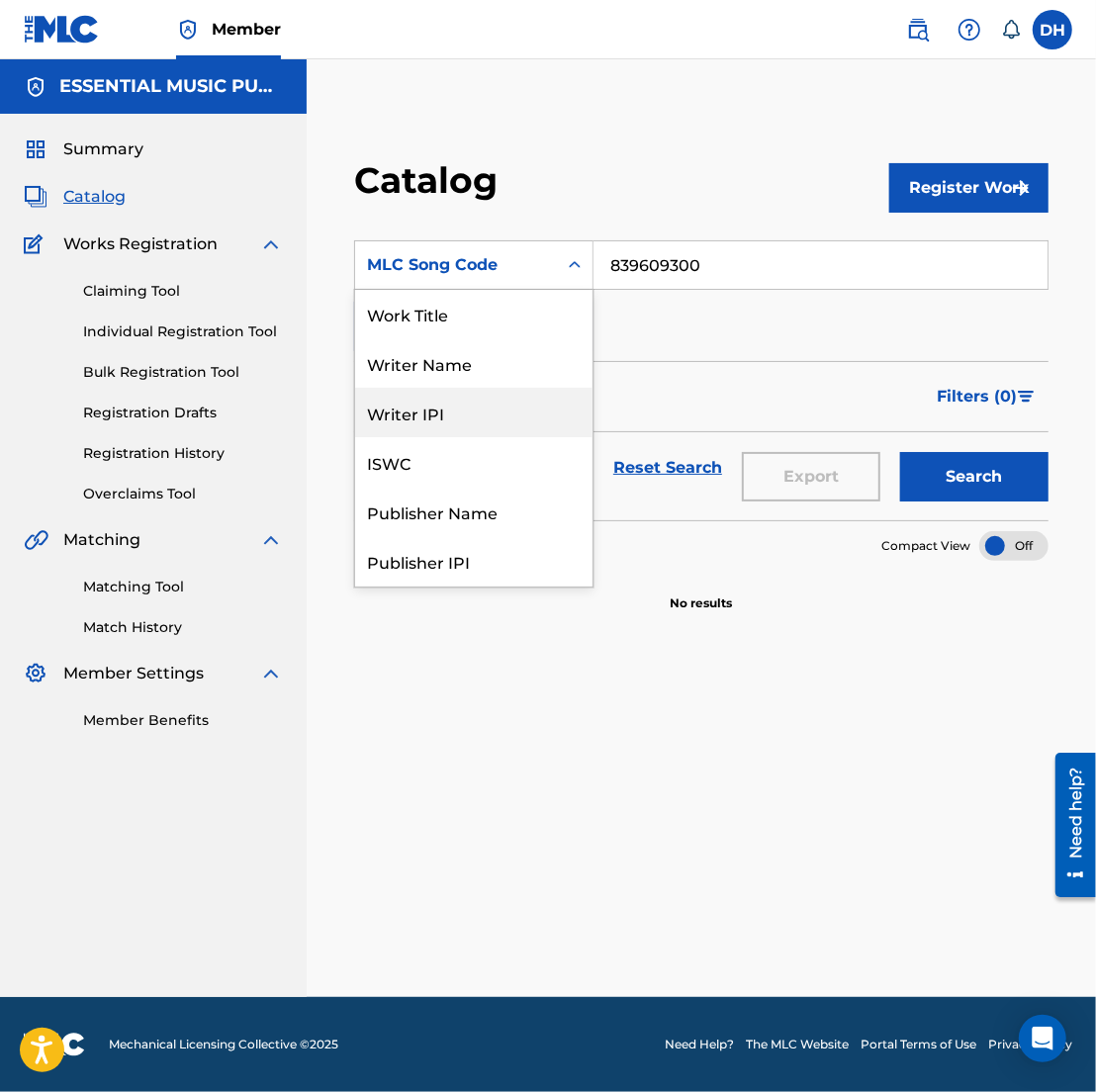 click on "Writer IPI" at bounding box center (474, 412) 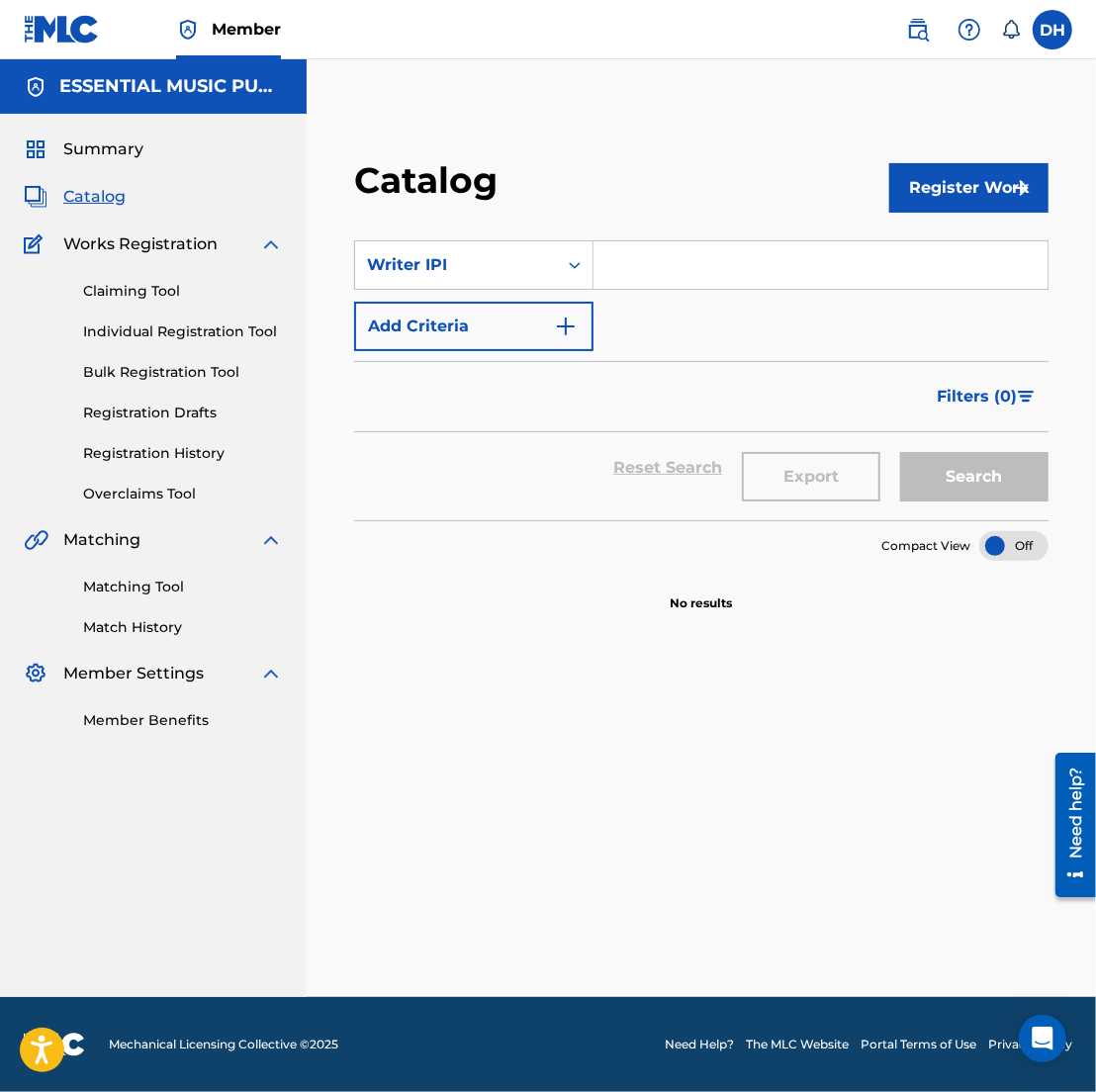 click at bounding box center [820, 265] 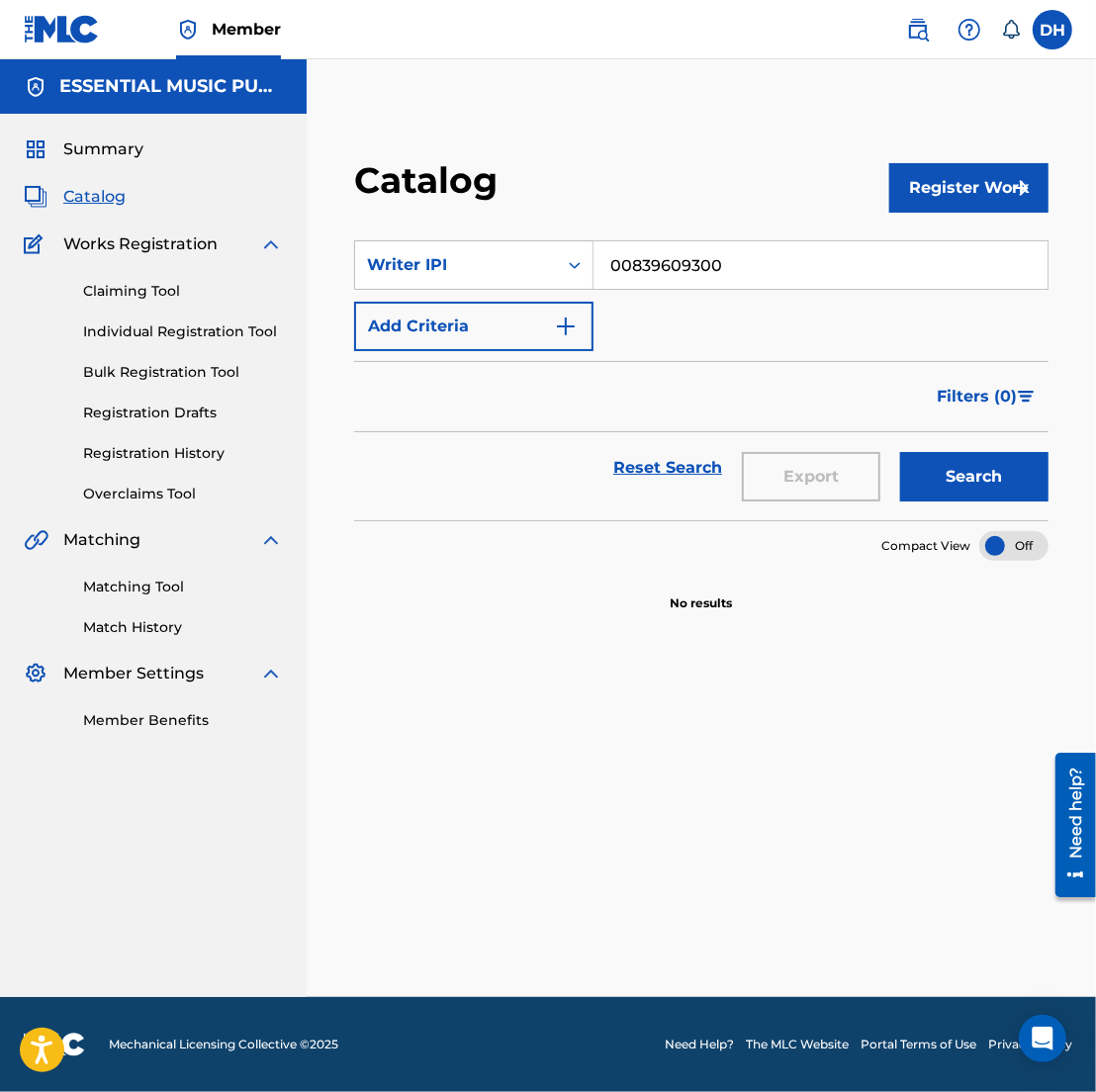 type on "00839609300" 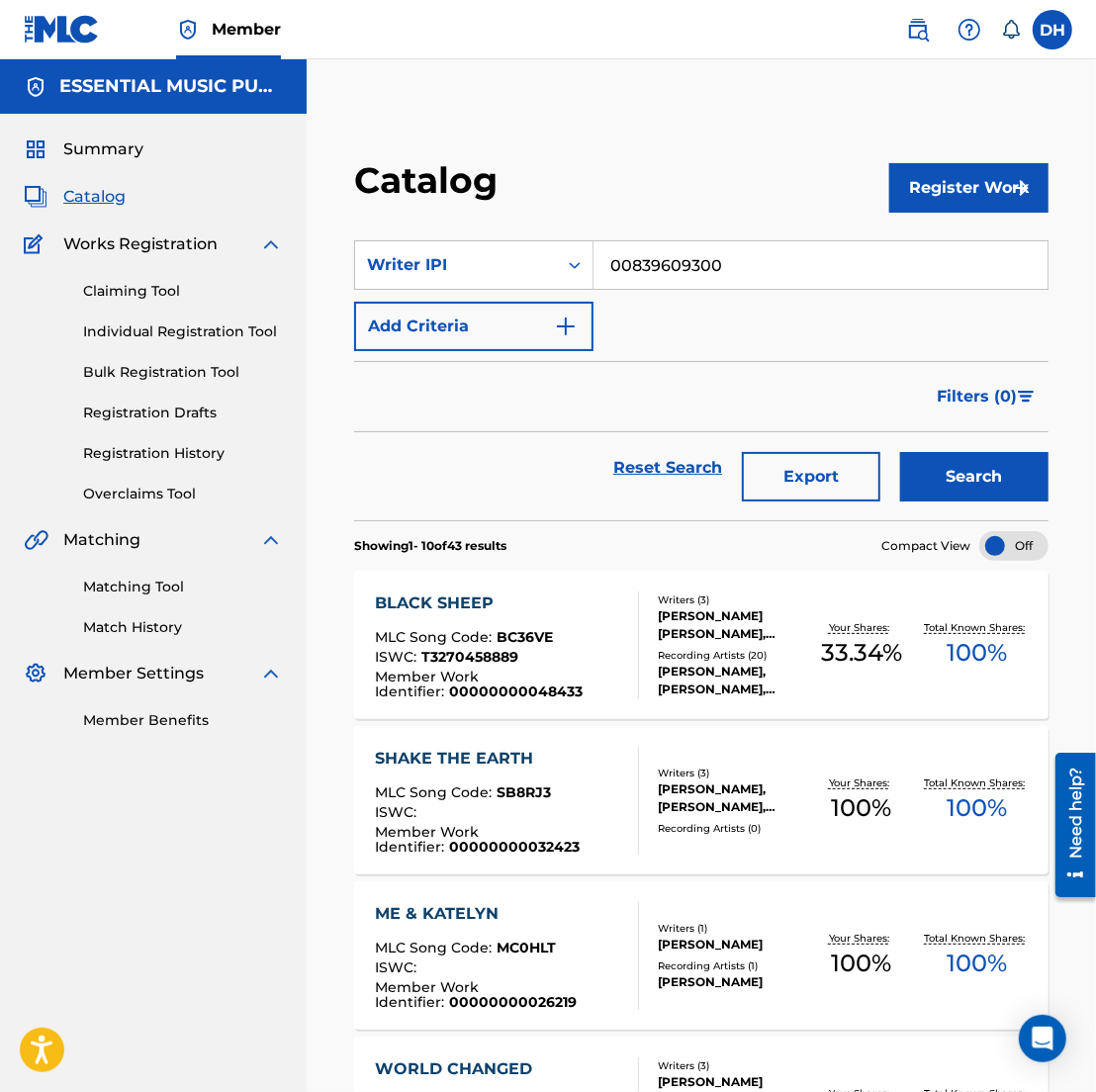 click at bounding box center [630, 645] 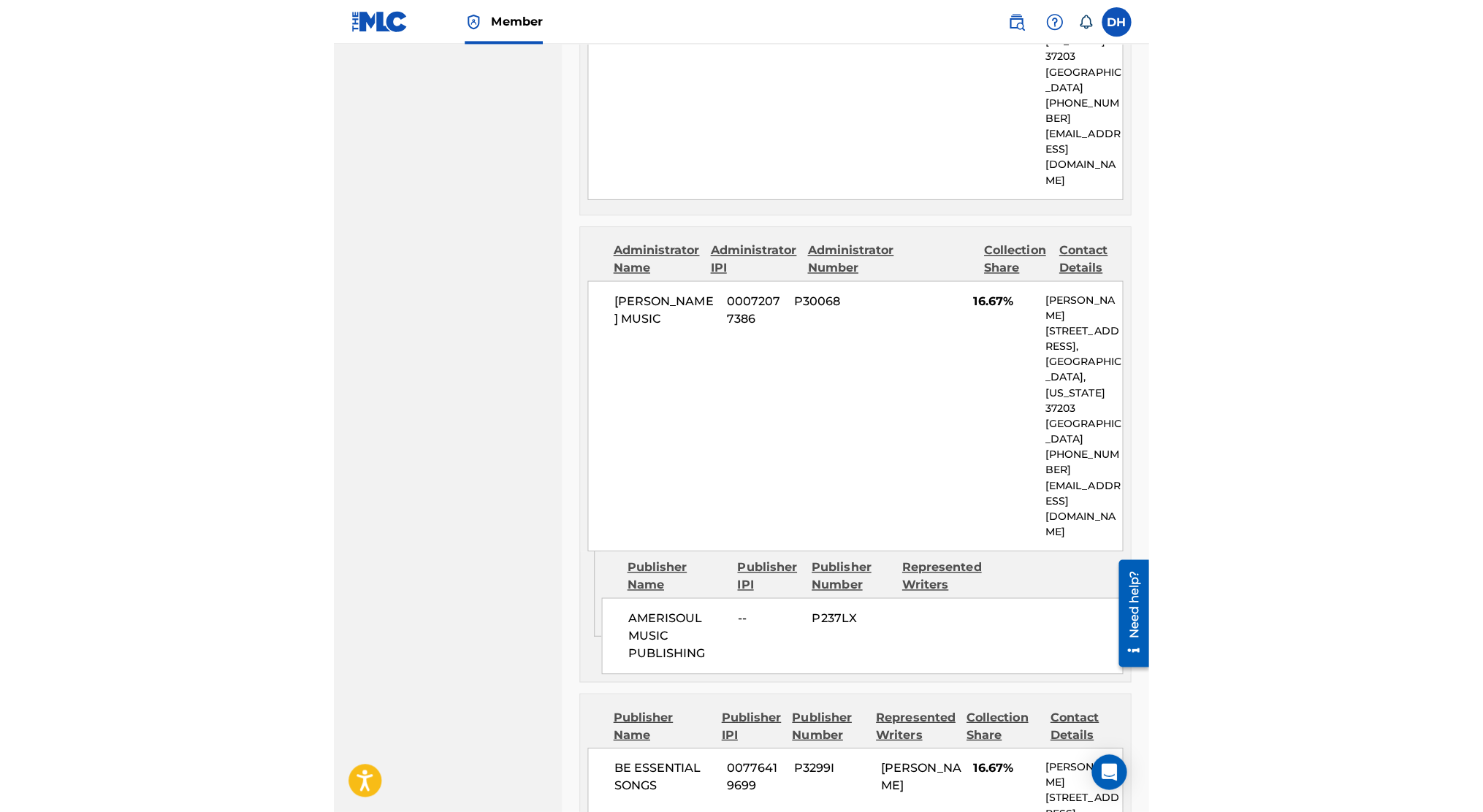 scroll, scrollTop: 1642, scrollLeft: 0, axis: vertical 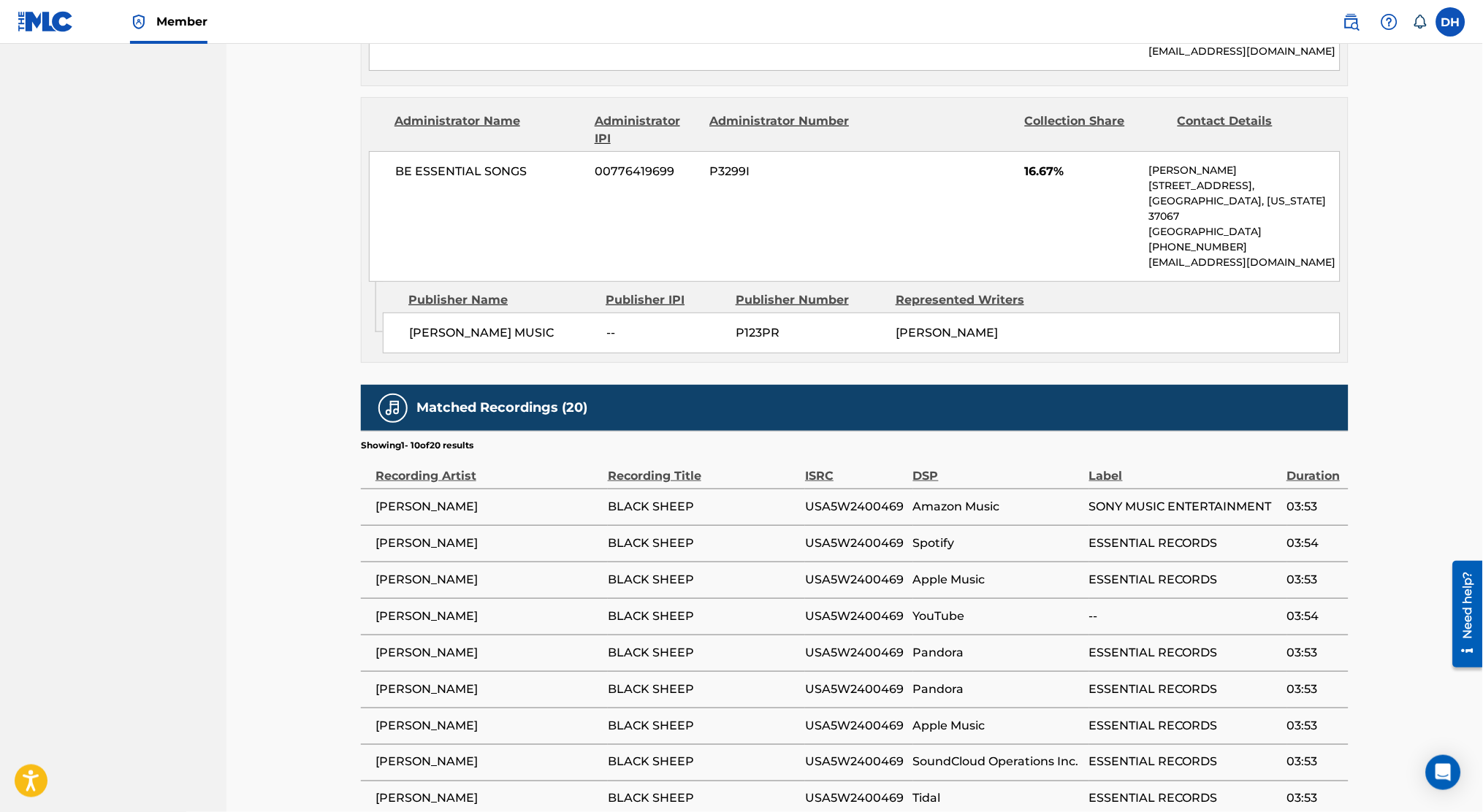 click at bounding box center (45, 21) 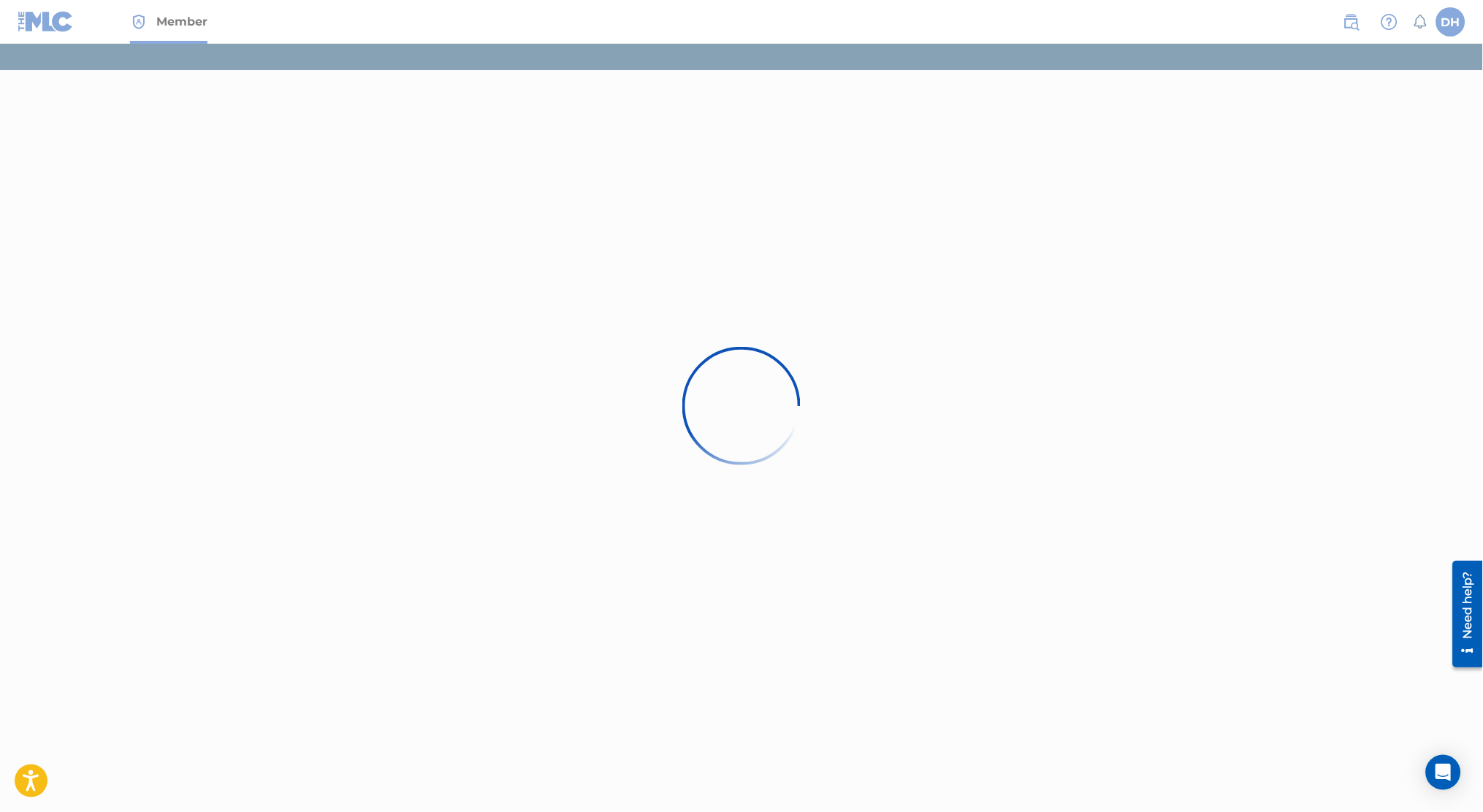 scroll, scrollTop: 0, scrollLeft: 0, axis: both 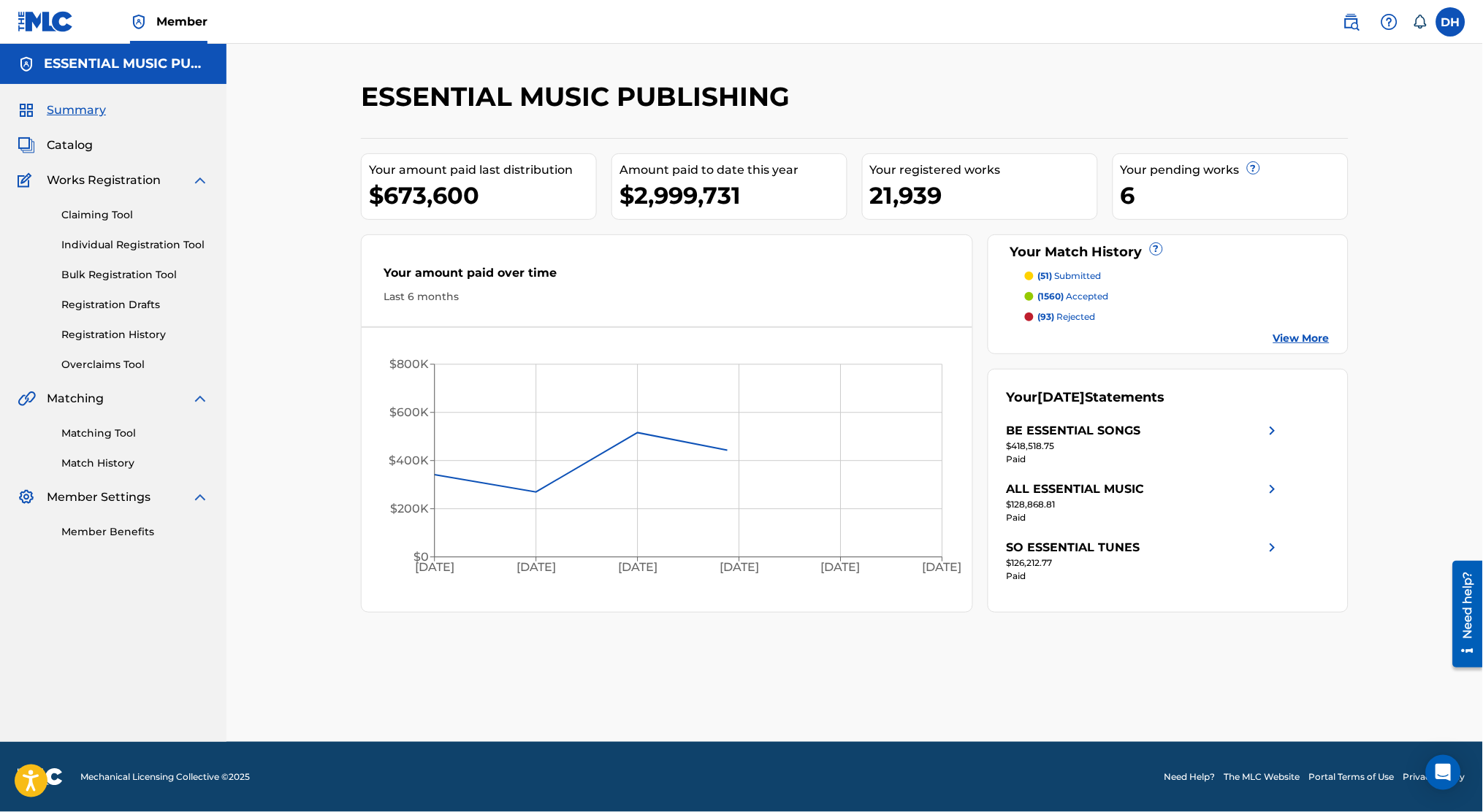 click on "Catalog" at bounding box center [69, 145] 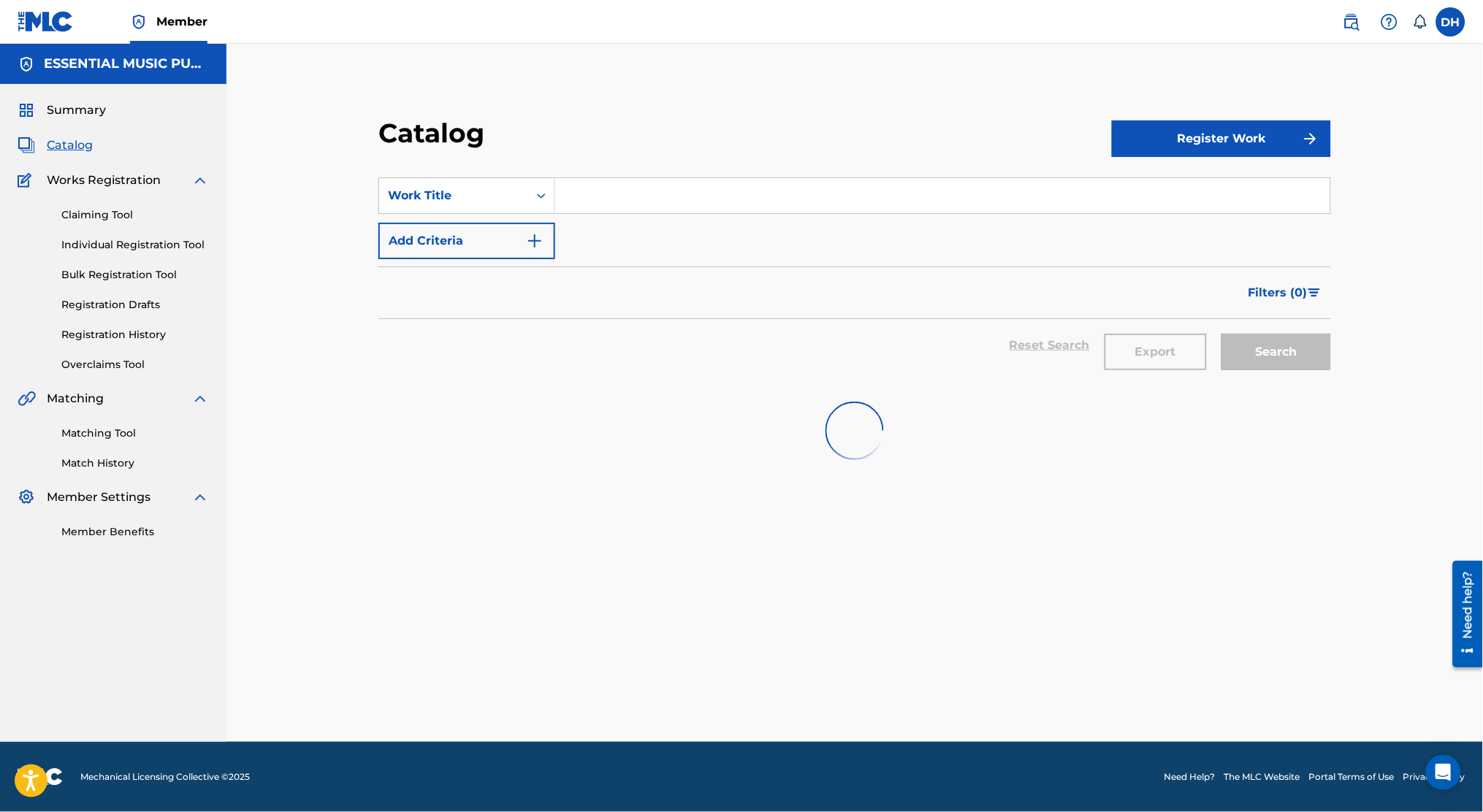 click at bounding box center [942, 196] 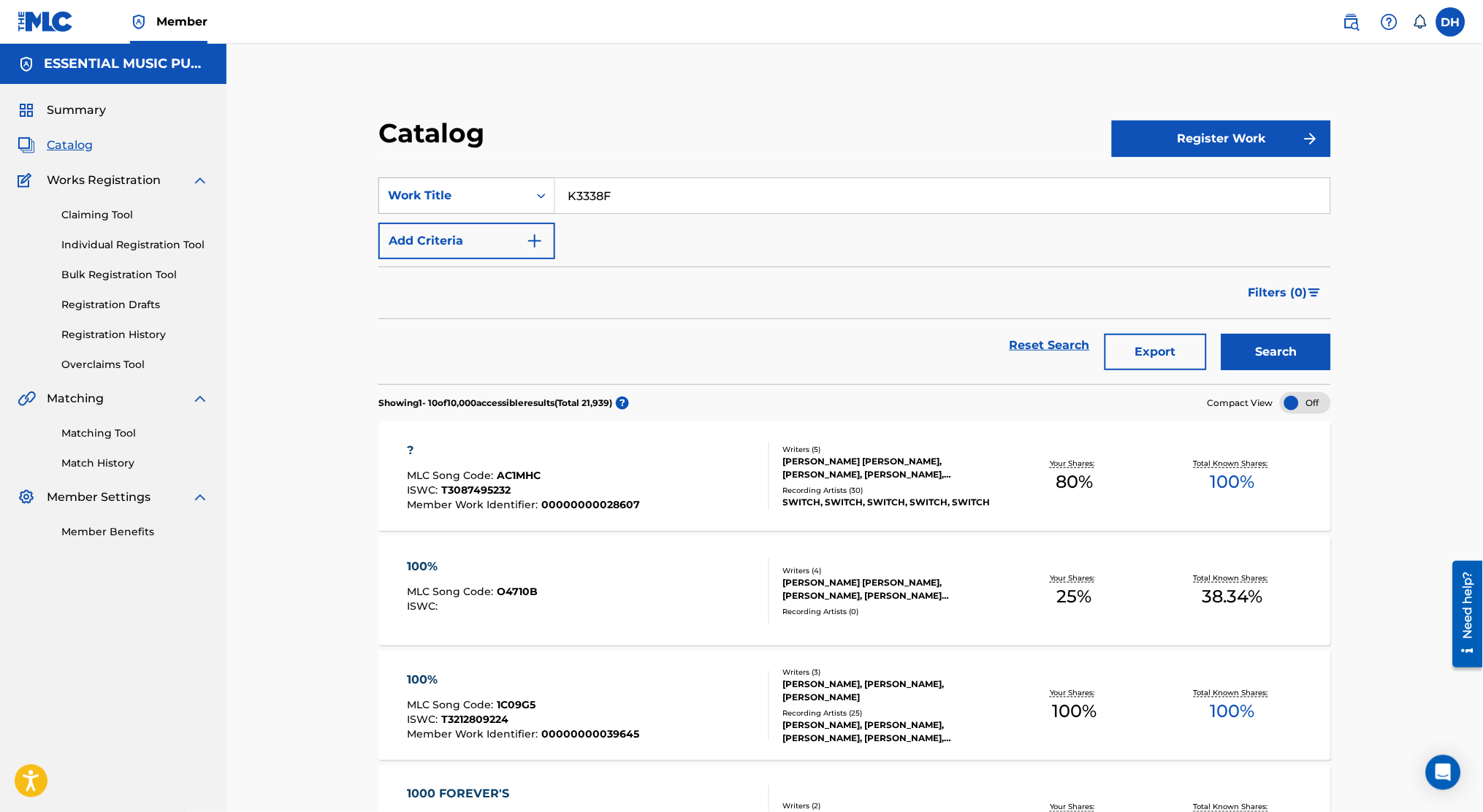 type on "K3338F" 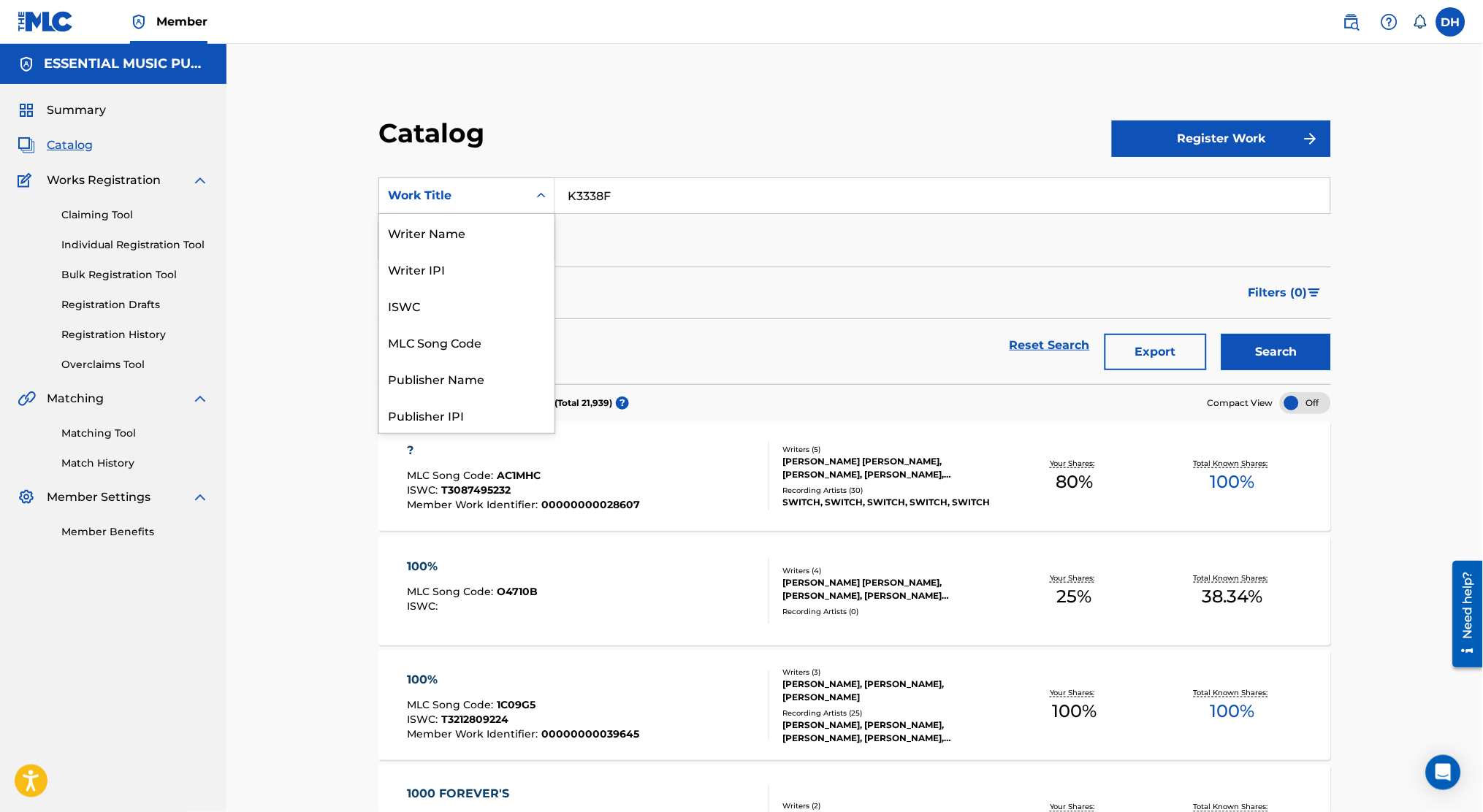 click on "Work Title" at bounding box center (454, 196) 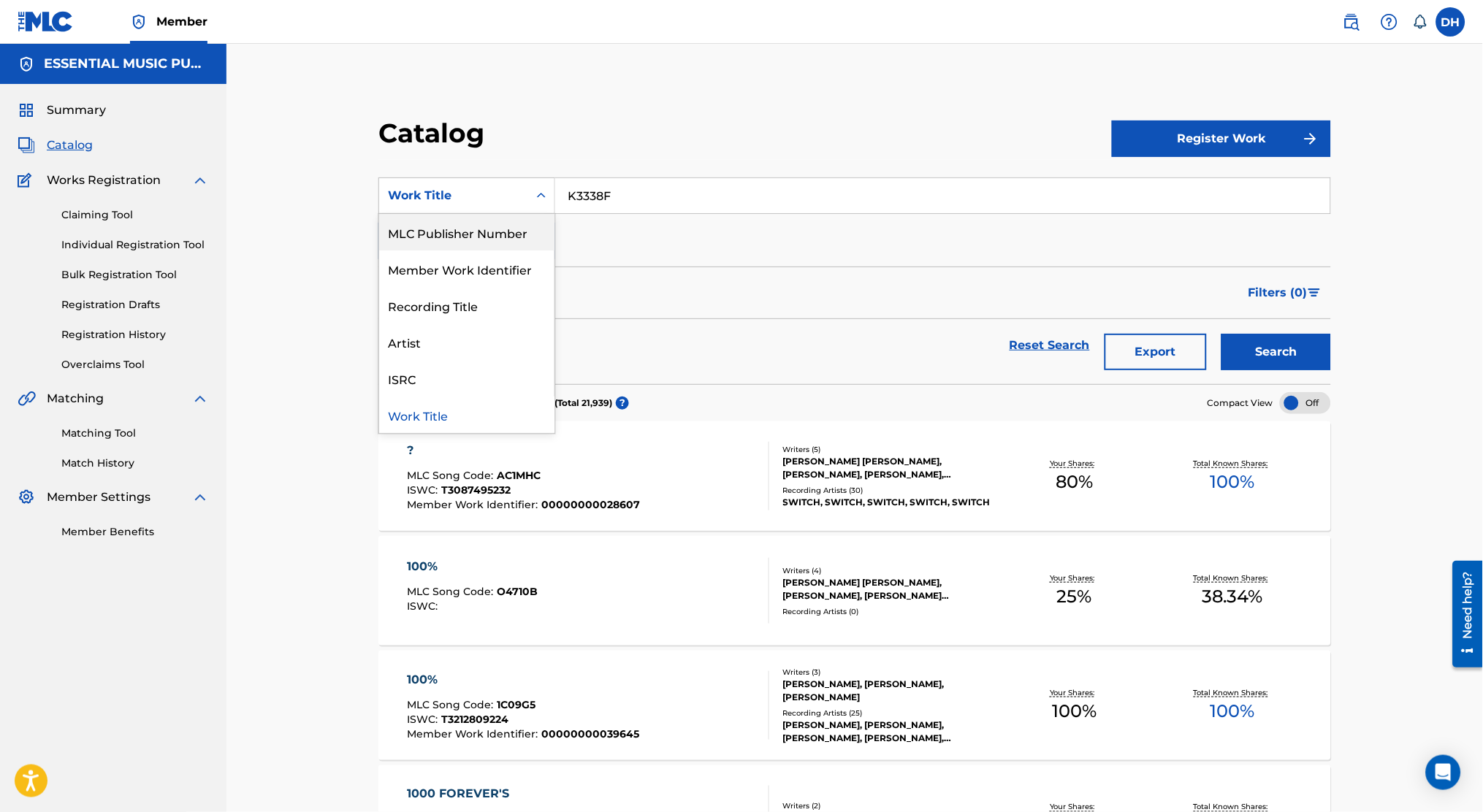 scroll, scrollTop: 0, scrollLeft: 0, axis: both 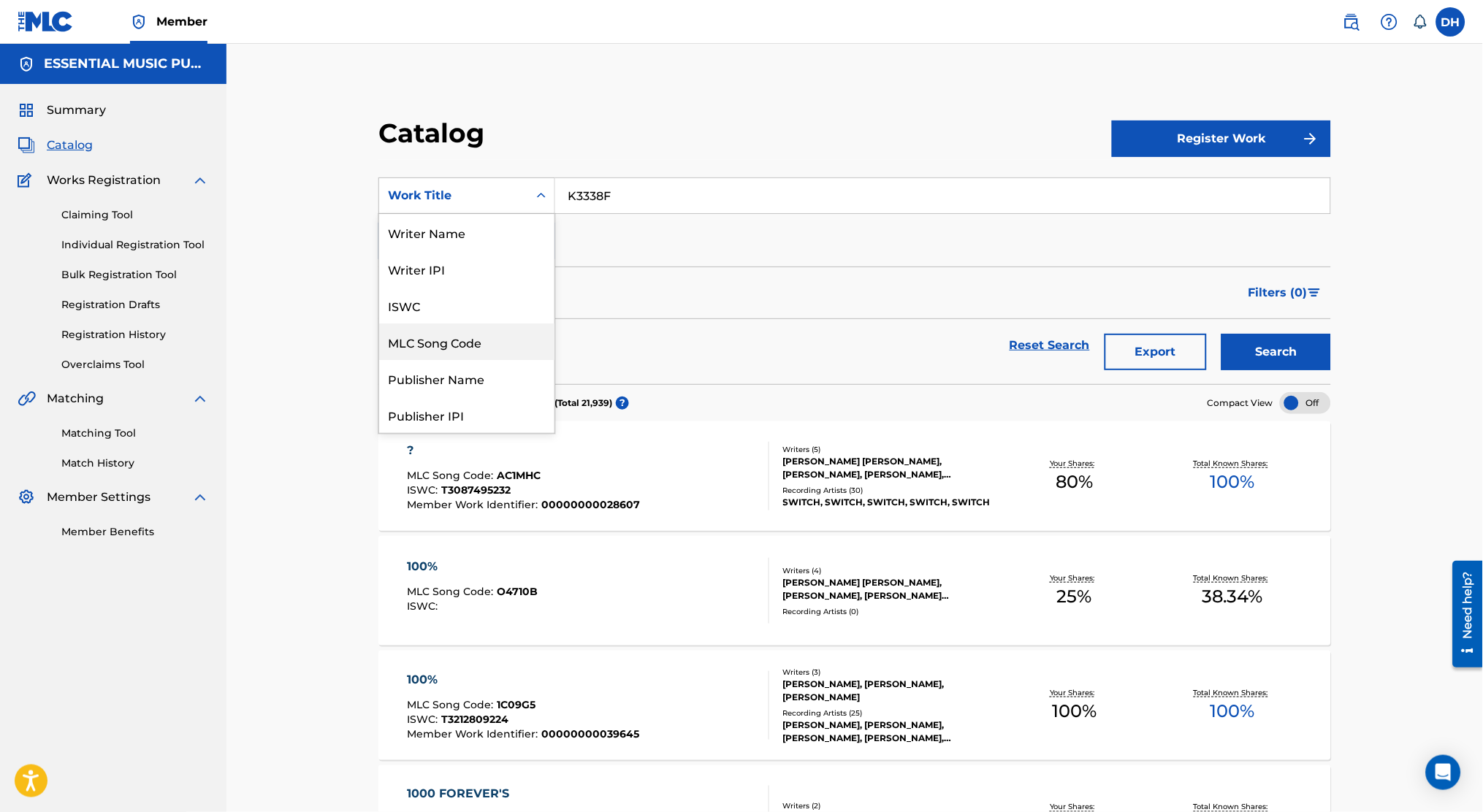 click on "MLC Song Code" at bounding box center (467, 342) 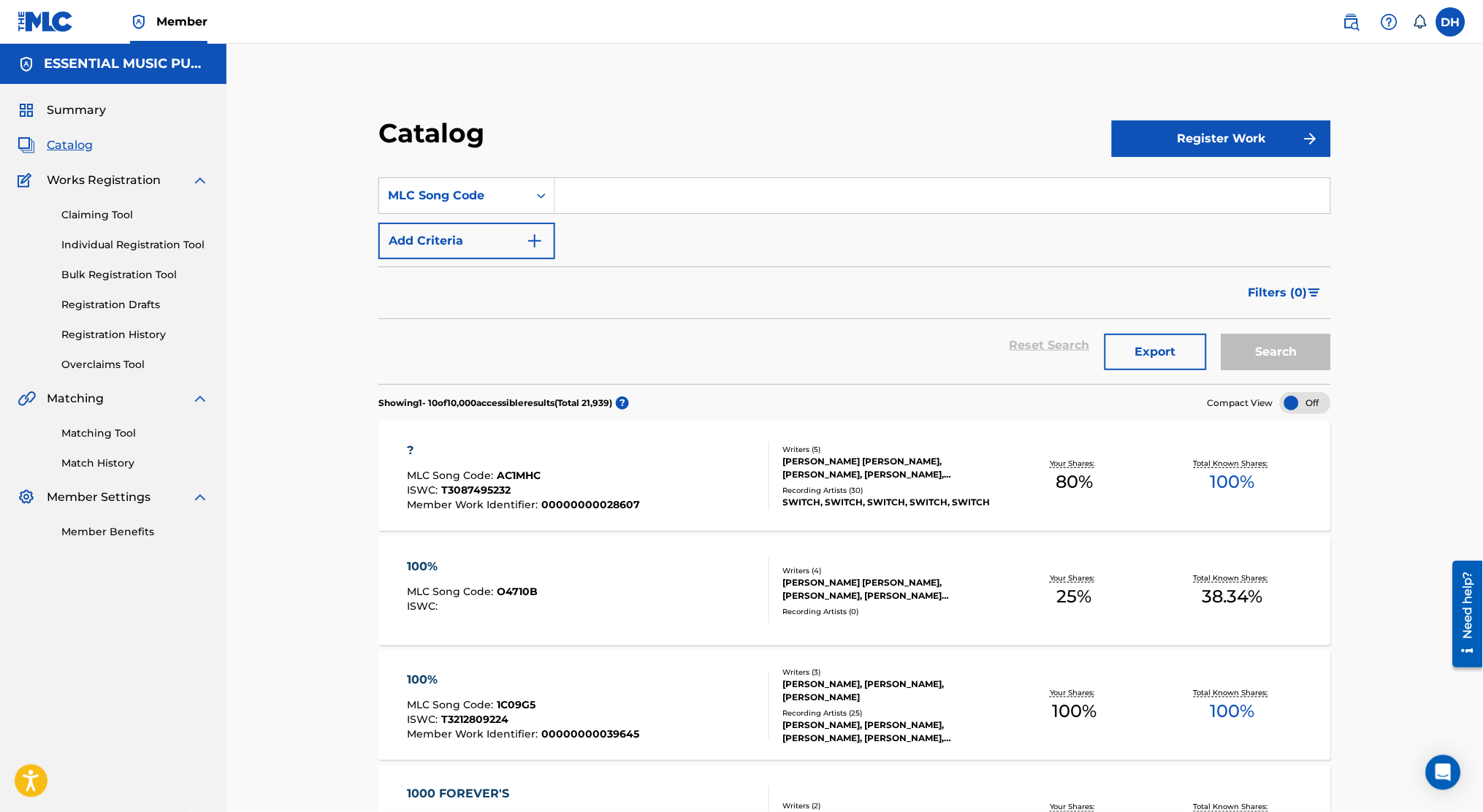click at bounding box center [942, 196] 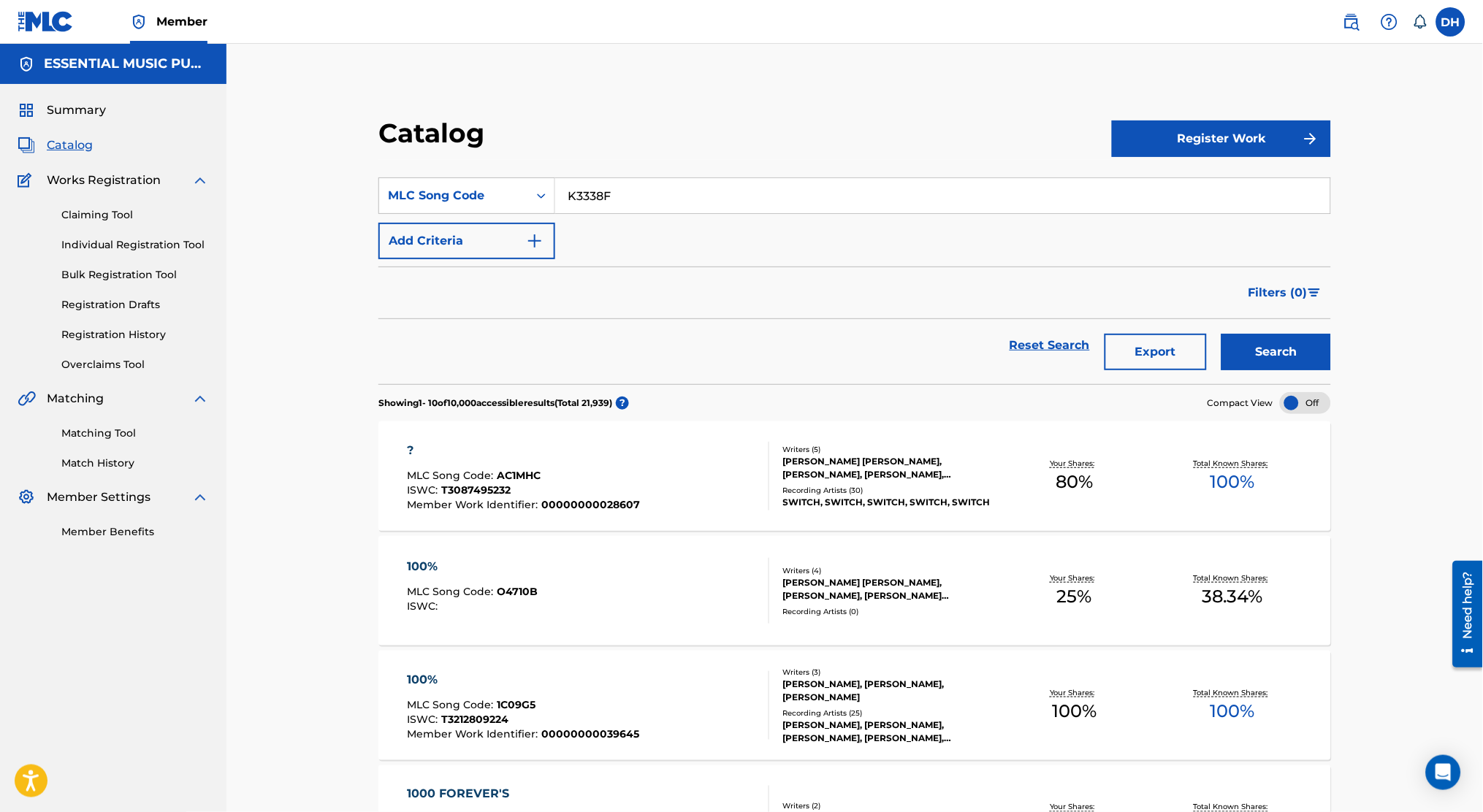 type on "K3338F" 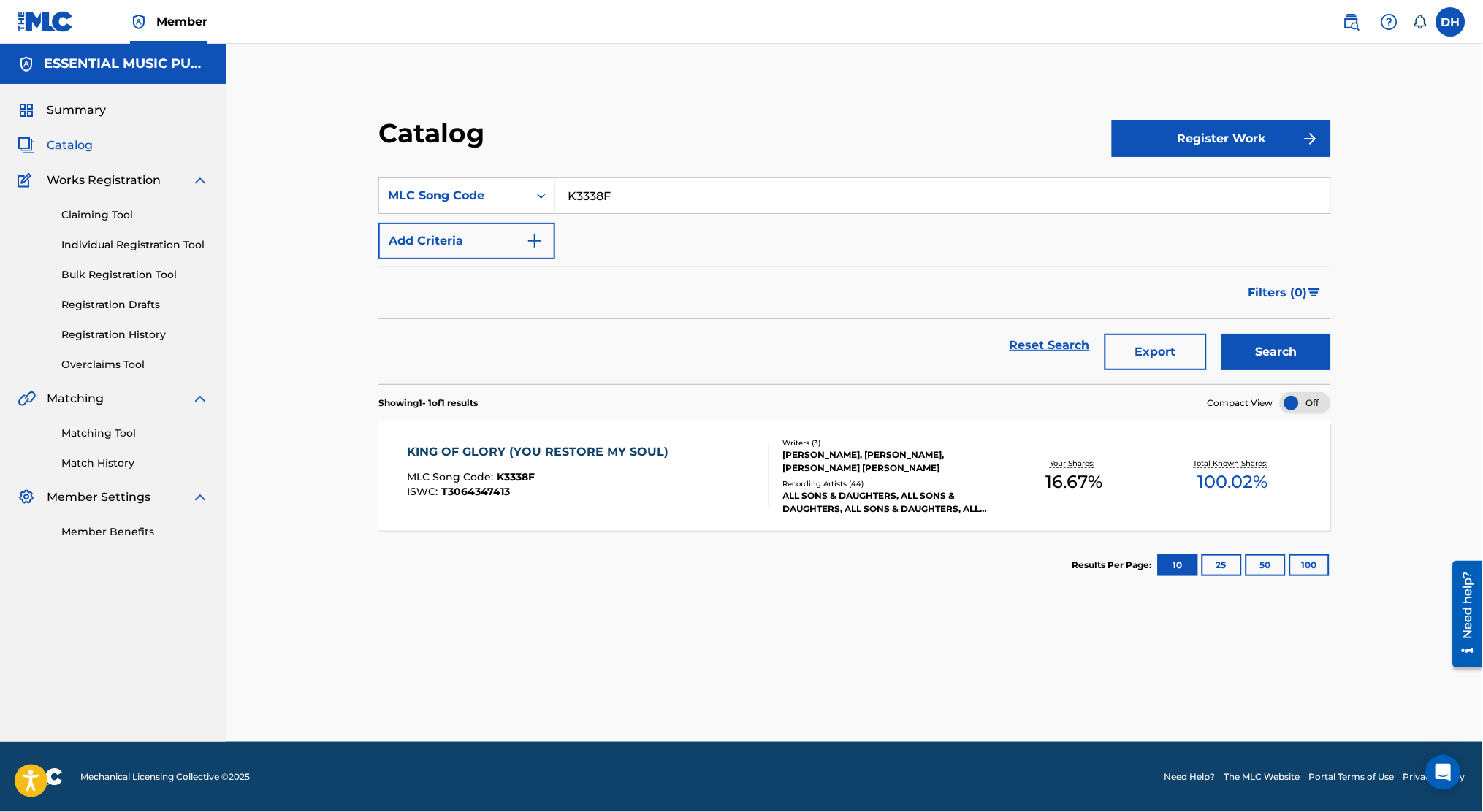 click on "MLC Song Code : K3338F" at bounding box center [541, 479] 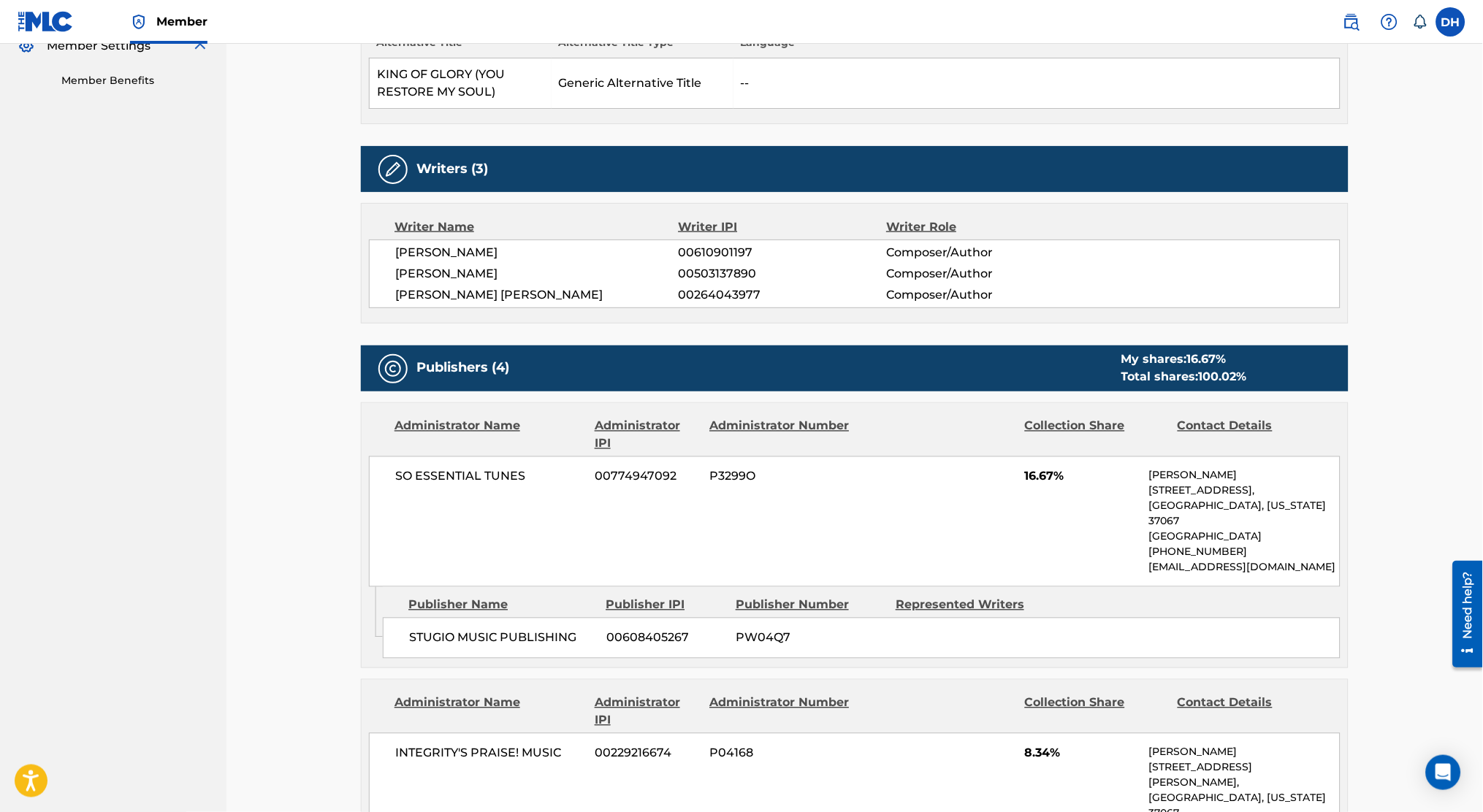 scroll, scrollTop: 0, scrollLeft: 0, axis: both 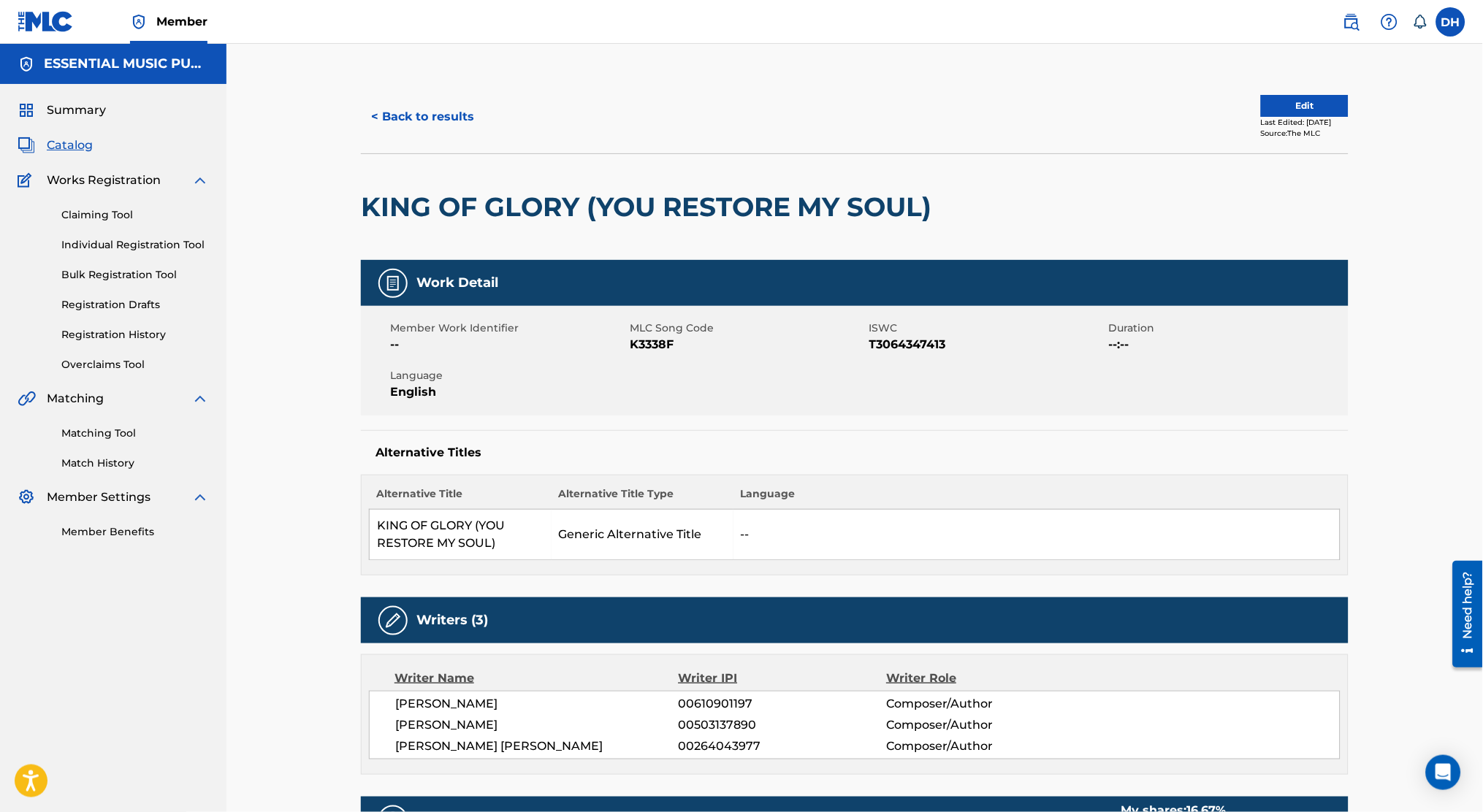 click on "< Back to results" at bounding box center (422, 117) 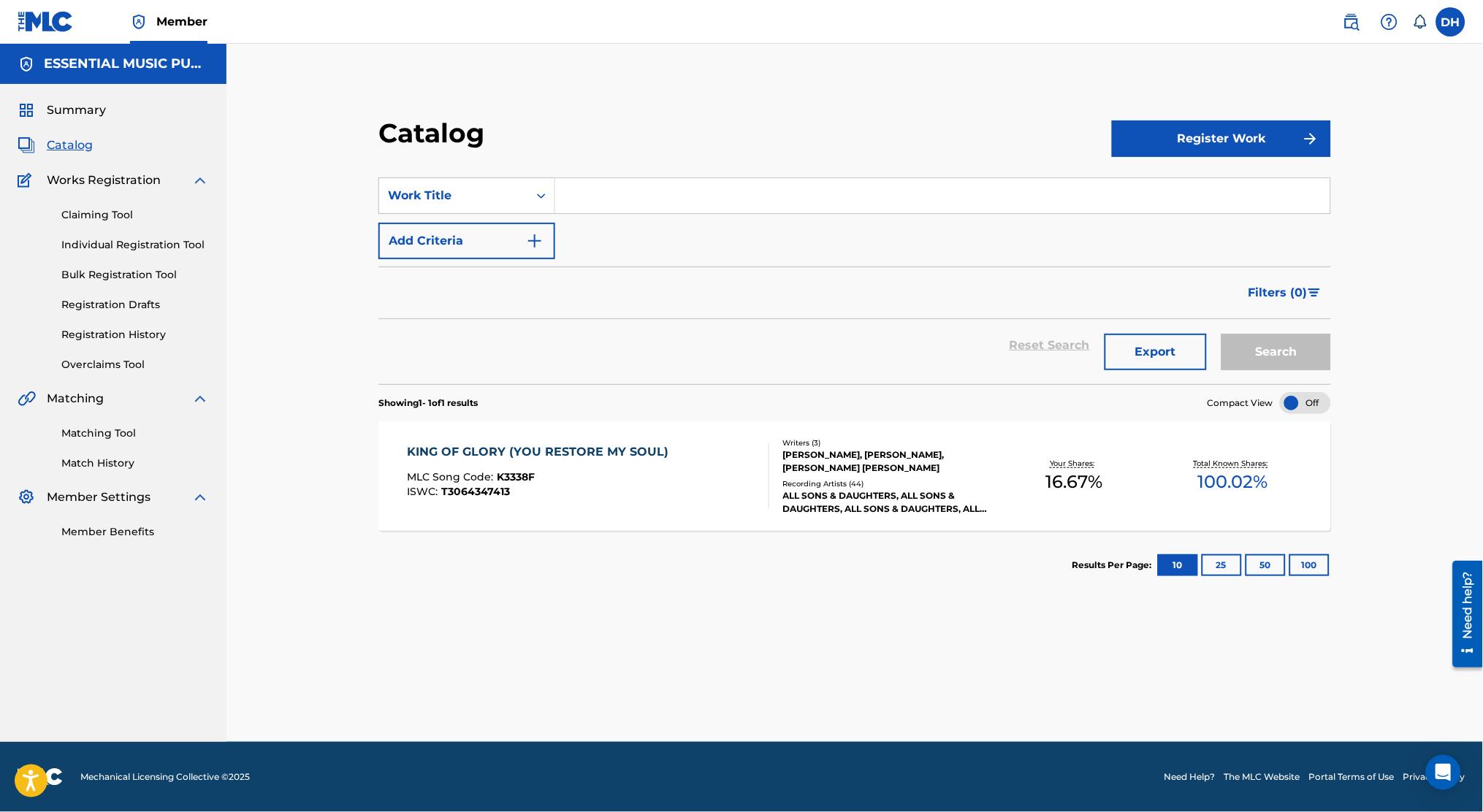 click at bounding box center (942, 196) 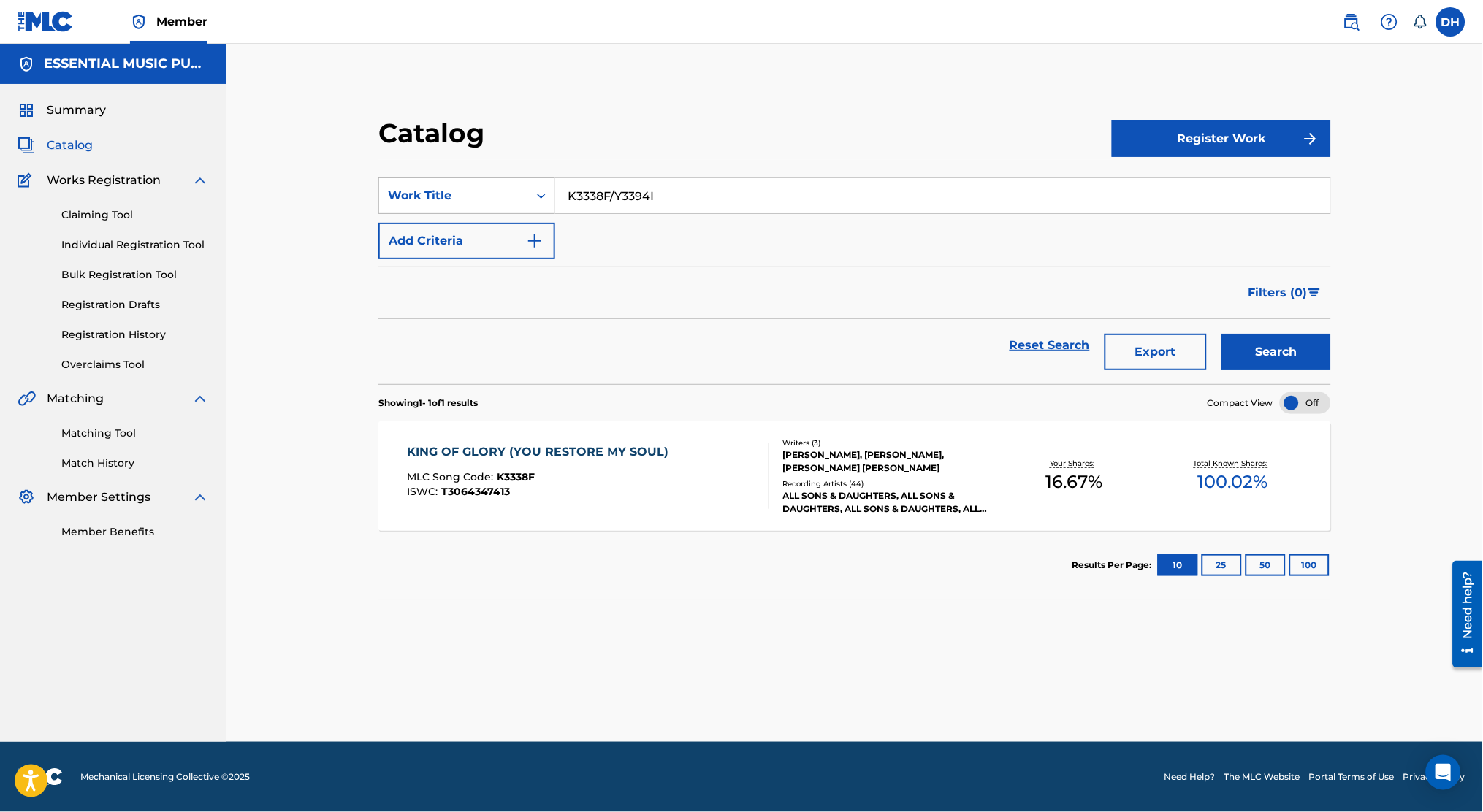 drag, startPoint x: 619, startPoint y: 202, endPoint x: 512, endPoint y: 185, distance: 108.3421 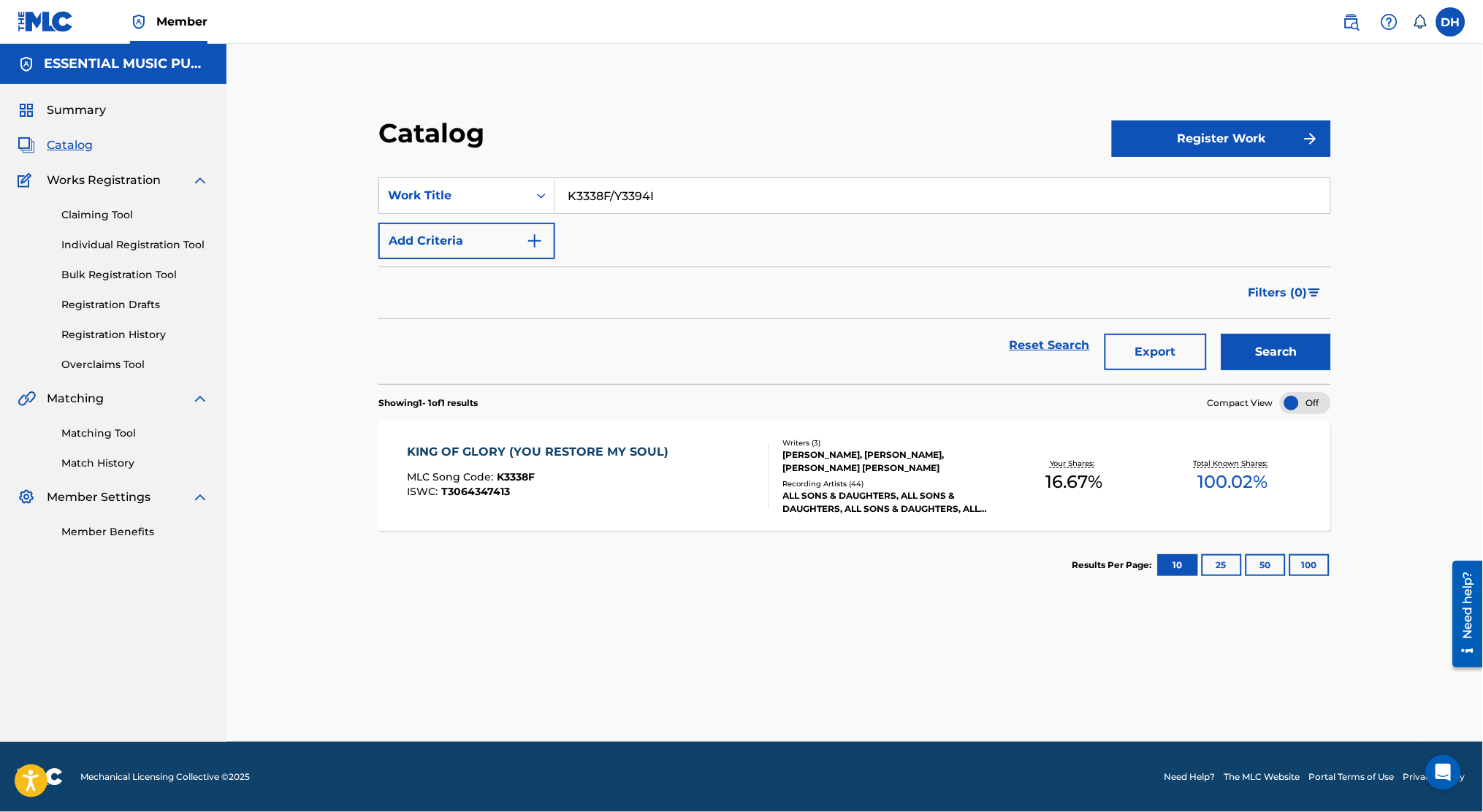 click on "K3338F/Y3394I" at bounding box center [942, 196] 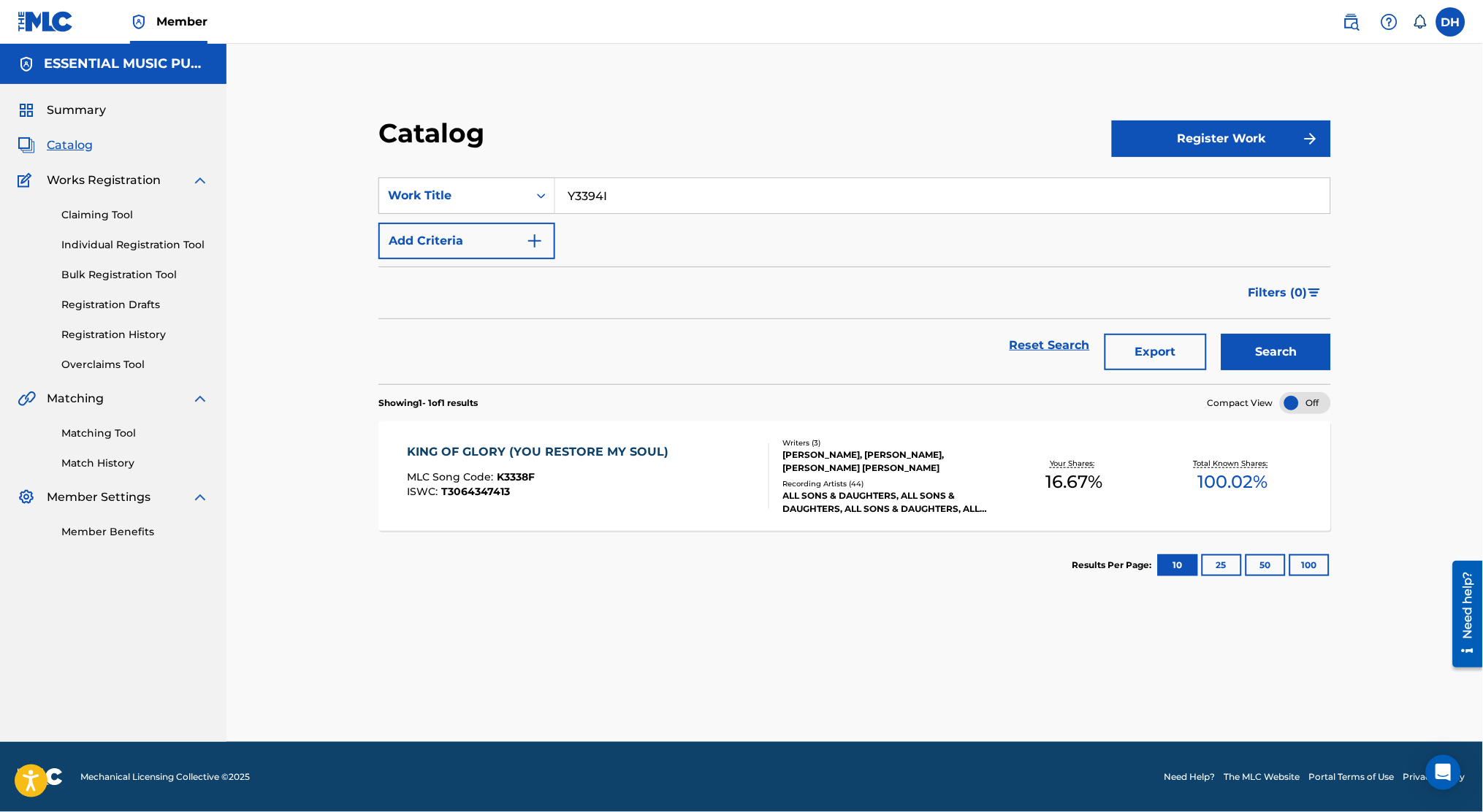 click on "Search" at bounding box center (1276, 352) 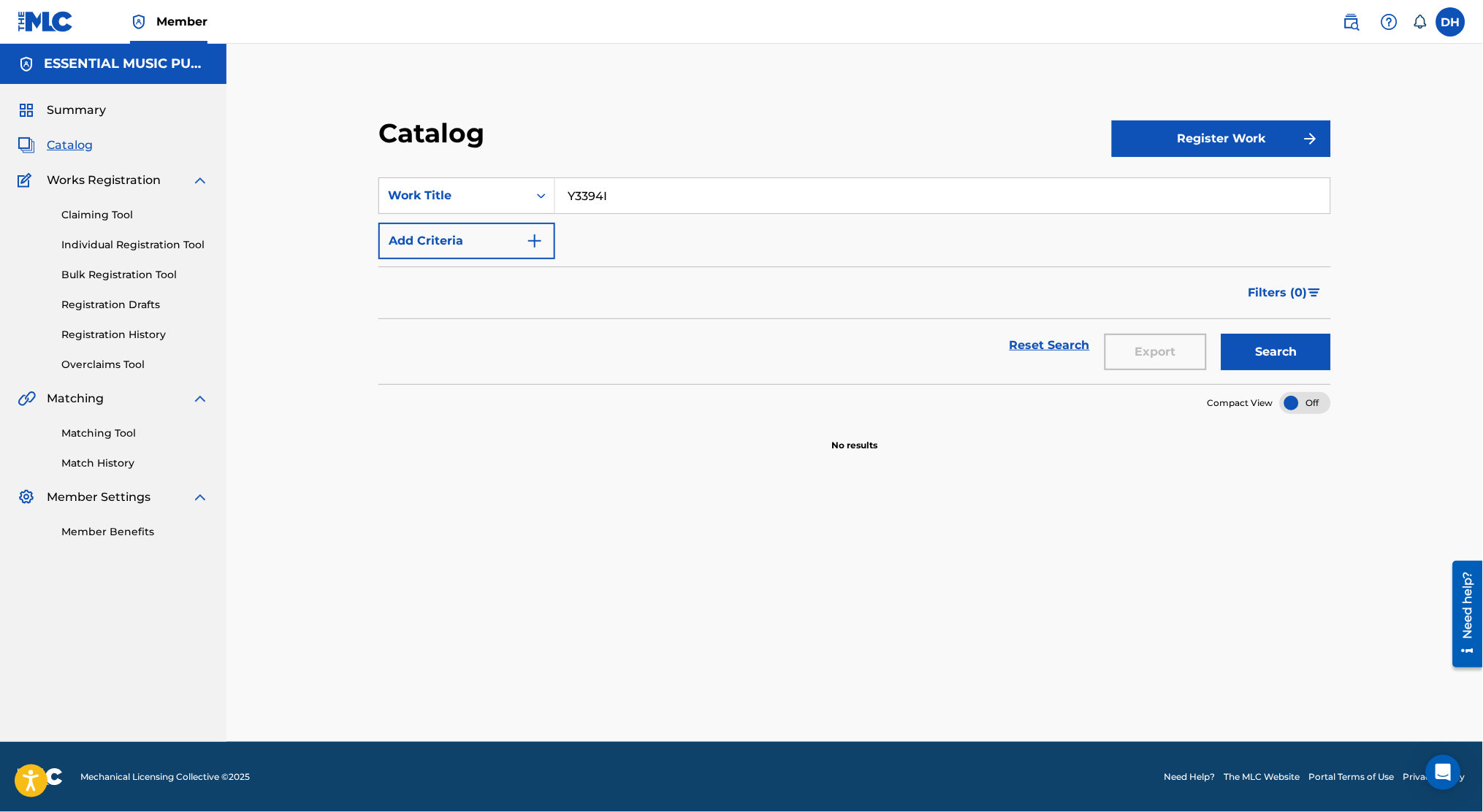 click on "Y3394I" at bounding box center (942, 196) 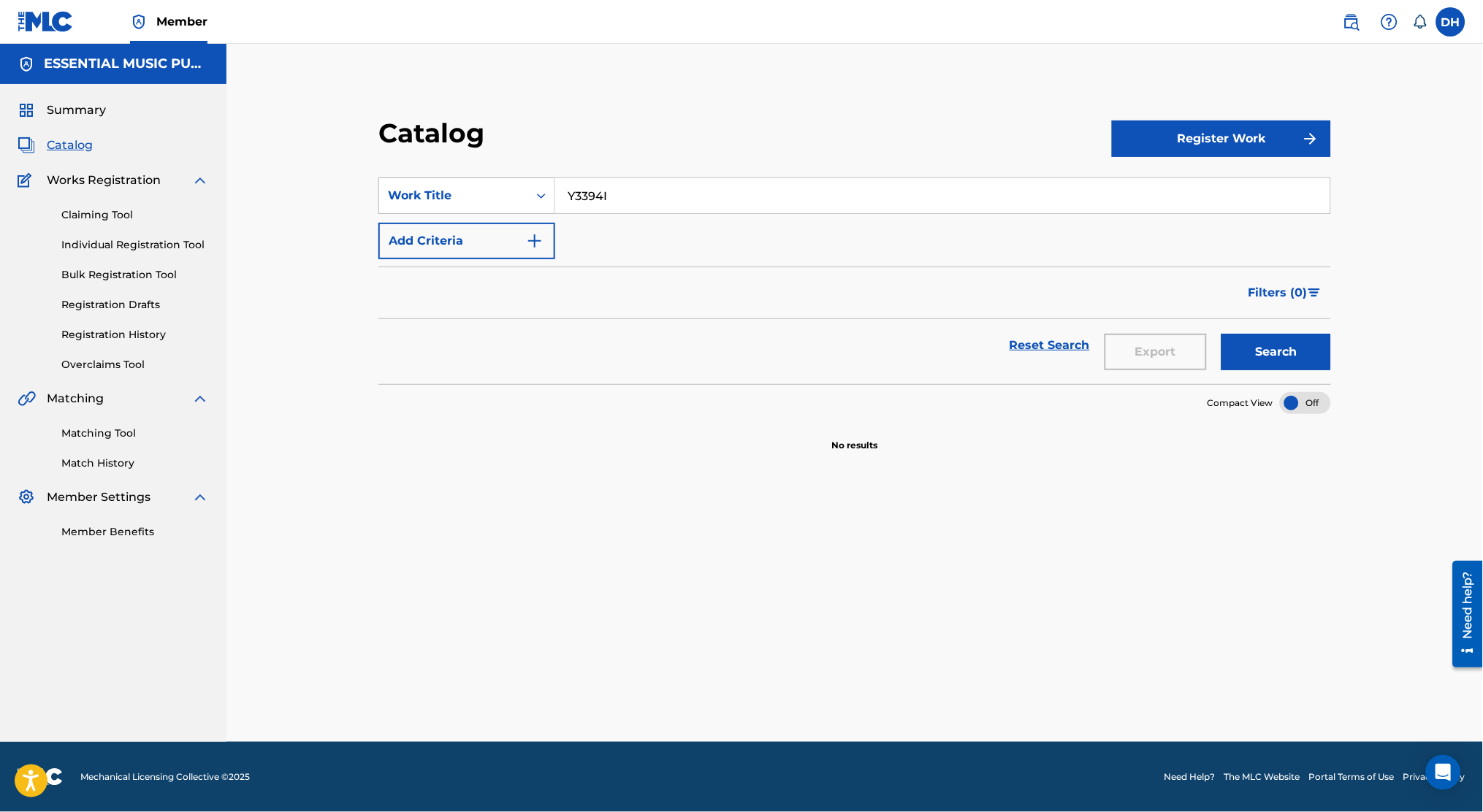 drag, startPoint x: 651, startPoint y: 206, endPoint x: 444, endPoint y: 186, distance: 207.96394 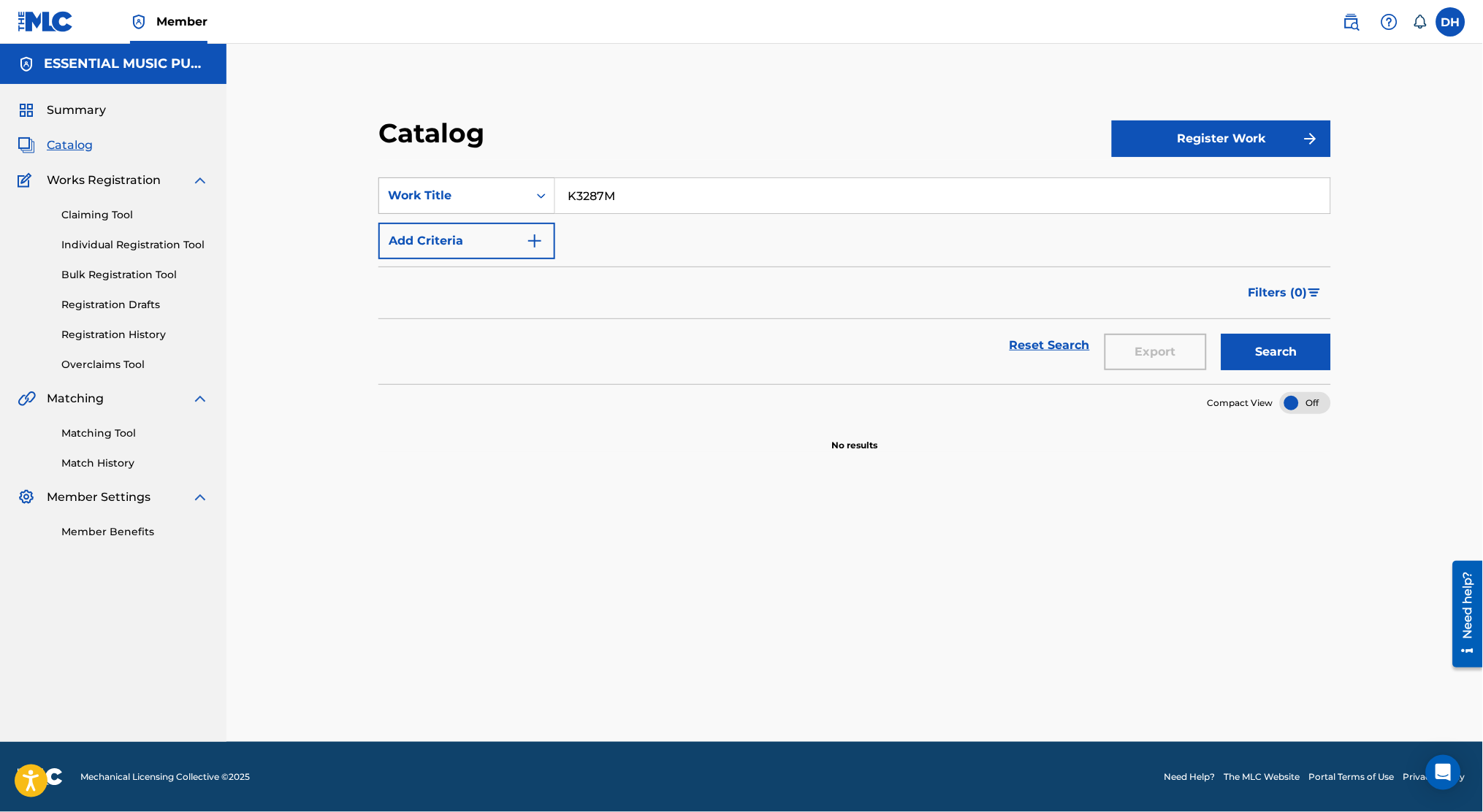 type on "K3287M" 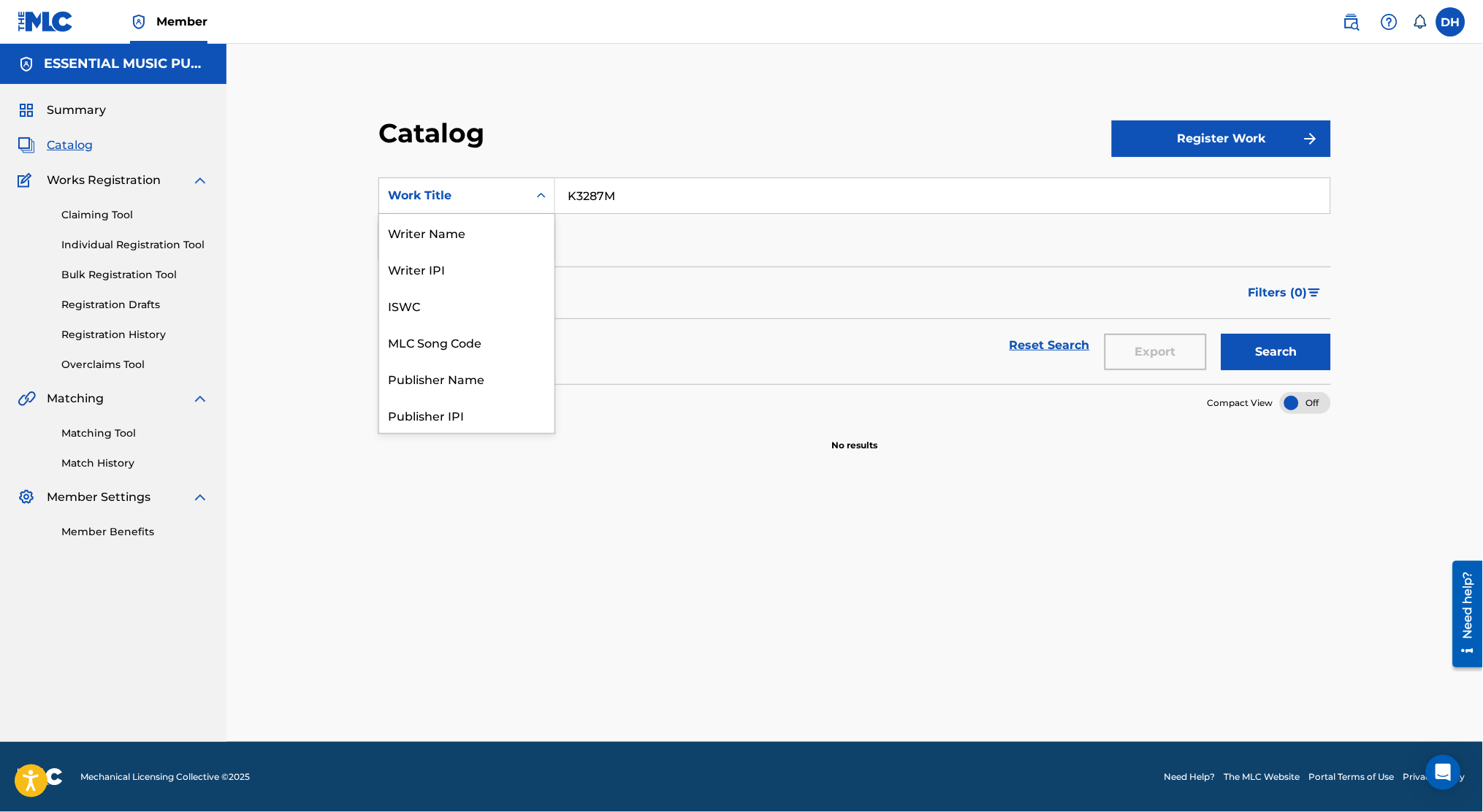 click on "Work Title" at bounding box center [454, 196] 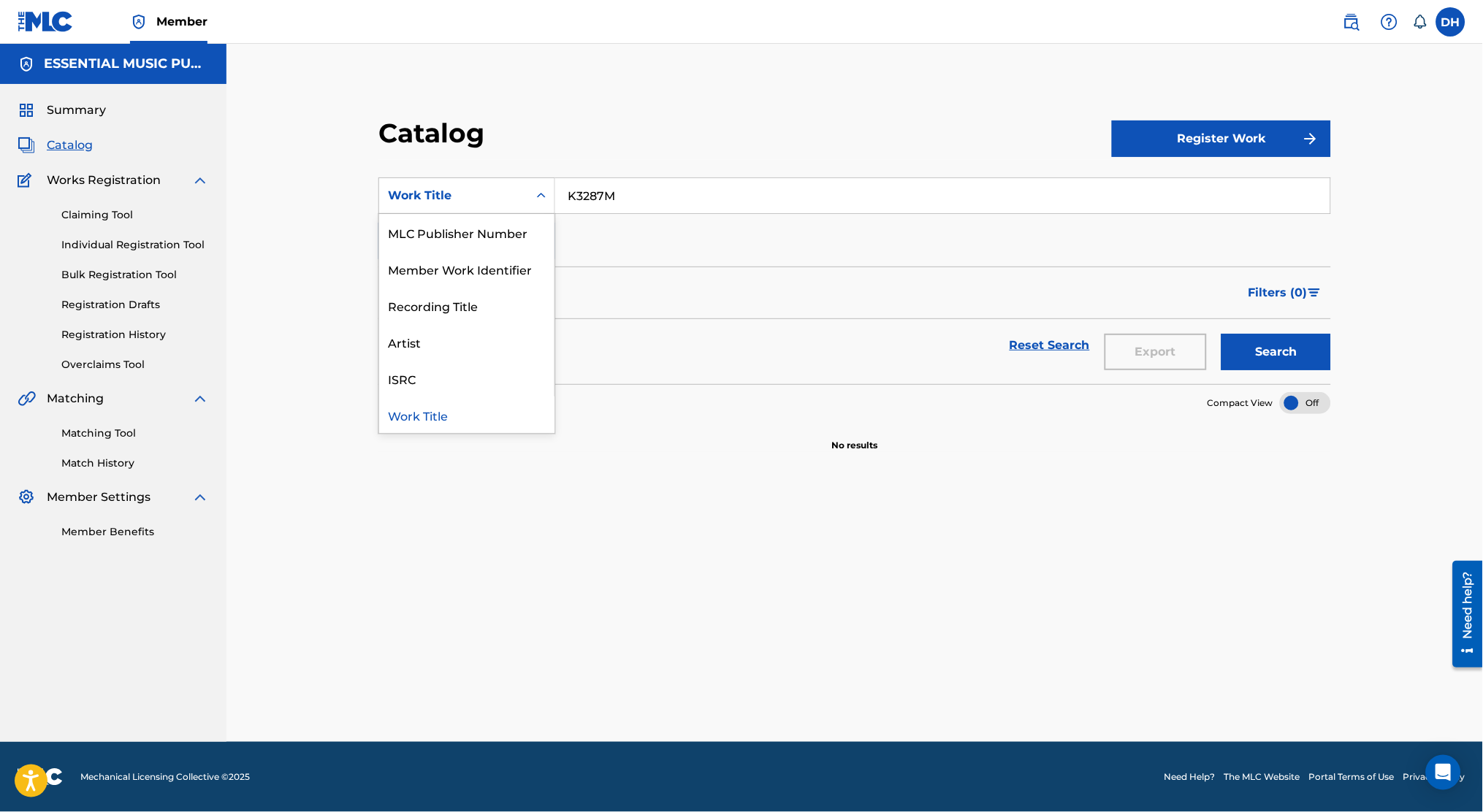 scroll, scrollTop: 0, scrollLeft: 0, axis: both 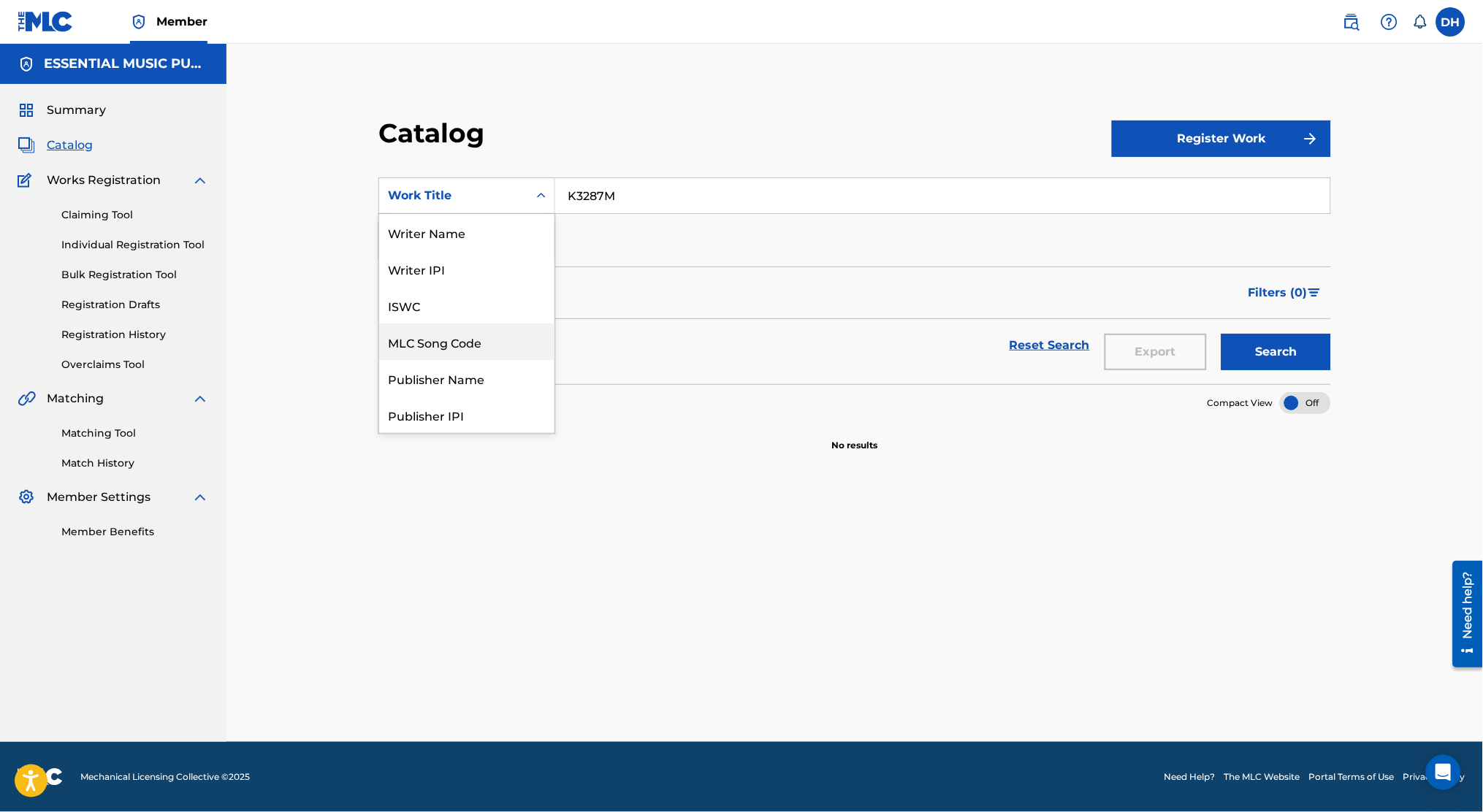click on "MLC Song Code" at bounding box center (467, 342) 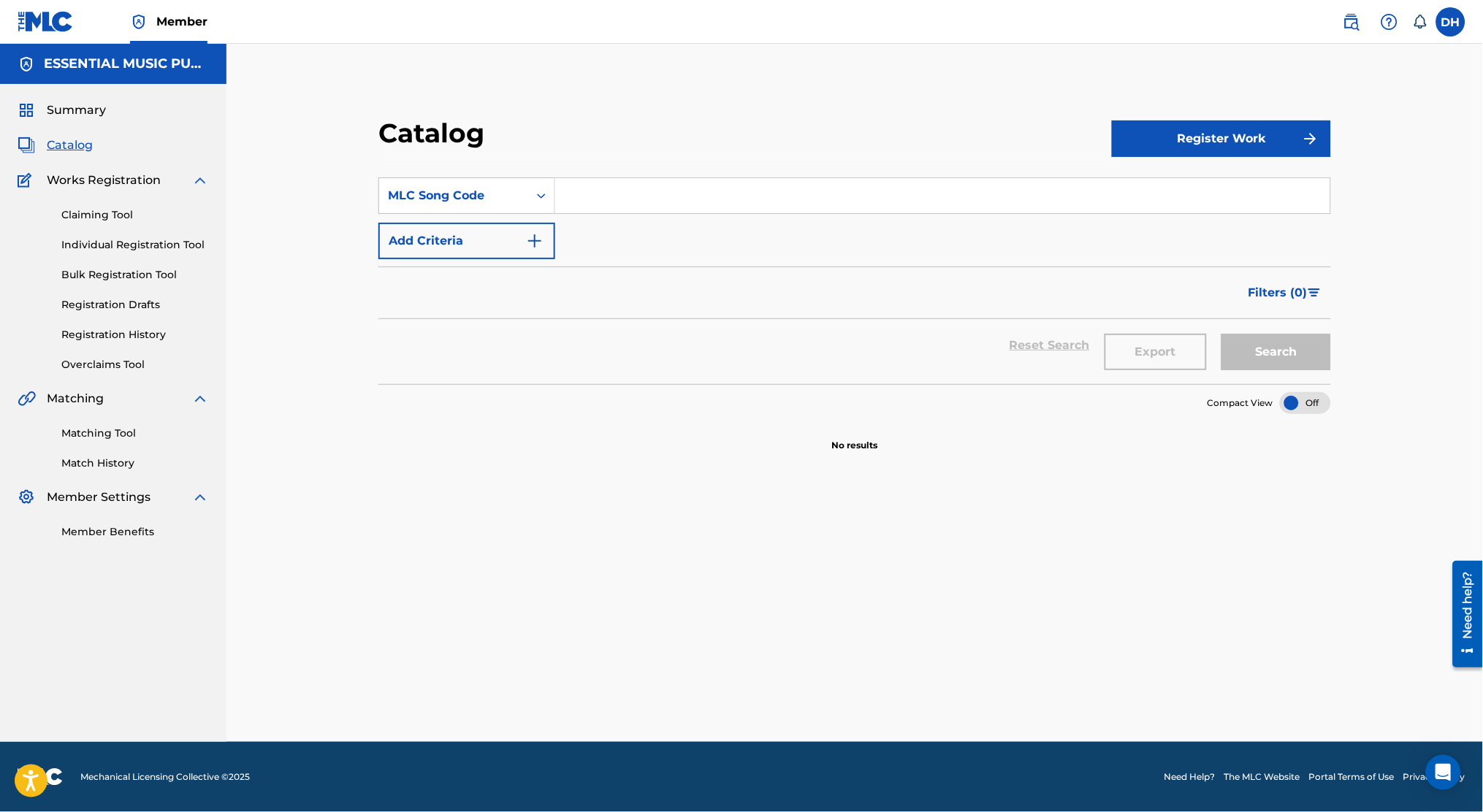 click on "SearchWithCriteriab564bb95-9328-444d-9c3b-6a0d8509c9f6 MLC Song Code Add Criteria Filter Hold Filters Overclaim   Dispute   Remove Filters Apply Filters Filters ( 0 ) Reset Search Export Search" at bounding box center [855, 272] 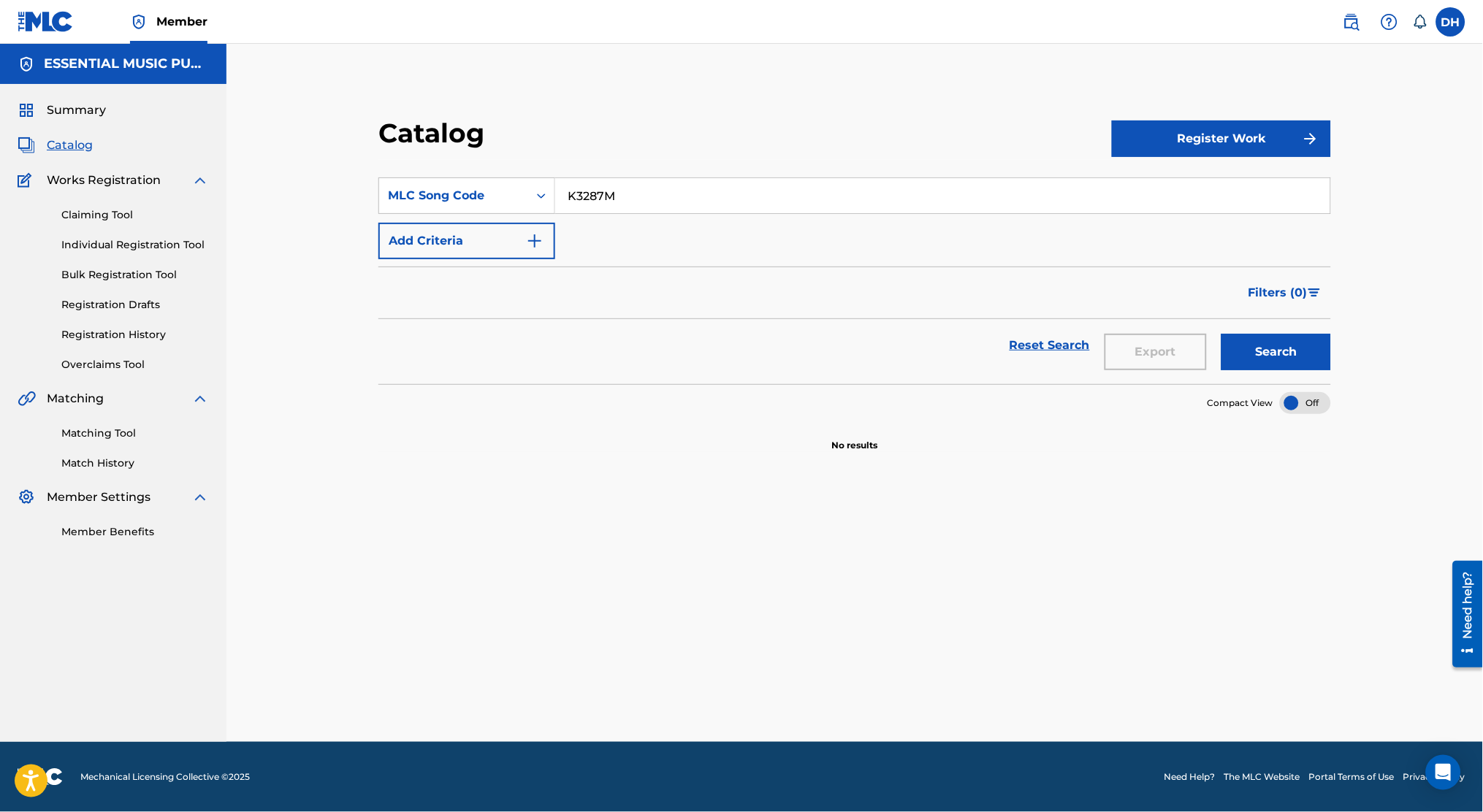 type on "K3287M" 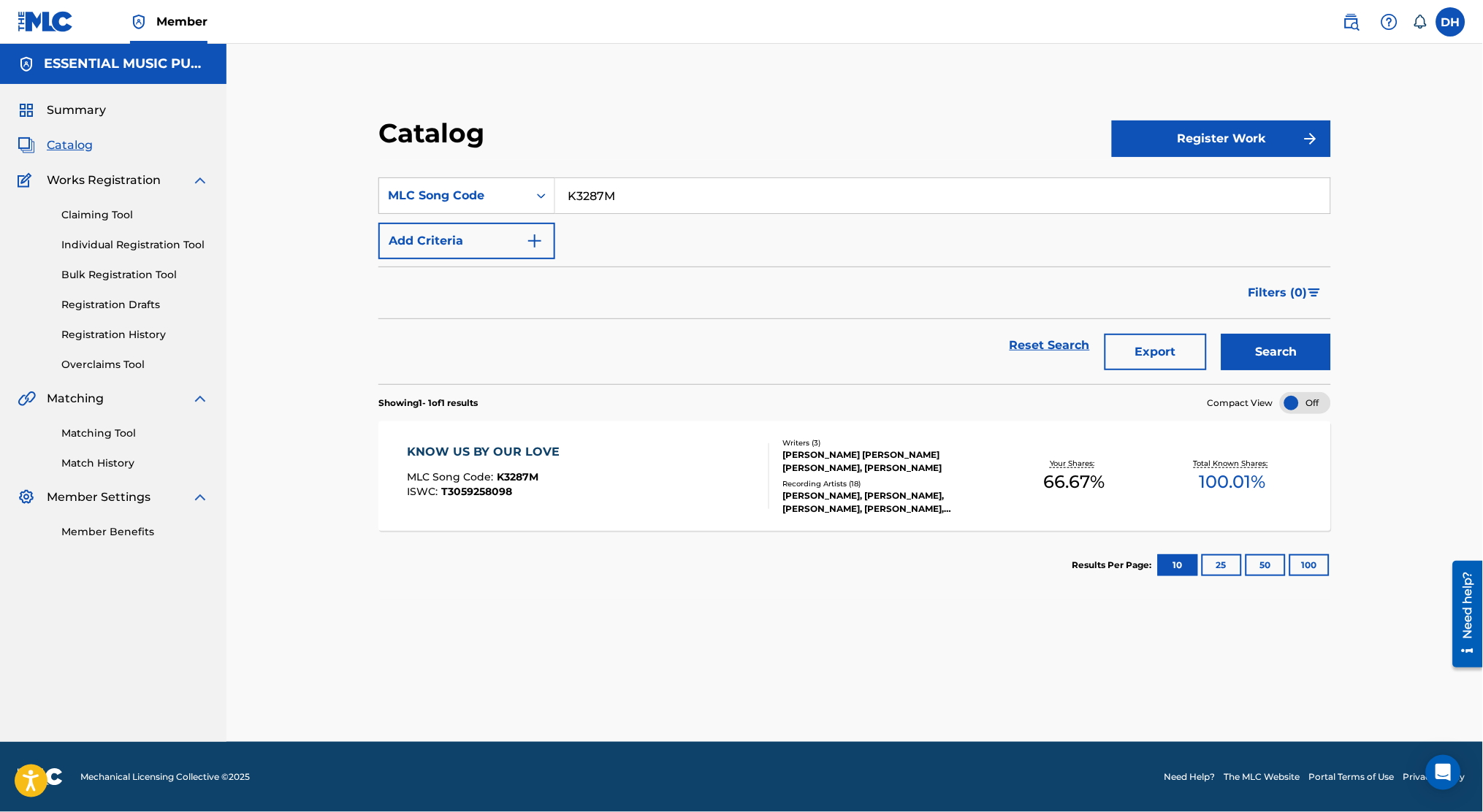 click on "KNOW US BY OUR LOVE MLC Song Code : K3287M ISWC : T3059258098" at bounding box center (588, 476) 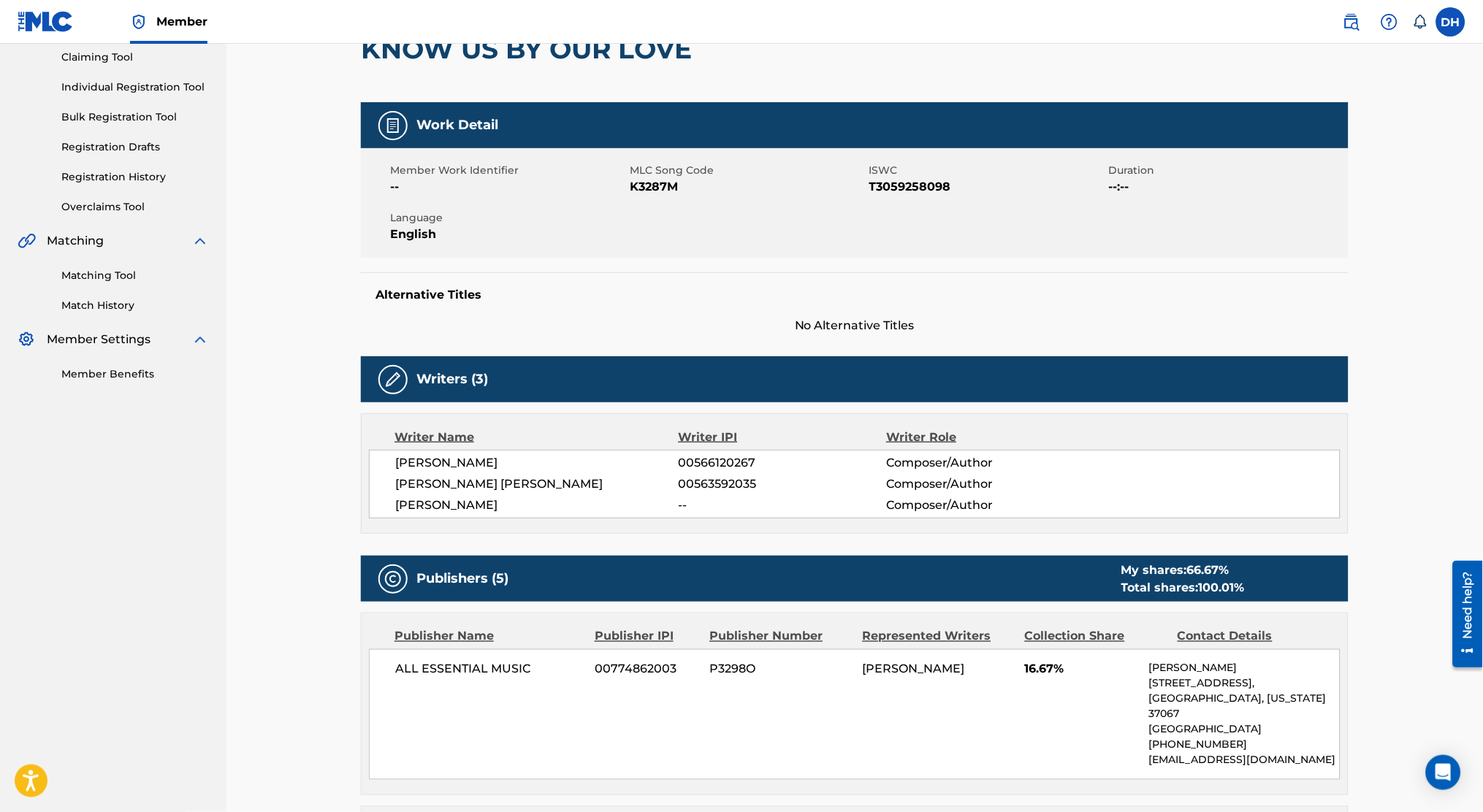 scroll, scrollTop: 0, scrollLeft: 0, axis: both 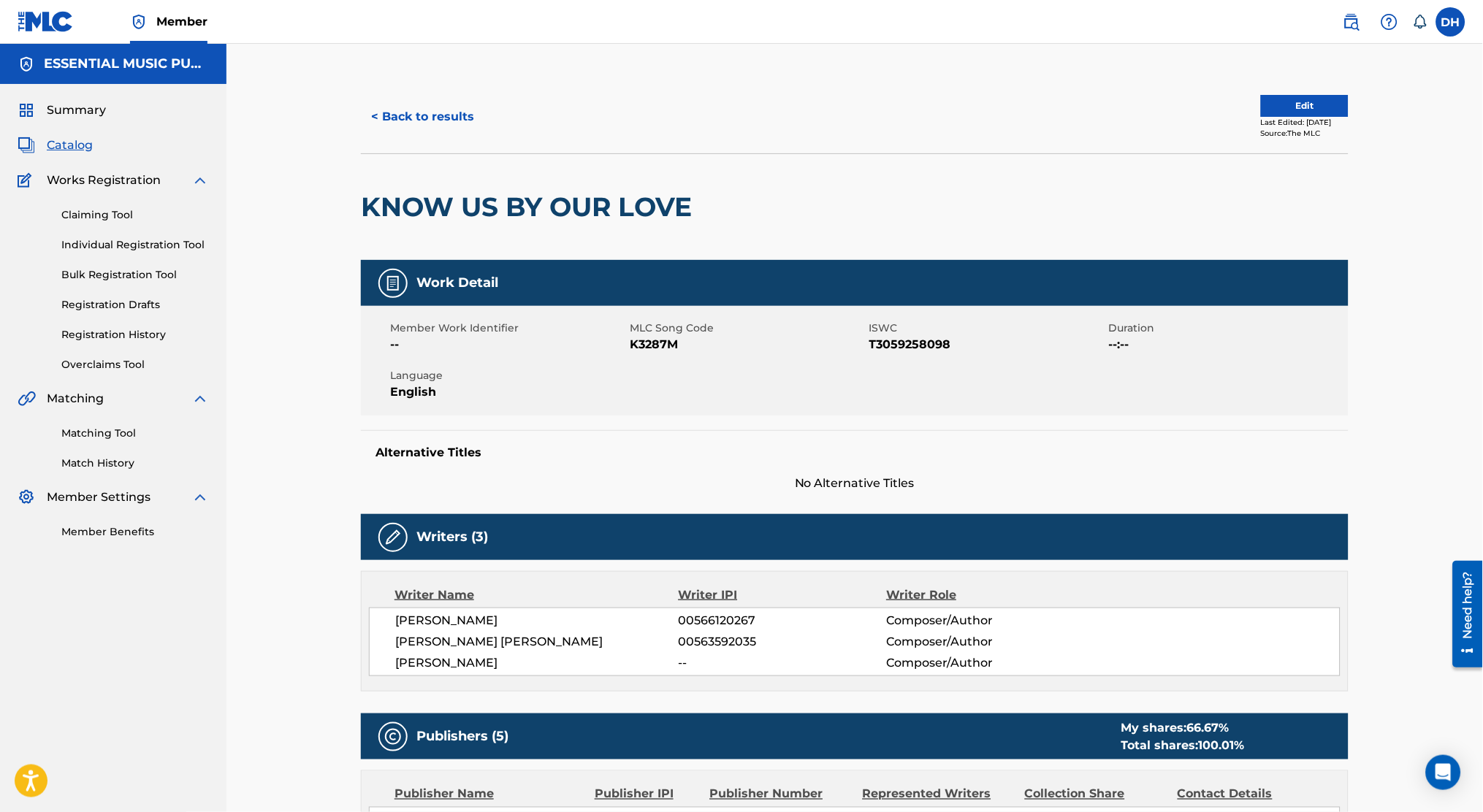 click on "Last Edited:   April 02, 2025" at bounding box center [1305, 122] 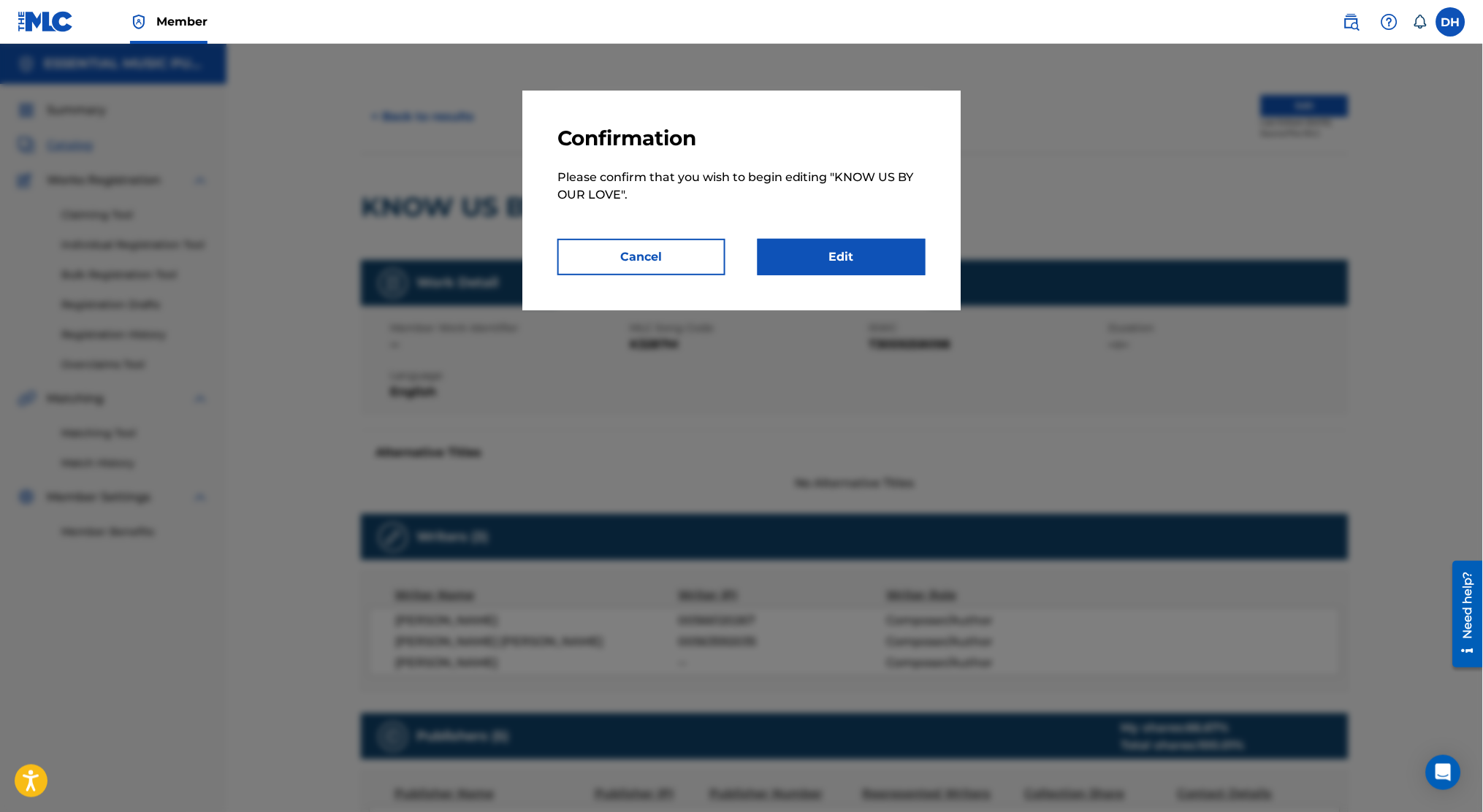 click on "Edit" at bounding box center (842, 257) 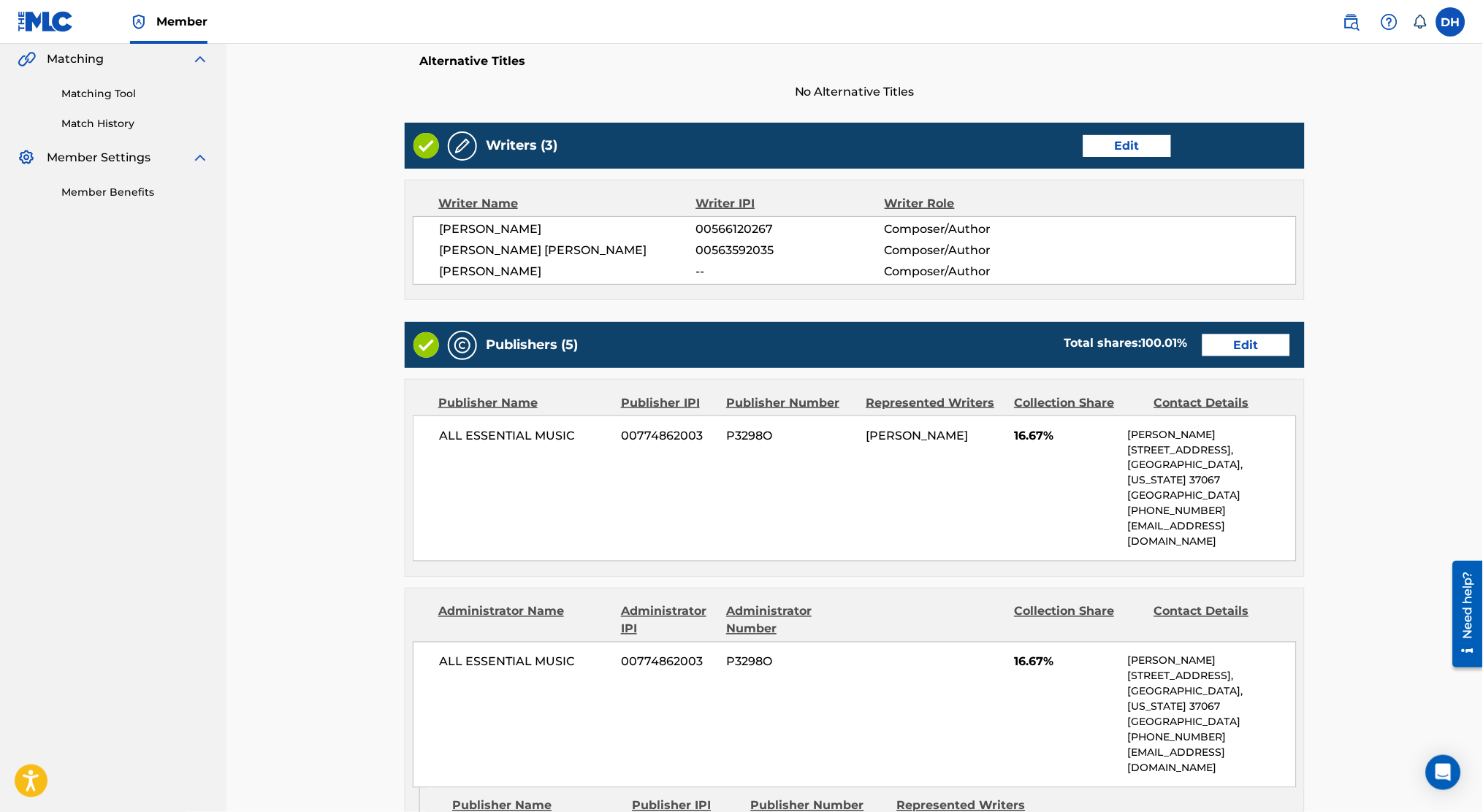 scroll, scrollTop: 341, scrollLeft: 0, axis: vertical 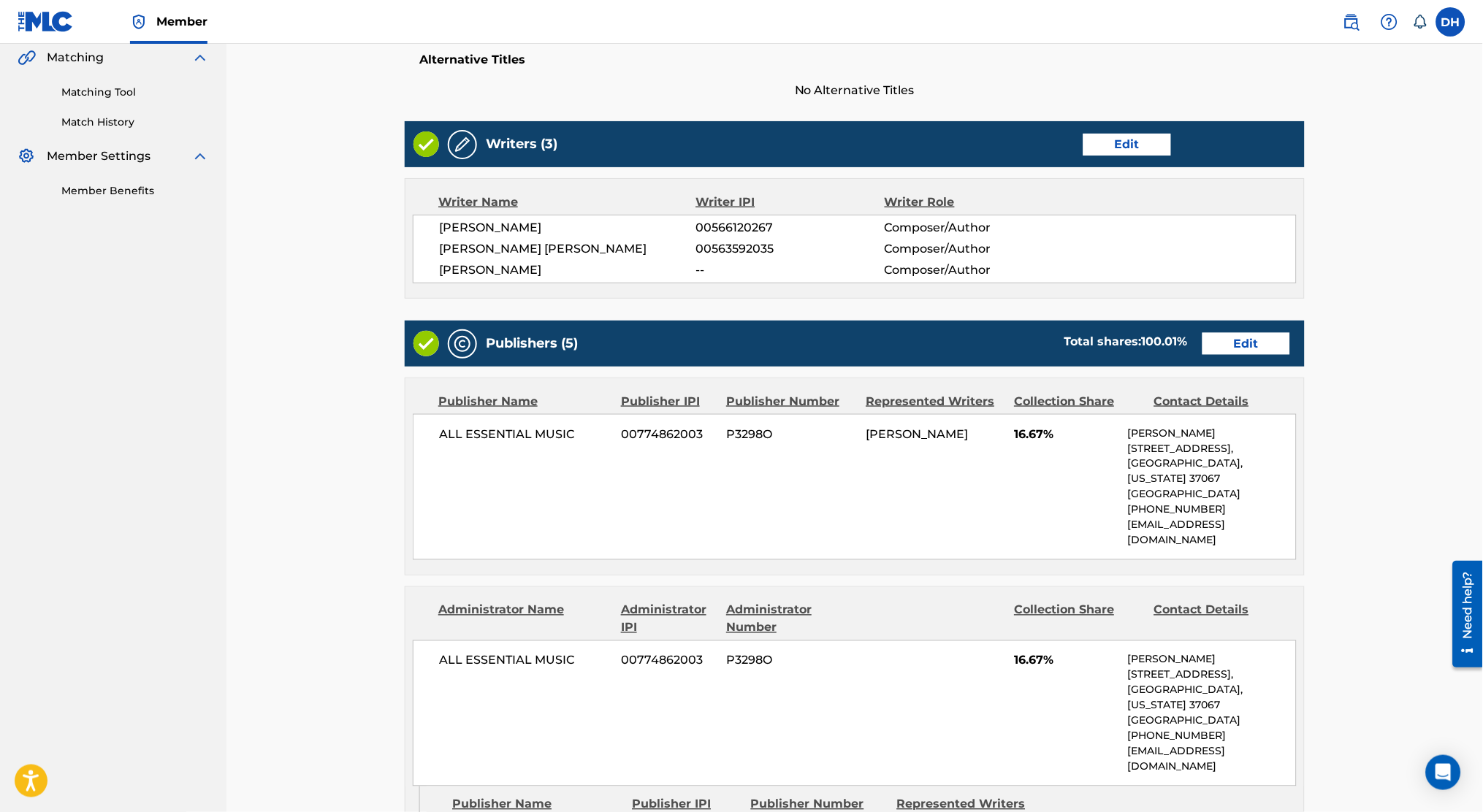 click on "Edit" at bounding box center (1246, 344) 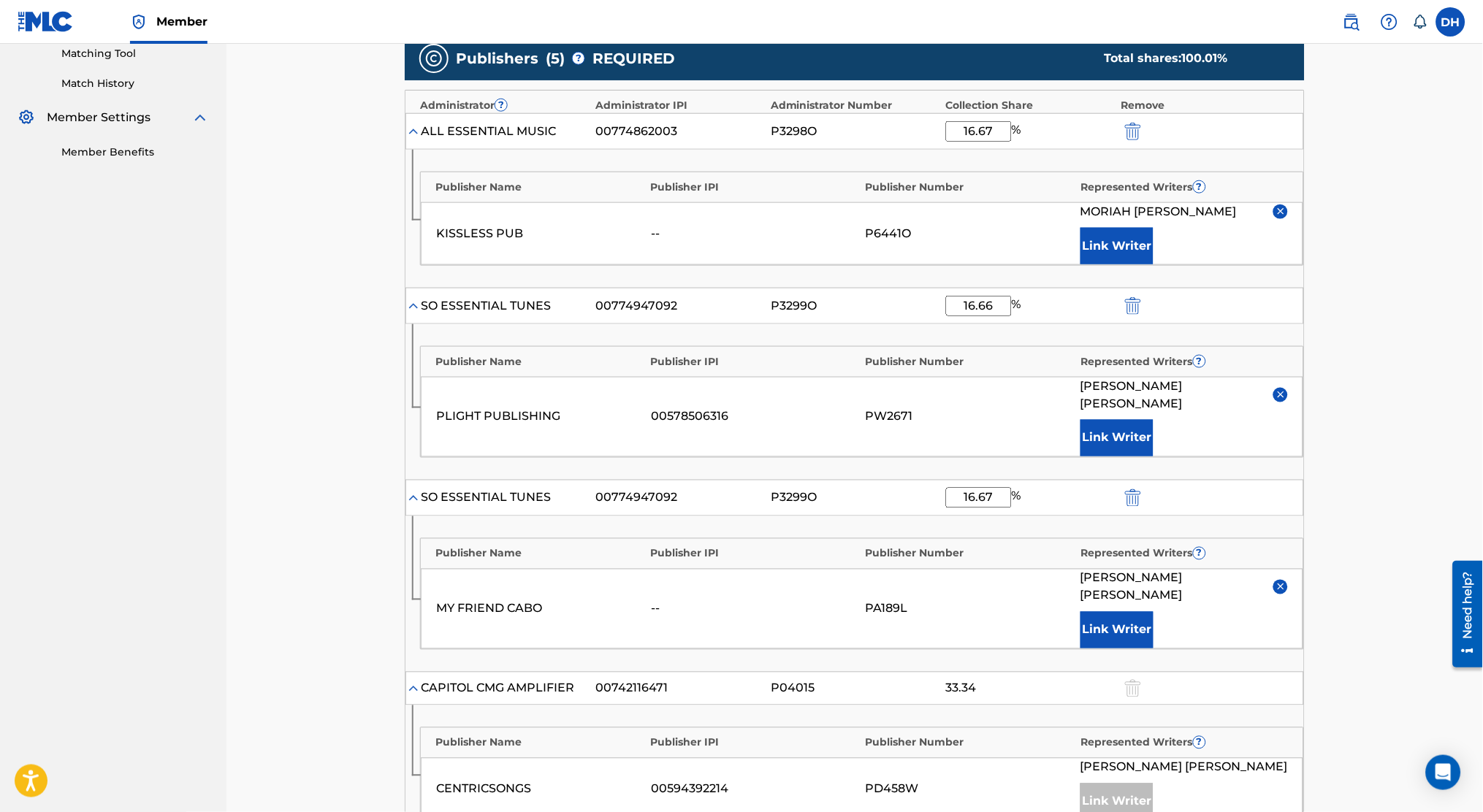 scroll, scrollTop: 379, scrollLeft: 0, axis: vertical 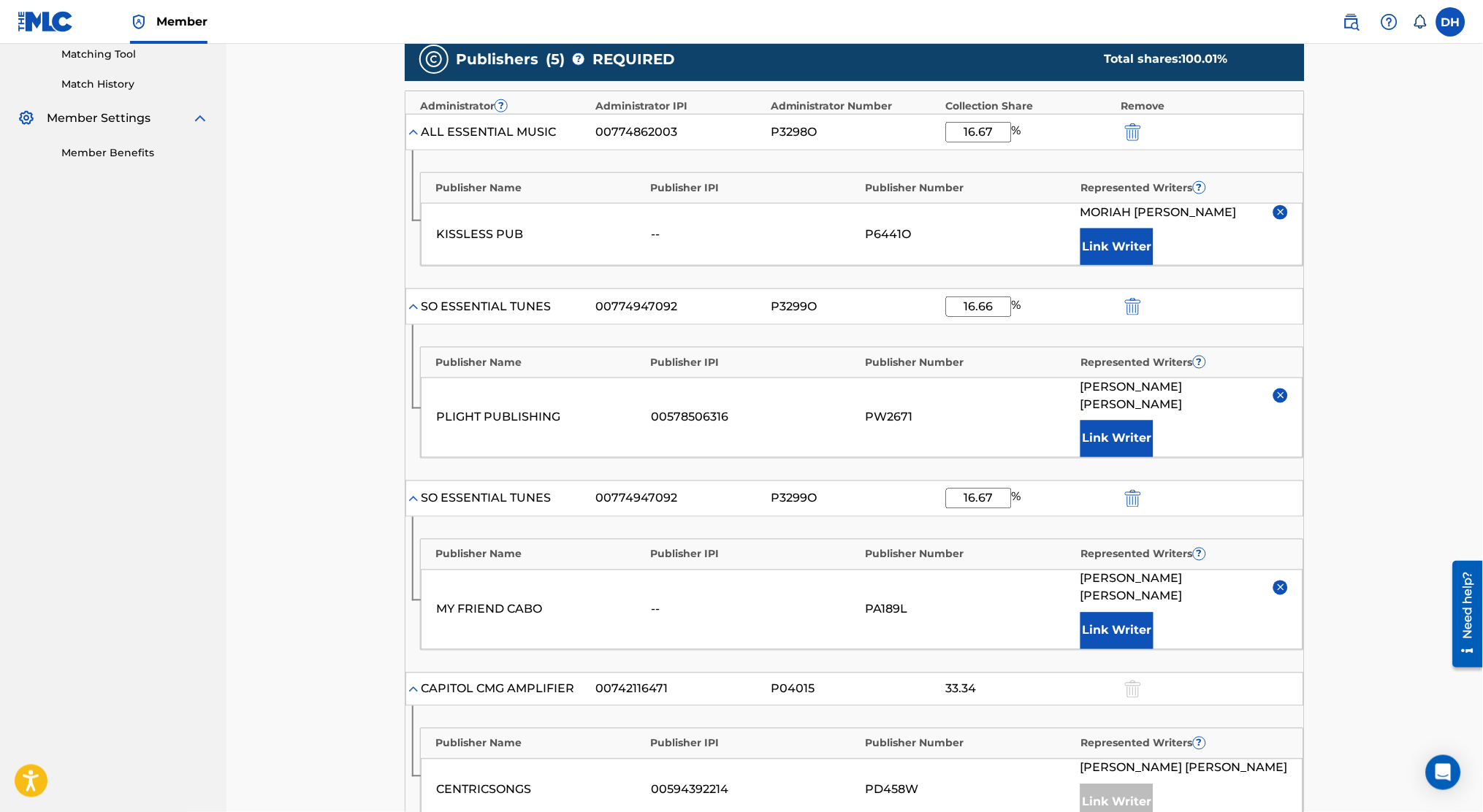 click on "16.67" at bounding box center (979, 132) 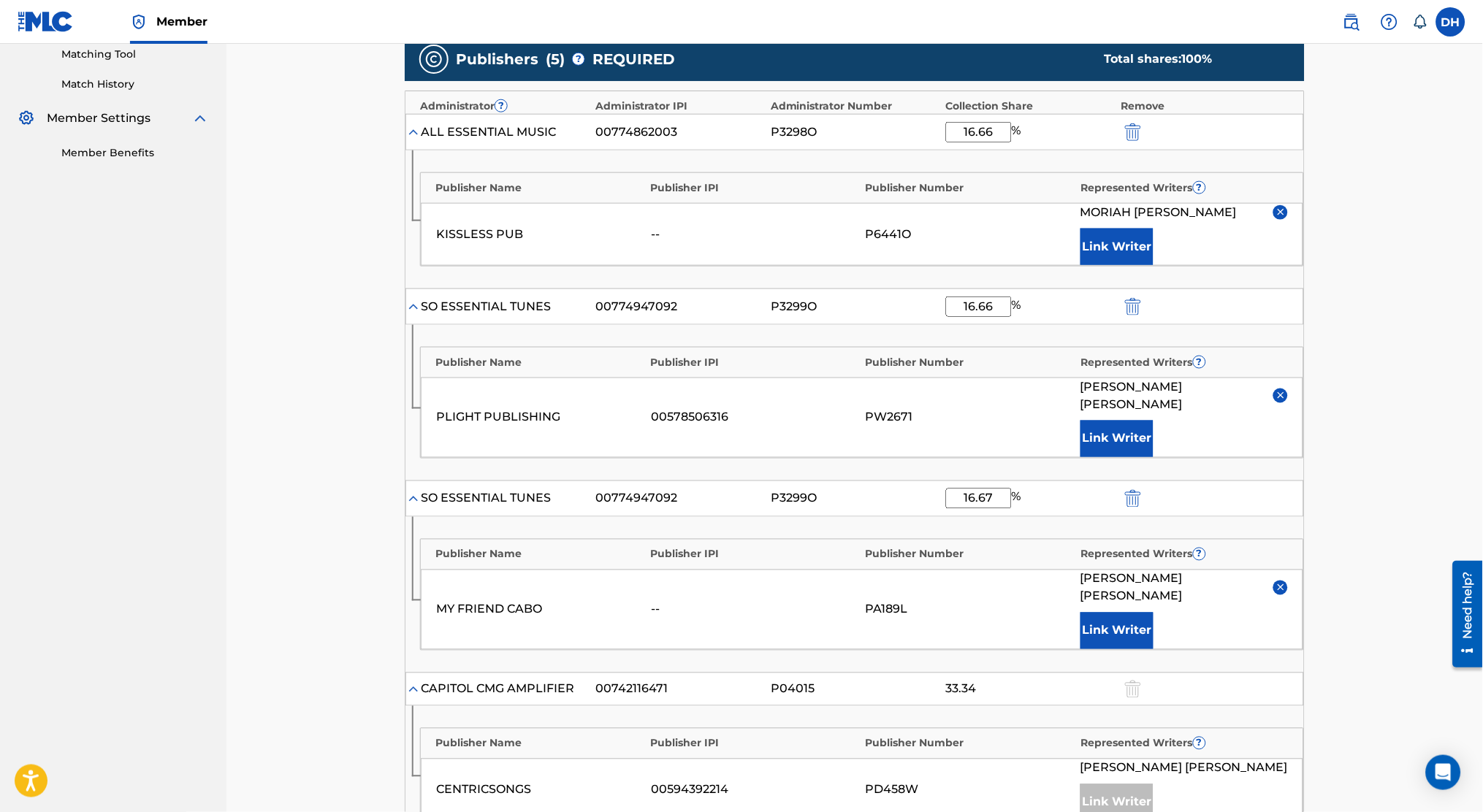 type on "16.66" 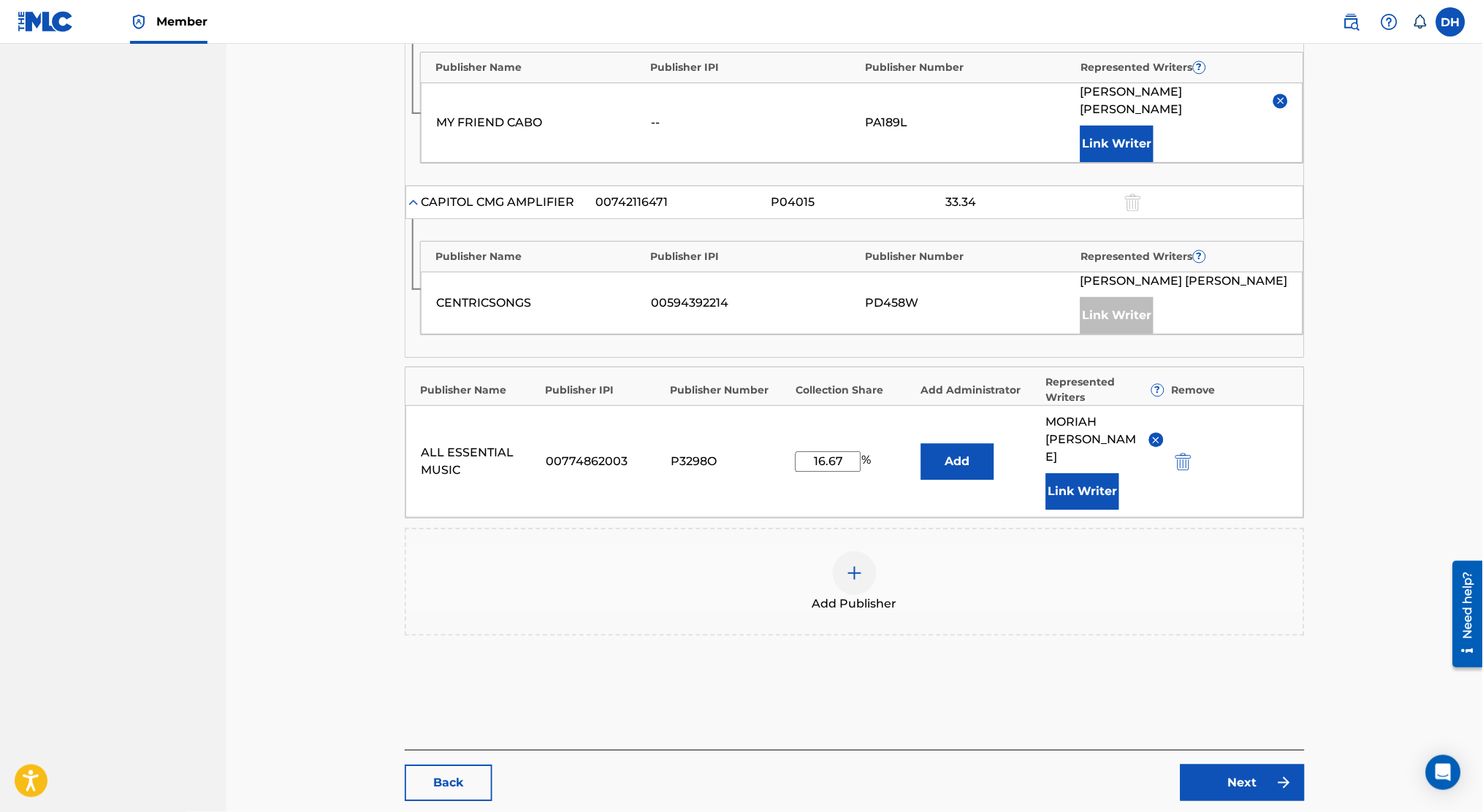 scroll, scrollTop: 866, scrollLeft: 0, axis: vertical 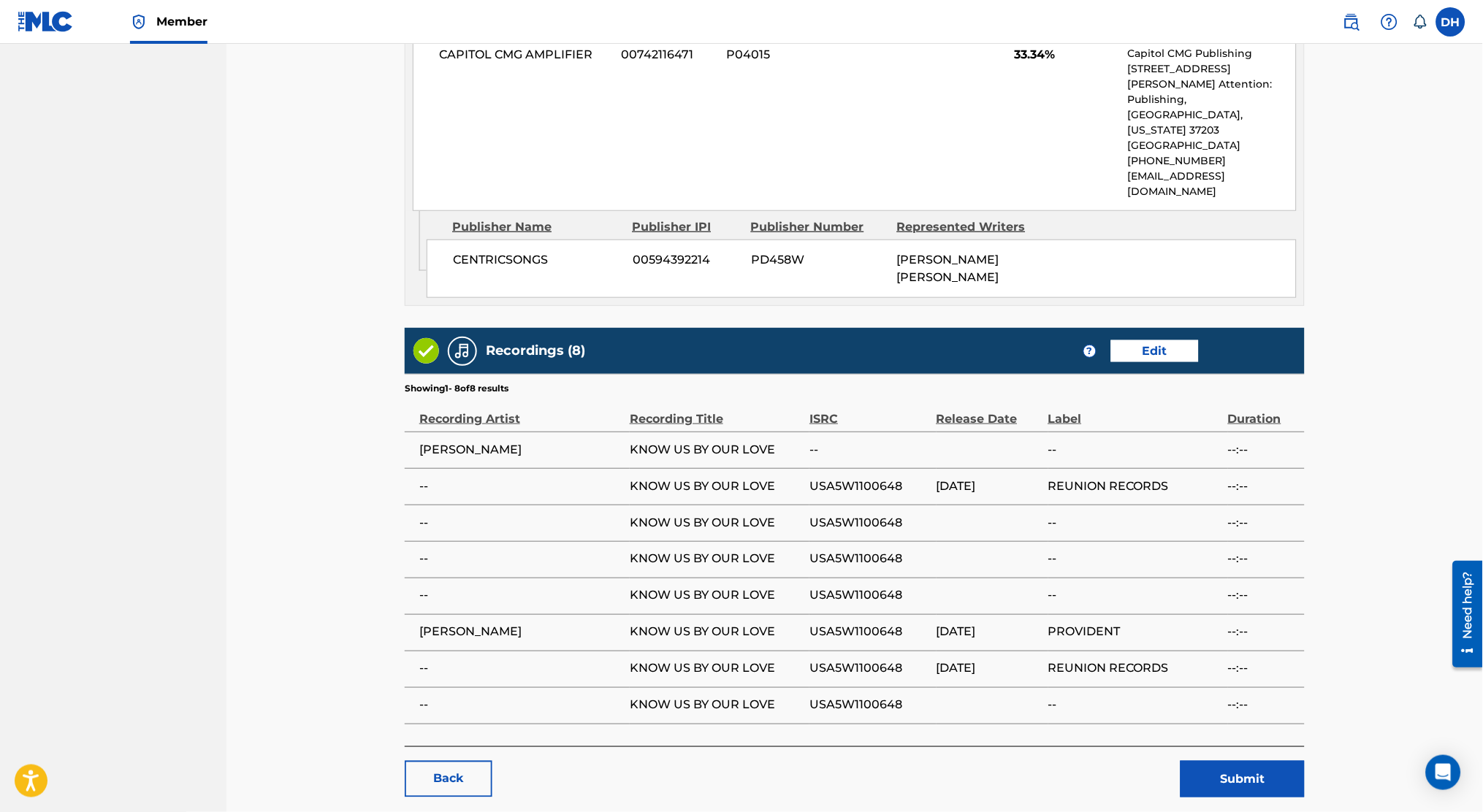 click on "Submit" at bounding box center (1243, 779) 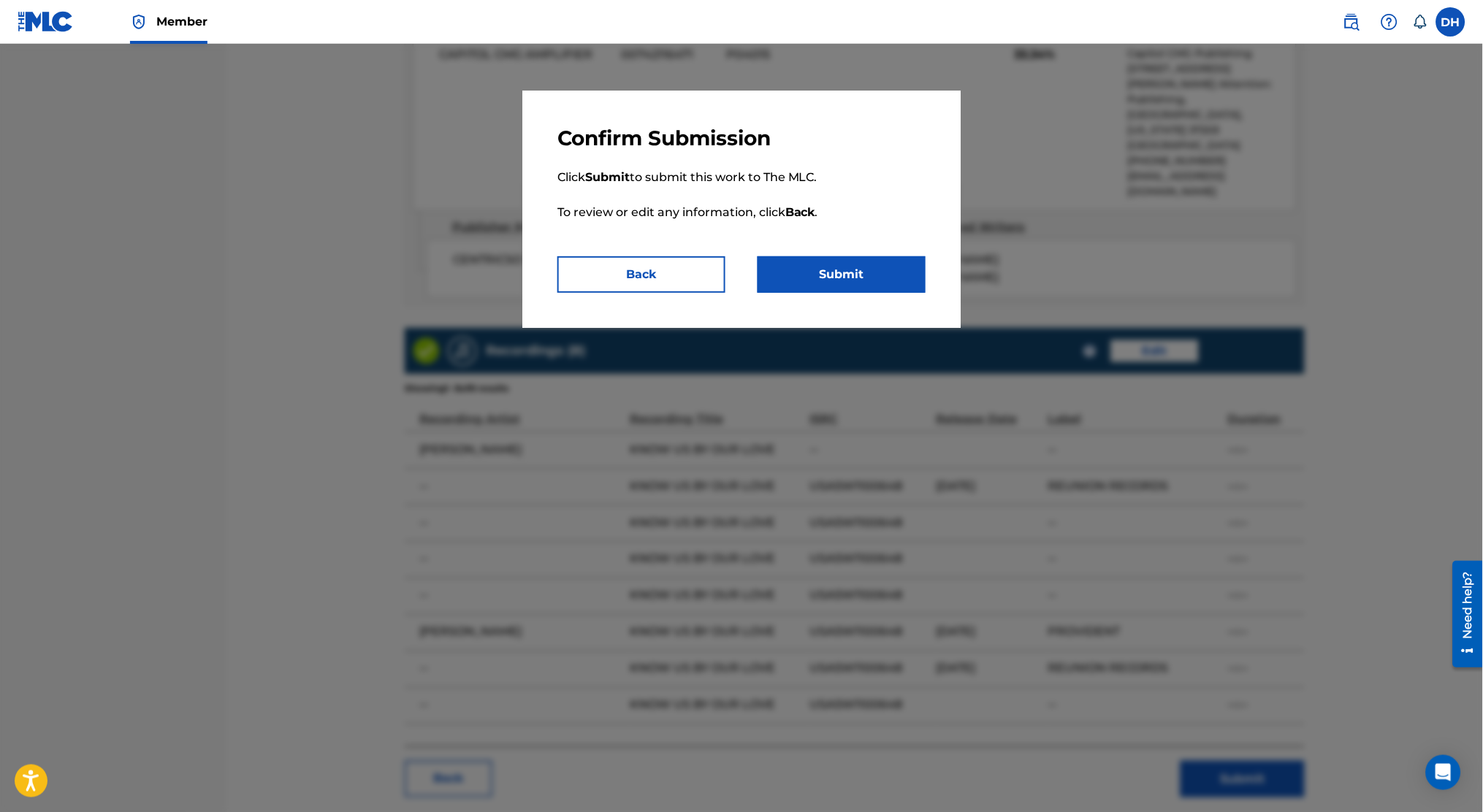 click on "Submit" at bounding box center (842, 275) 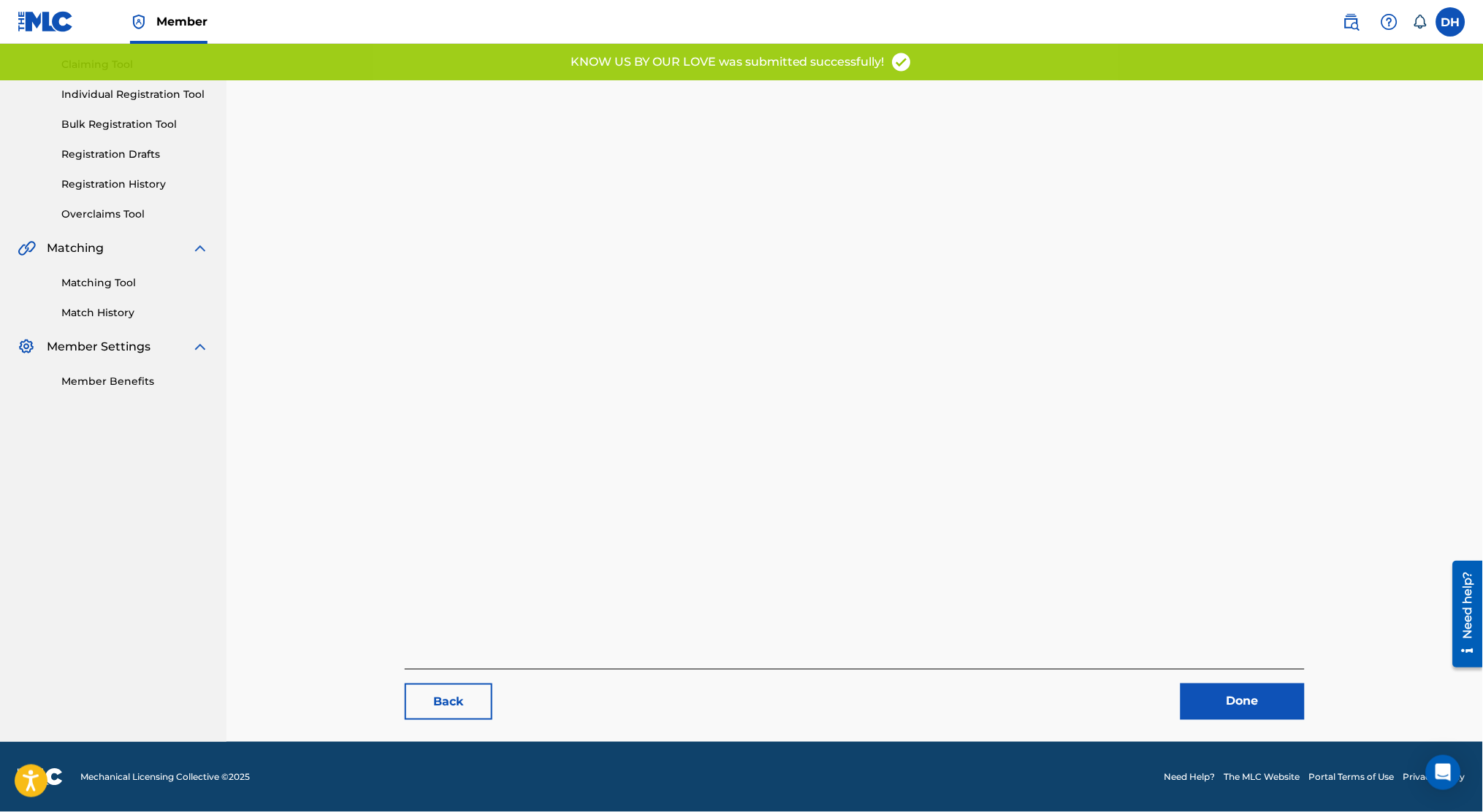 scroll, scrollTop: 0, scrollLeft: 0, axis: both 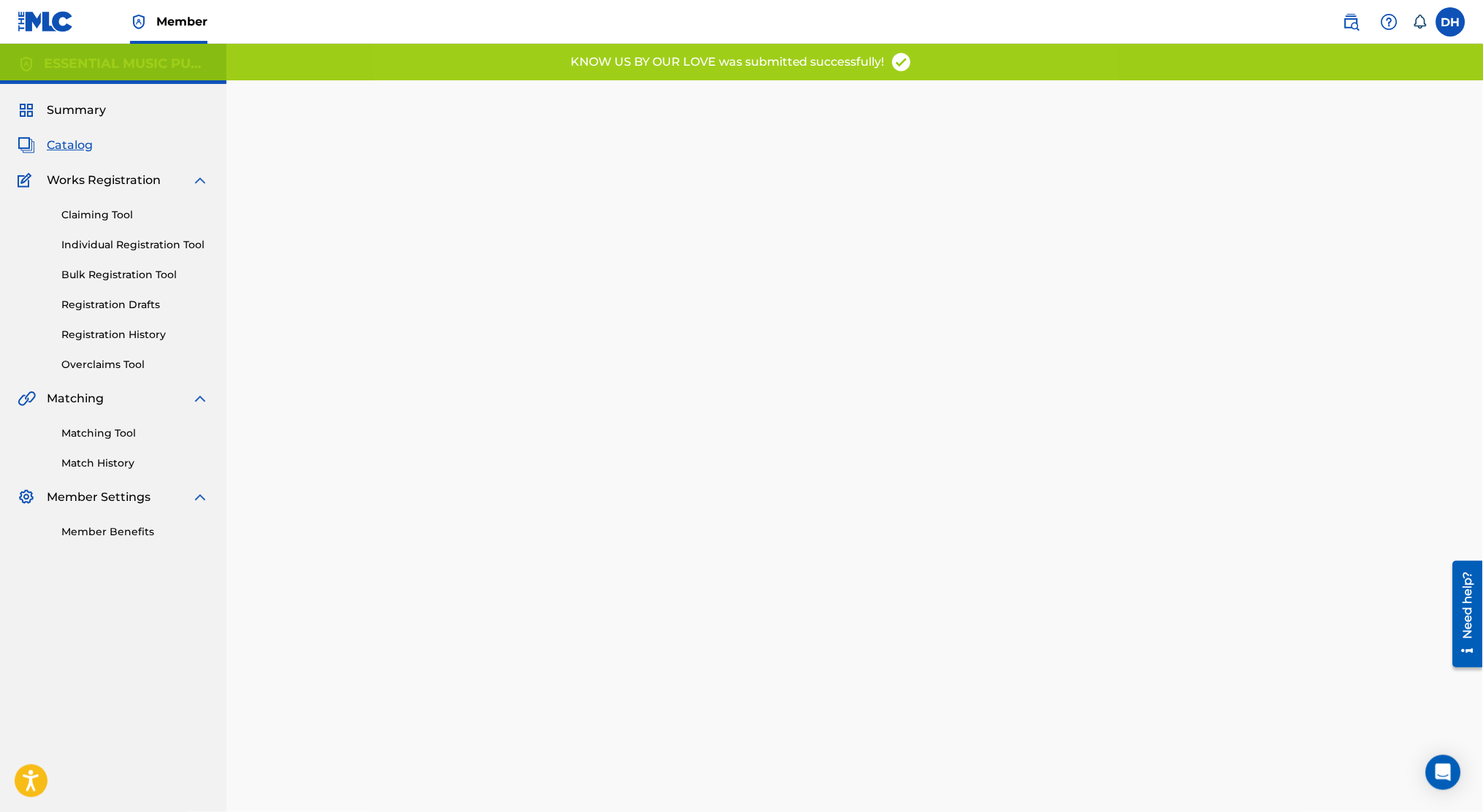 click on "Catalog" at bounding box center (113, 145) 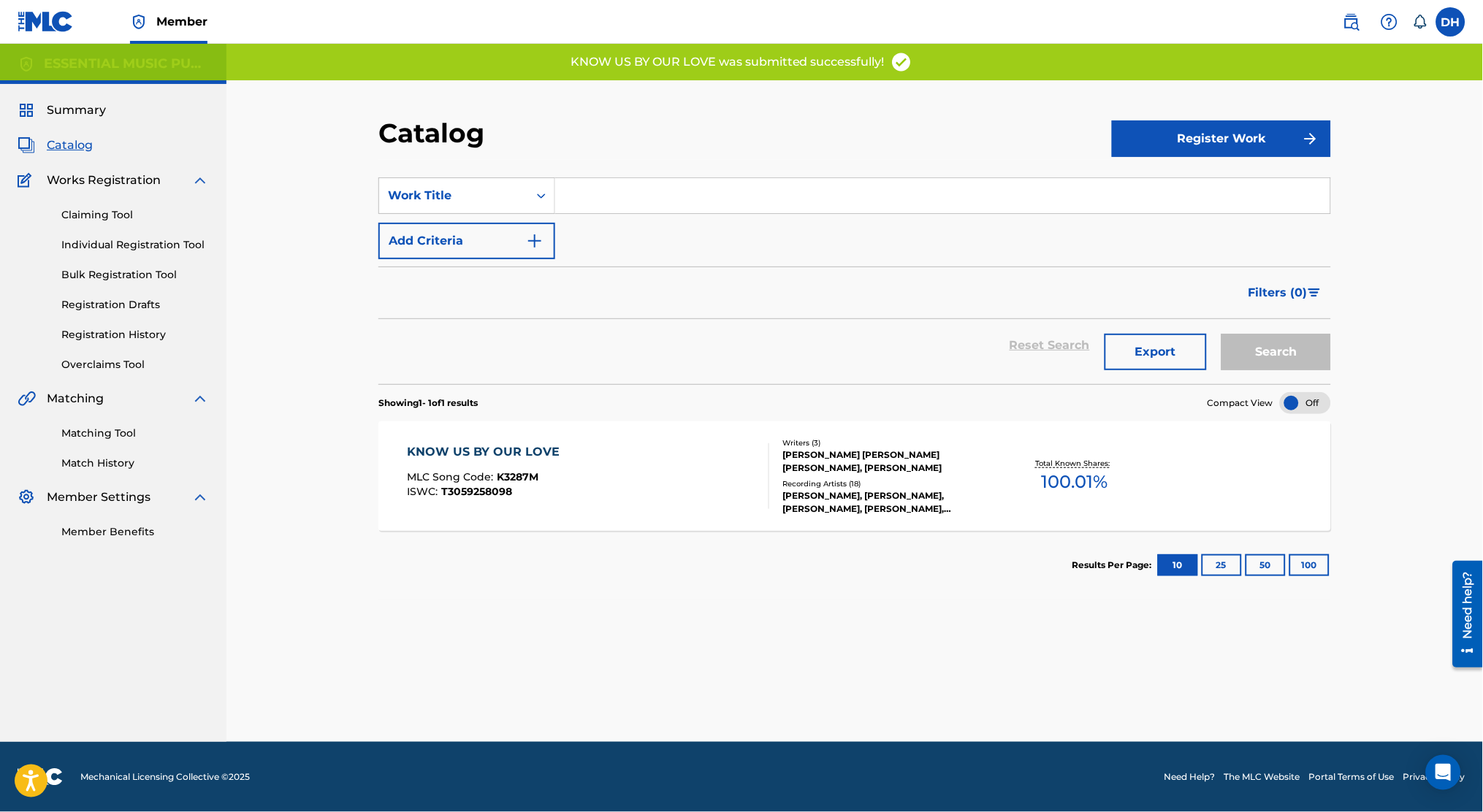 click at bounding box center [942, 196] 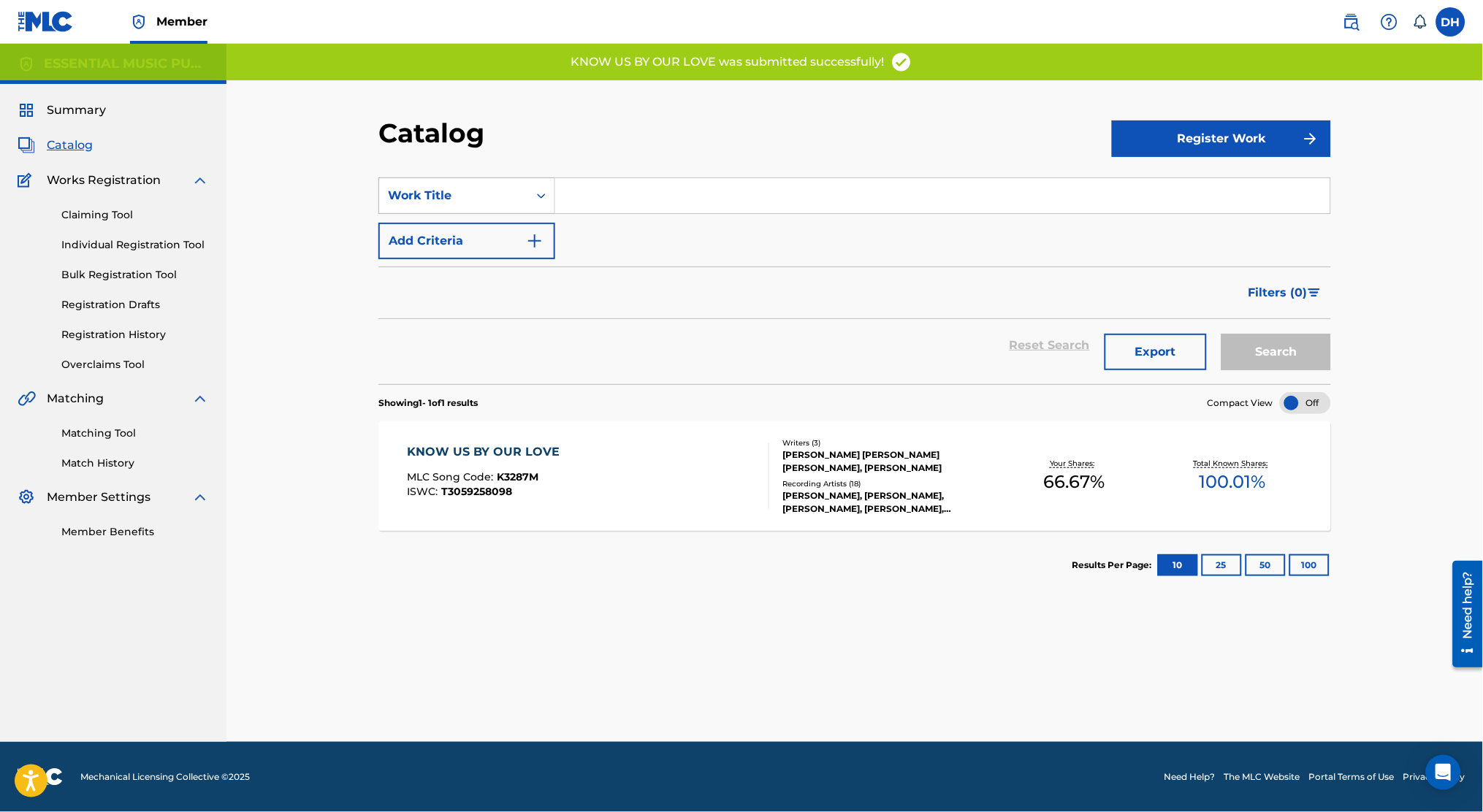 paste on "K3287M/T84130" 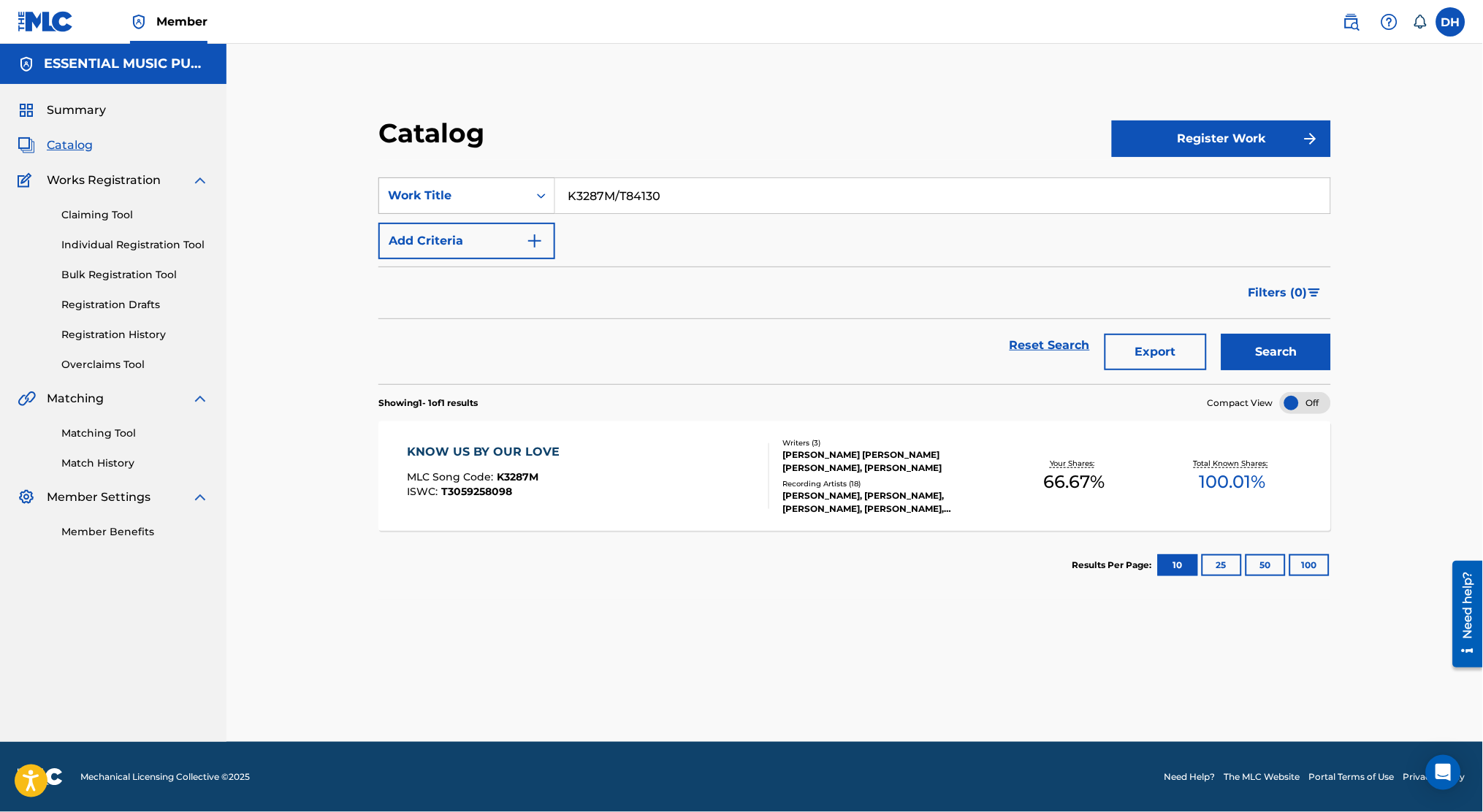 drag, startPoint x: 617, startPoint y: 193, endPoint x: 529, endPoint y: 187, distance: 88.204308 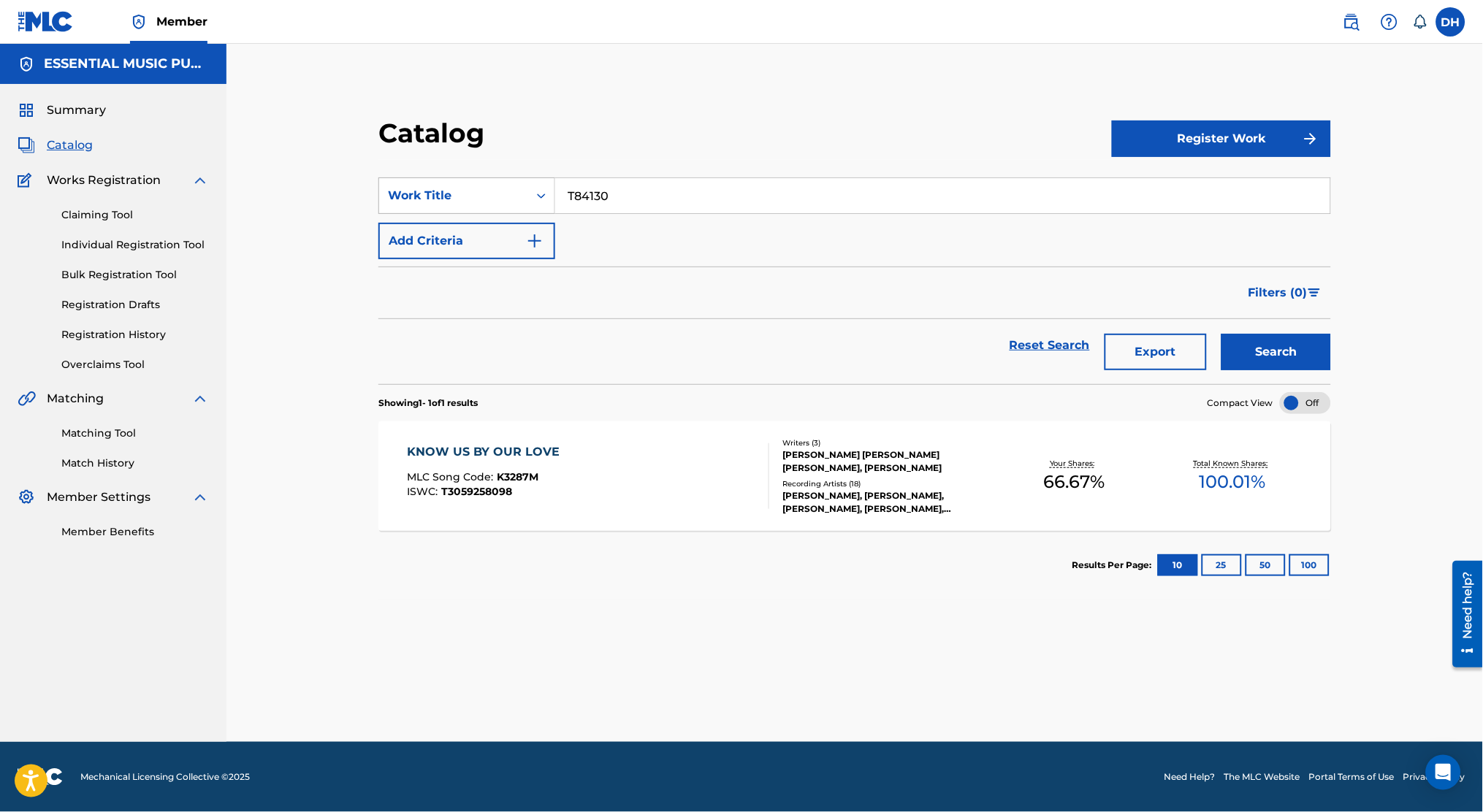 type on "T84130" 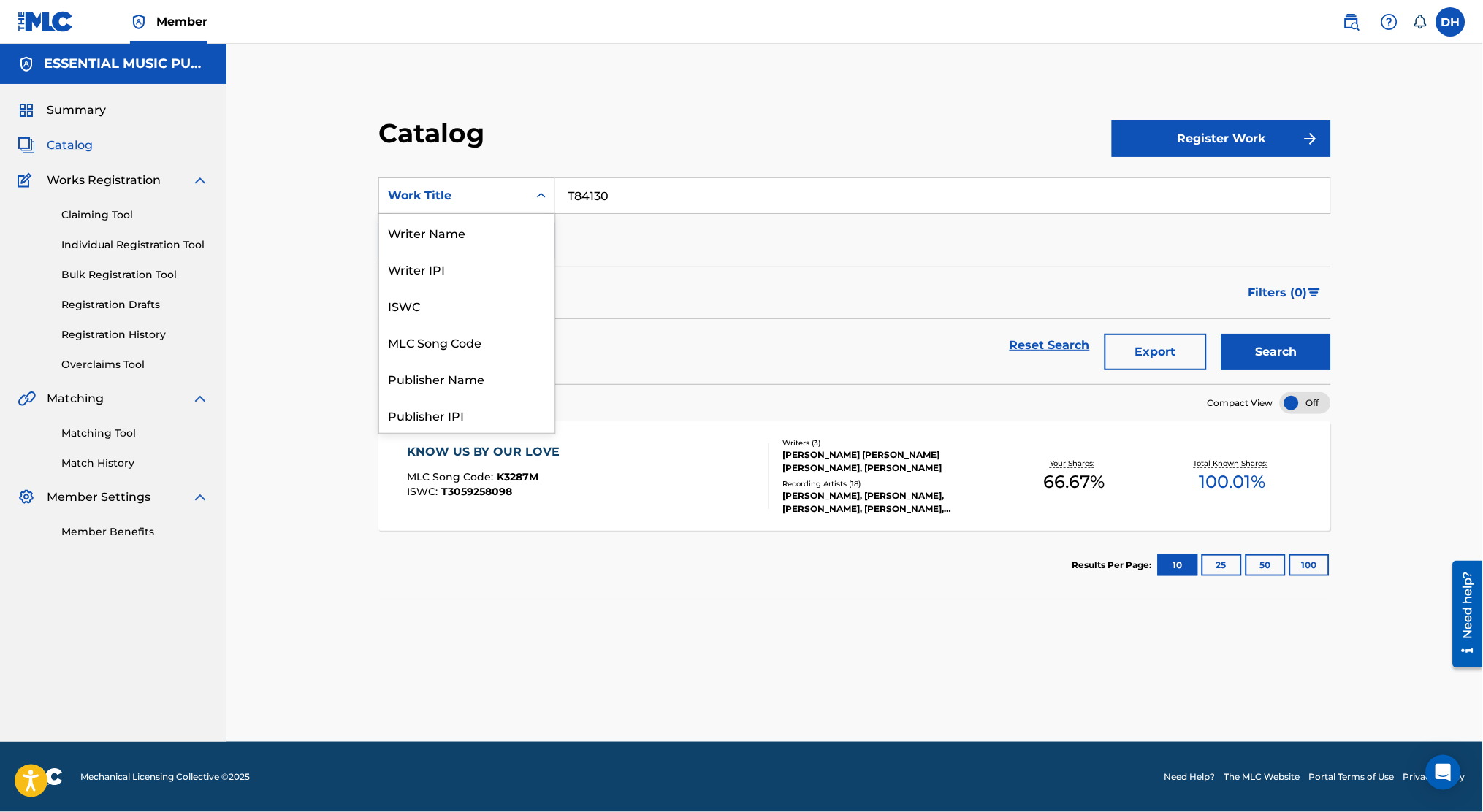 click on "Work Title" at bounding box center (454, 196) 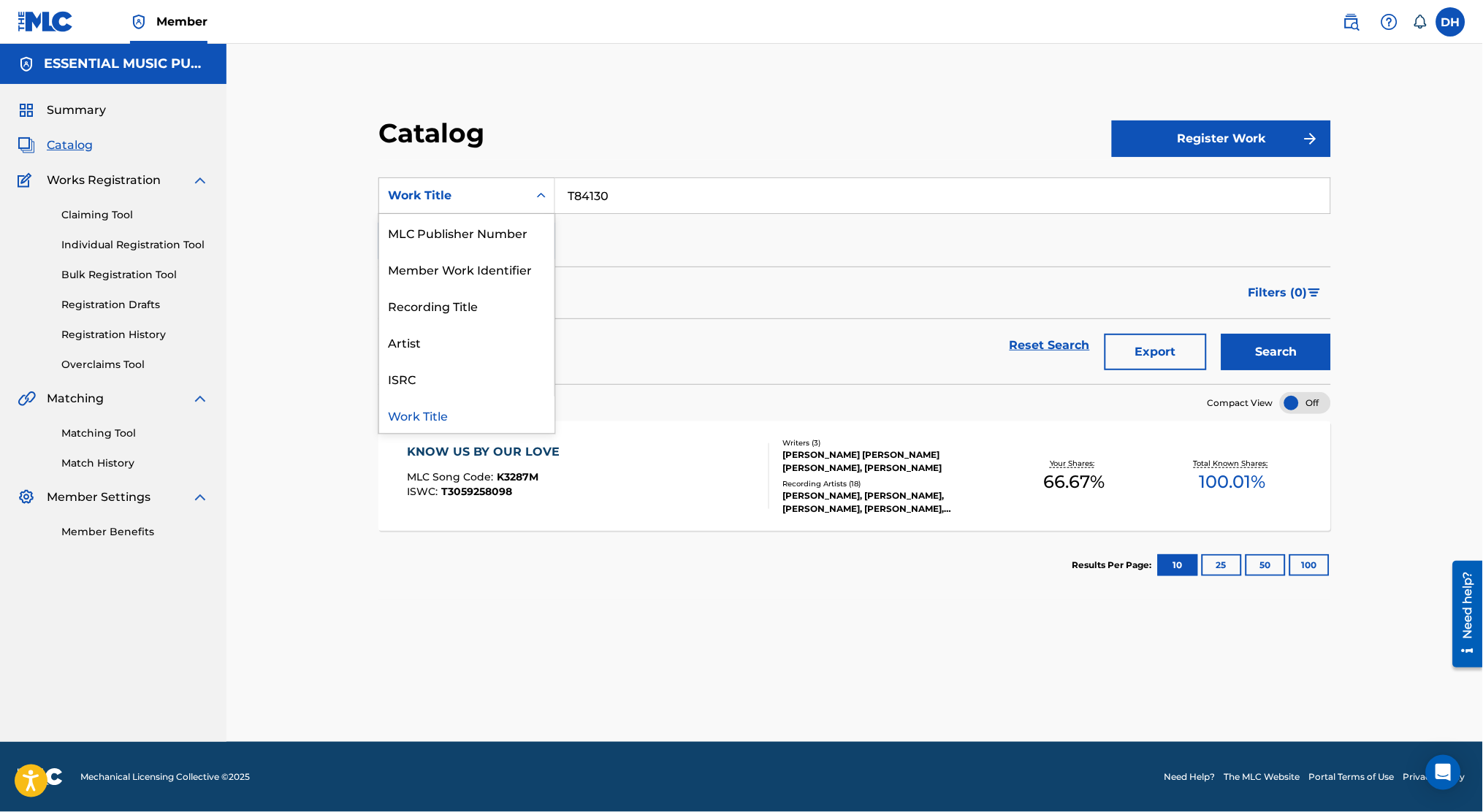 scroll, scrollTop: 0, scrollLeft: 0, axis: both 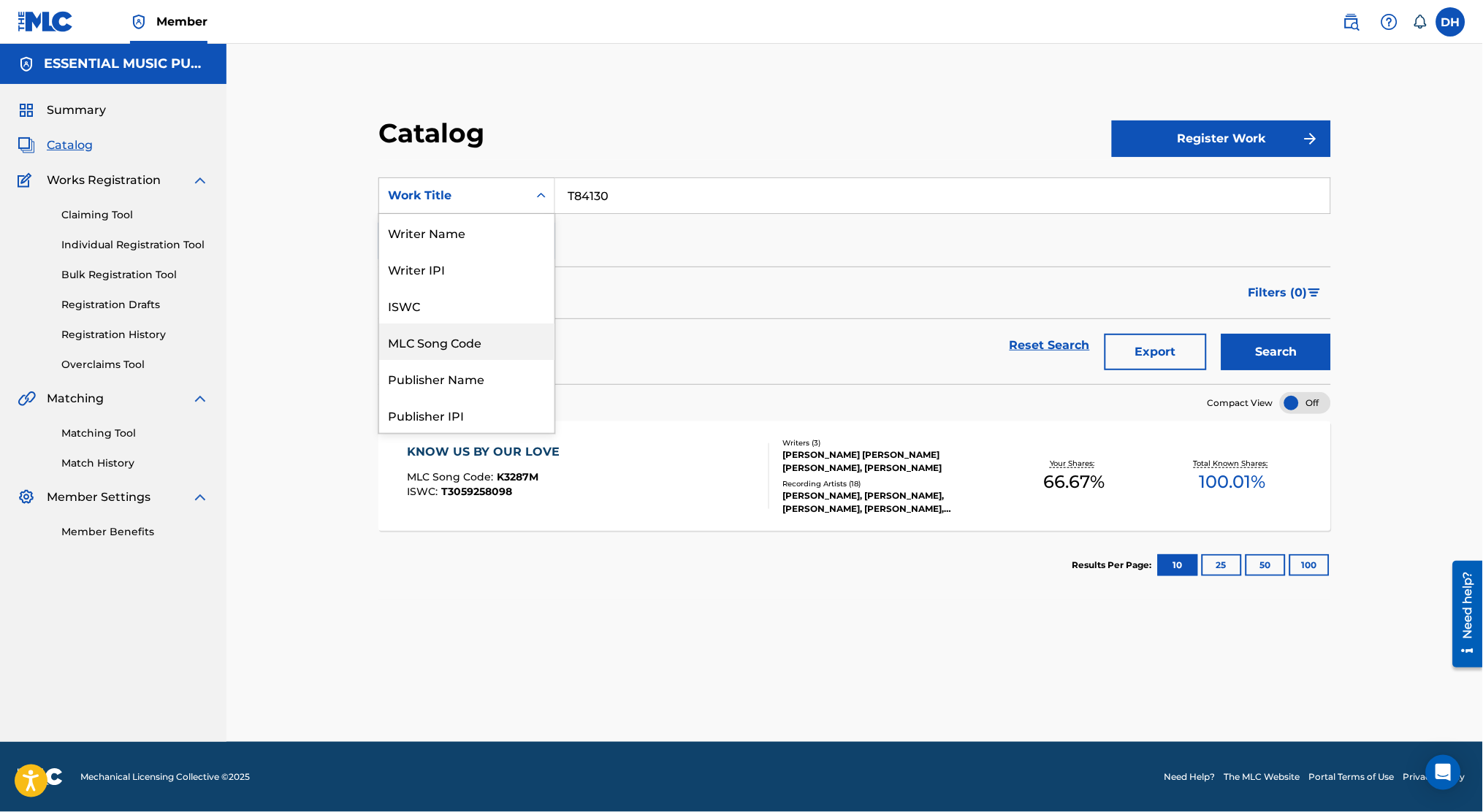 click on "MLC Song Code" at bounding box center [467, 342] 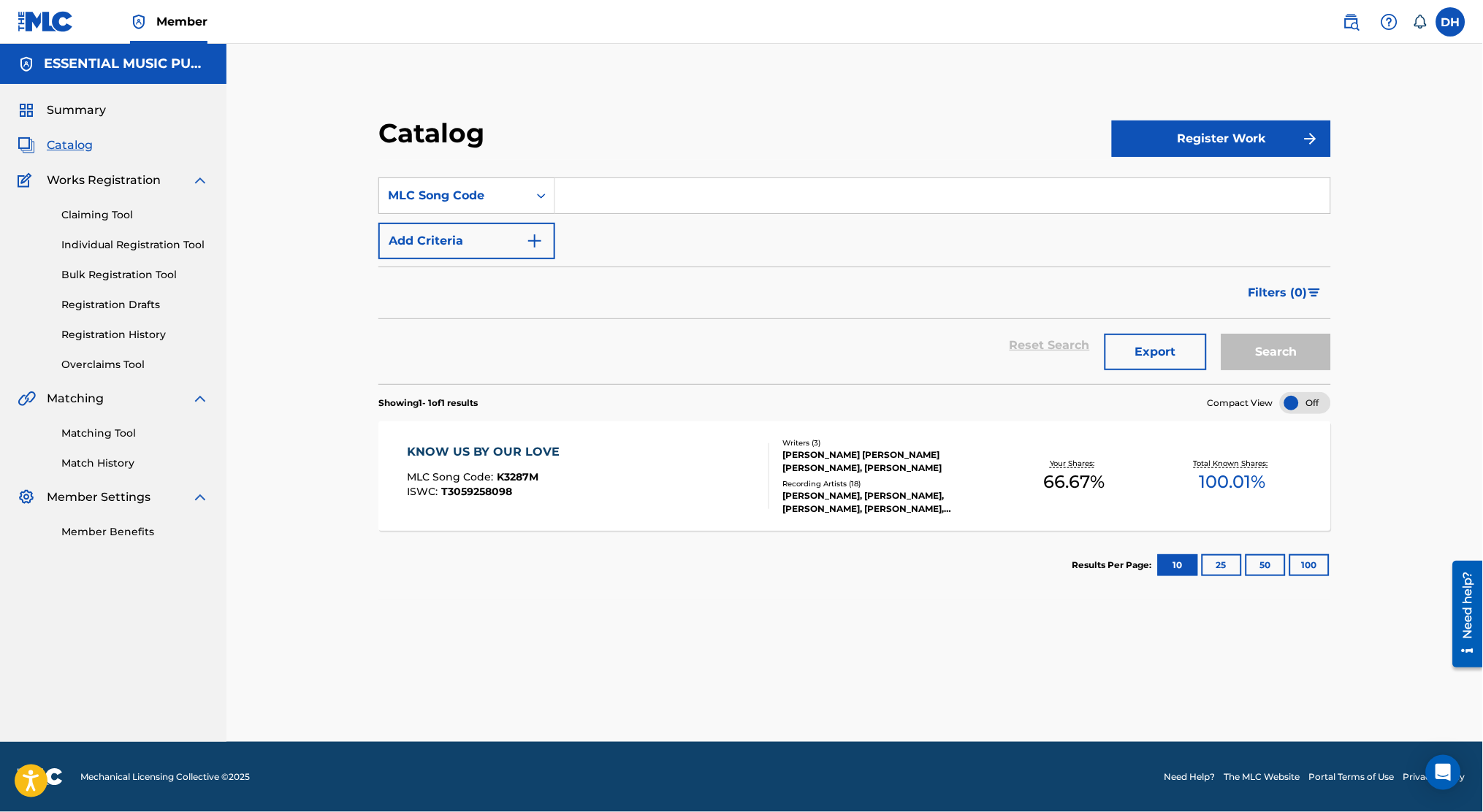 click at bounding box center [942, 196] 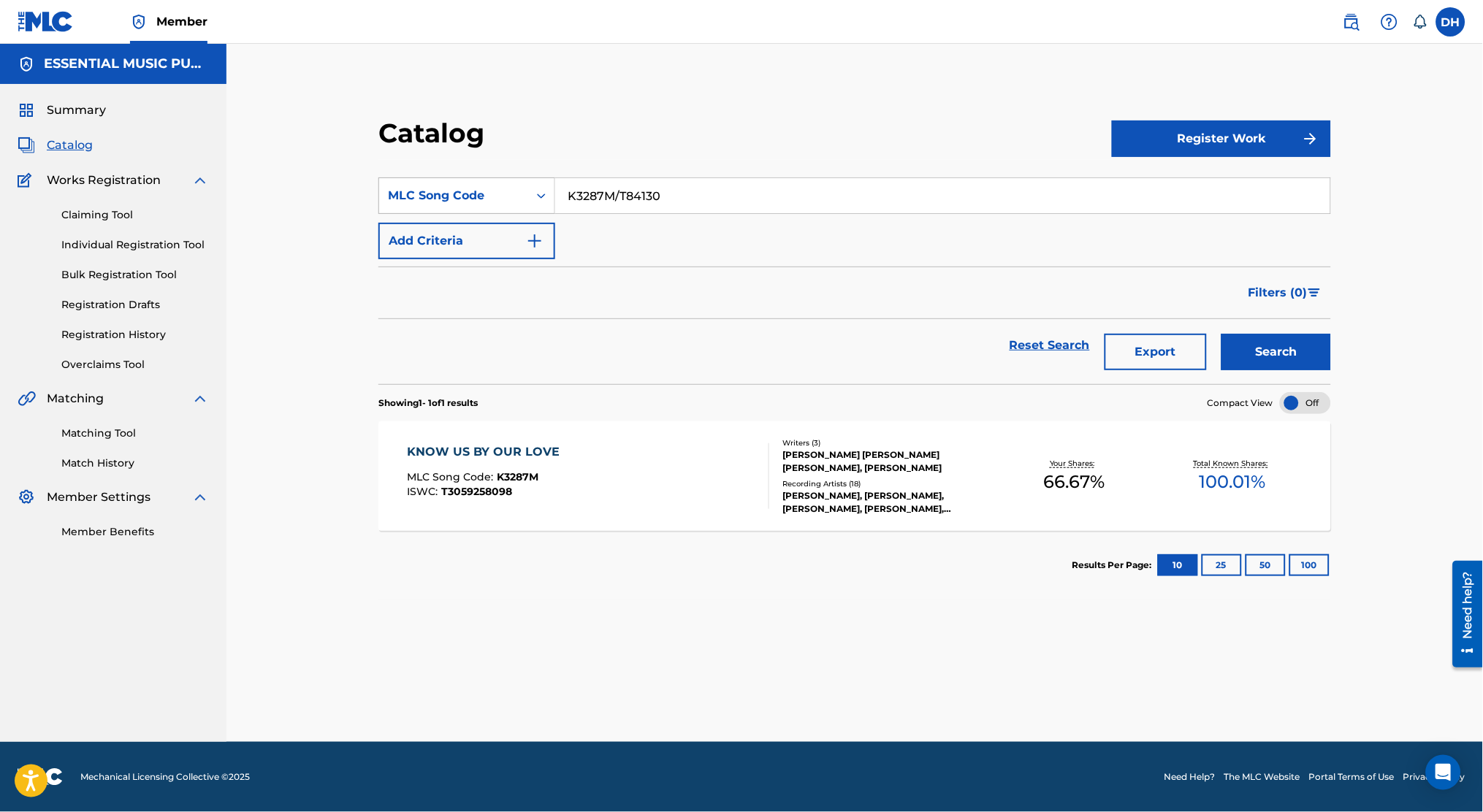 drag, startPoint x: 622, startPoint y: 198, endPoint x: 468, endPoint y: 197, distance: 154.00325 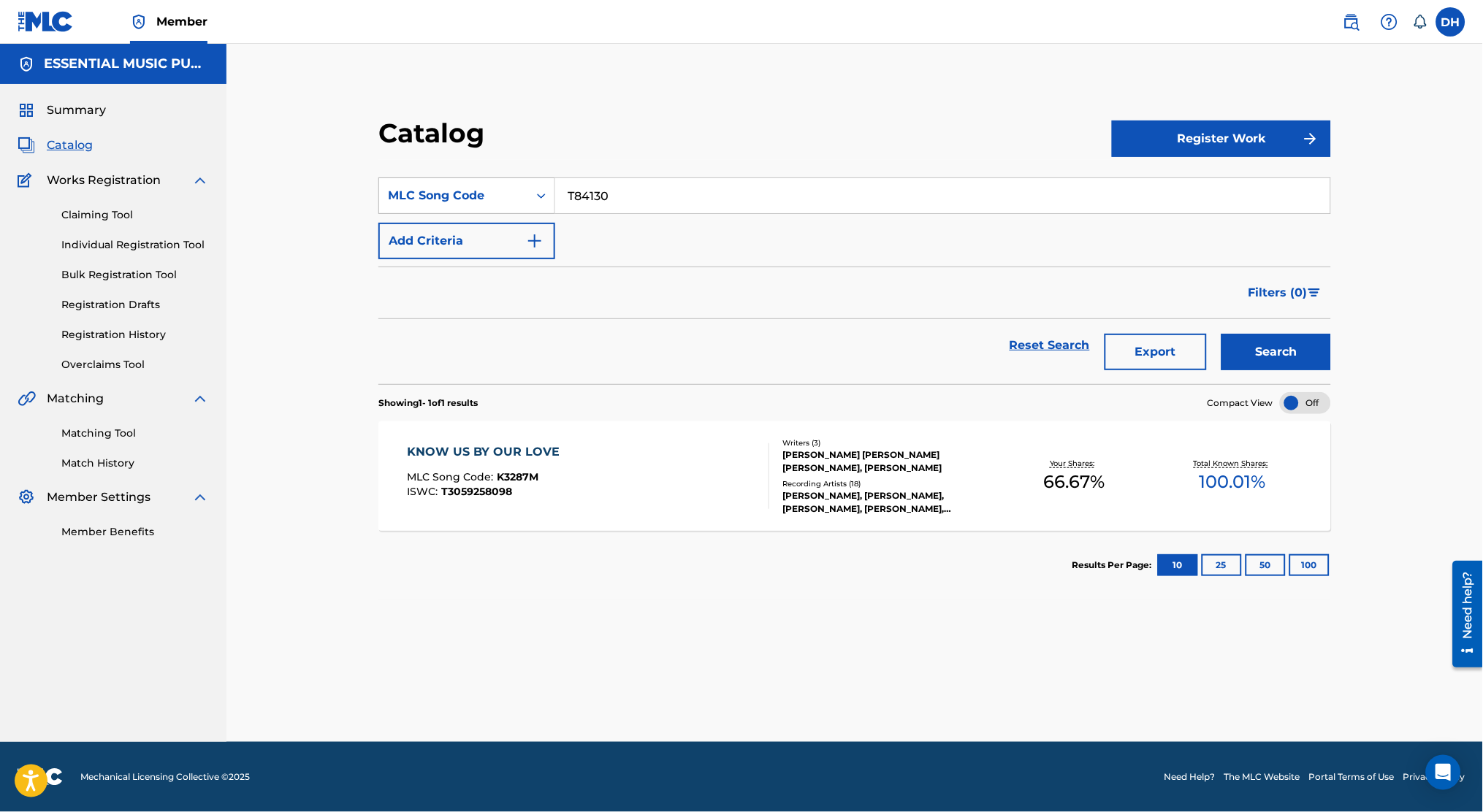 type on "T84130" 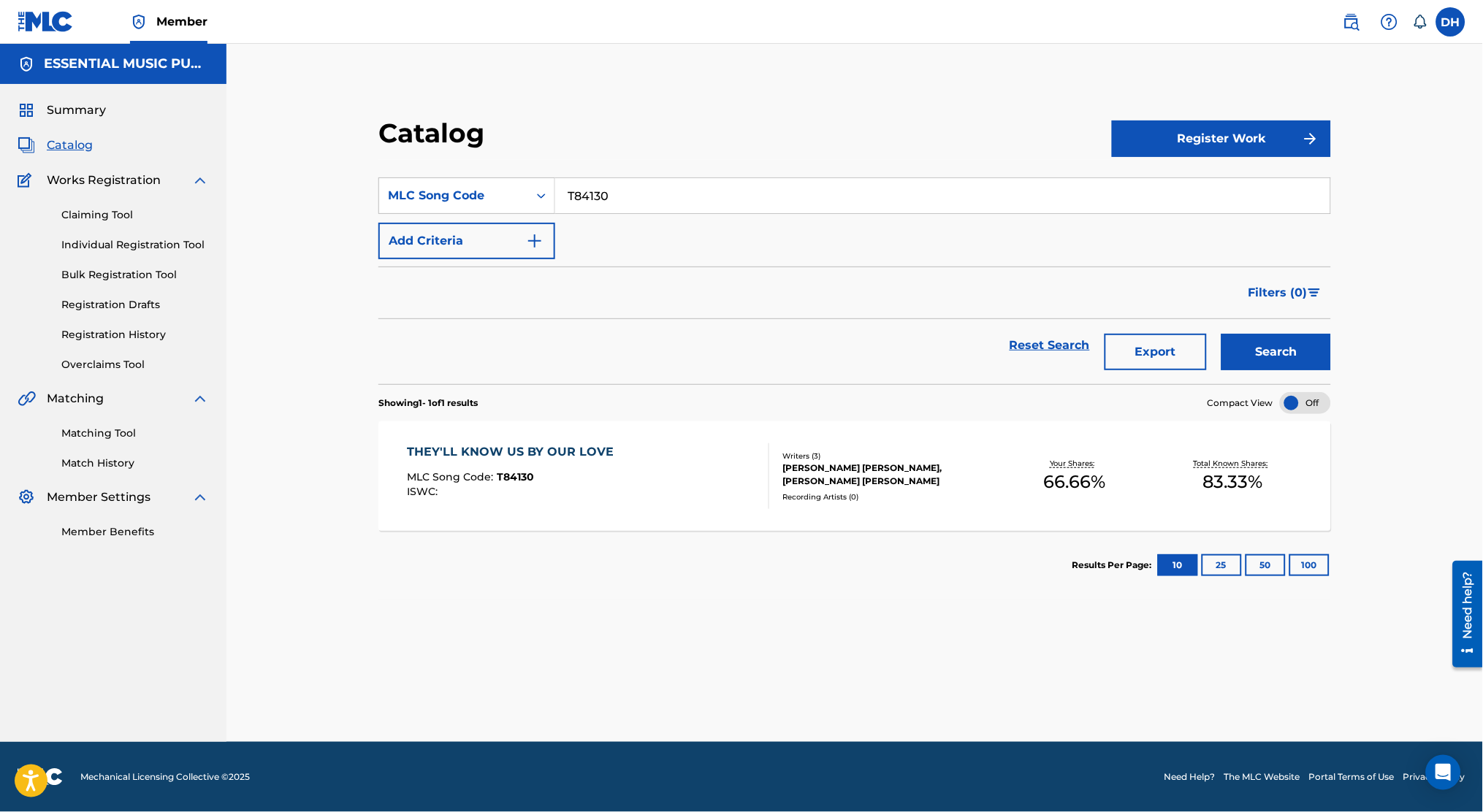 click on "MLC Song Code : T84130" at bounding box center [514, 479] 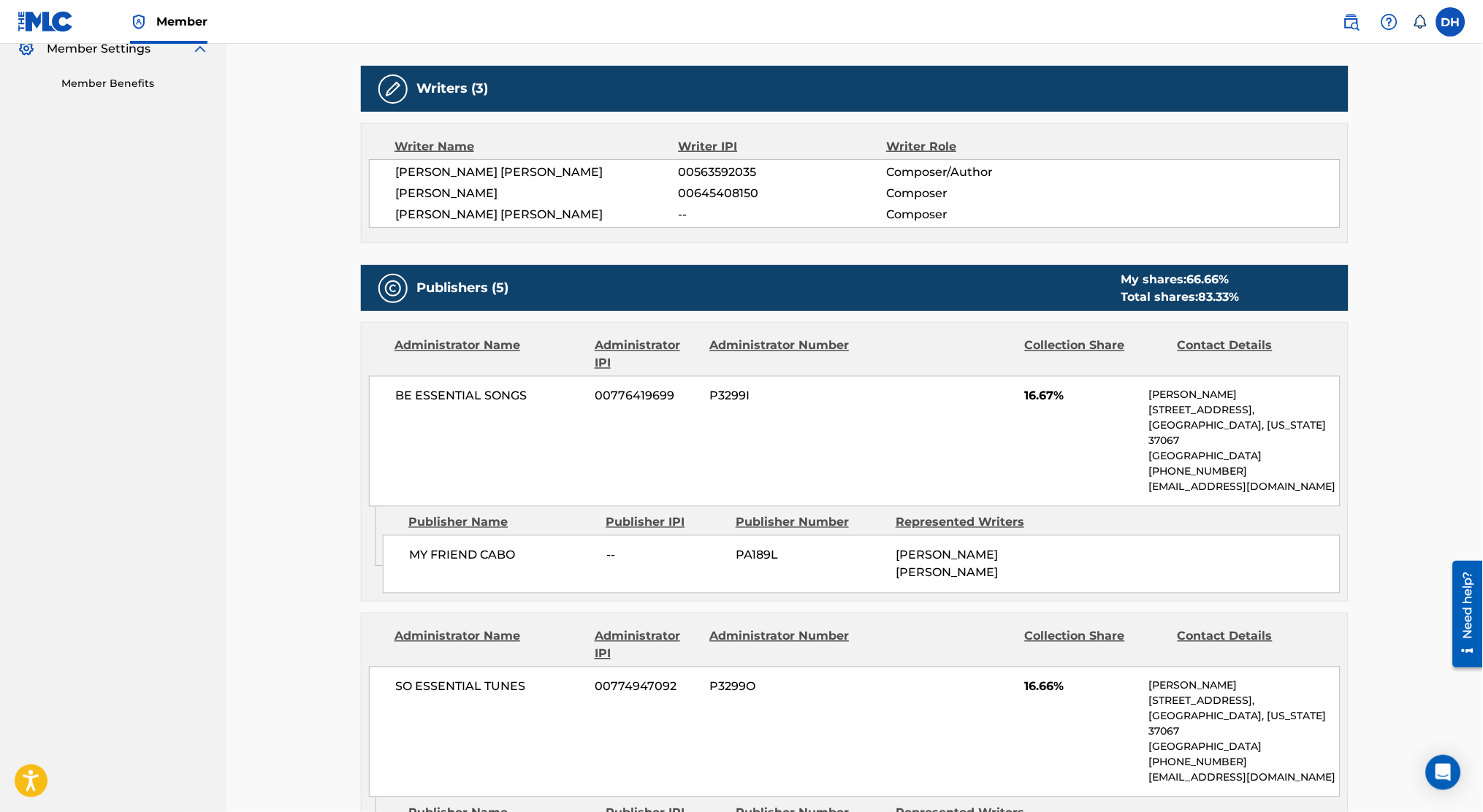 scroll, scrollTop: 448, scrollLeft: 0, axis: vertical 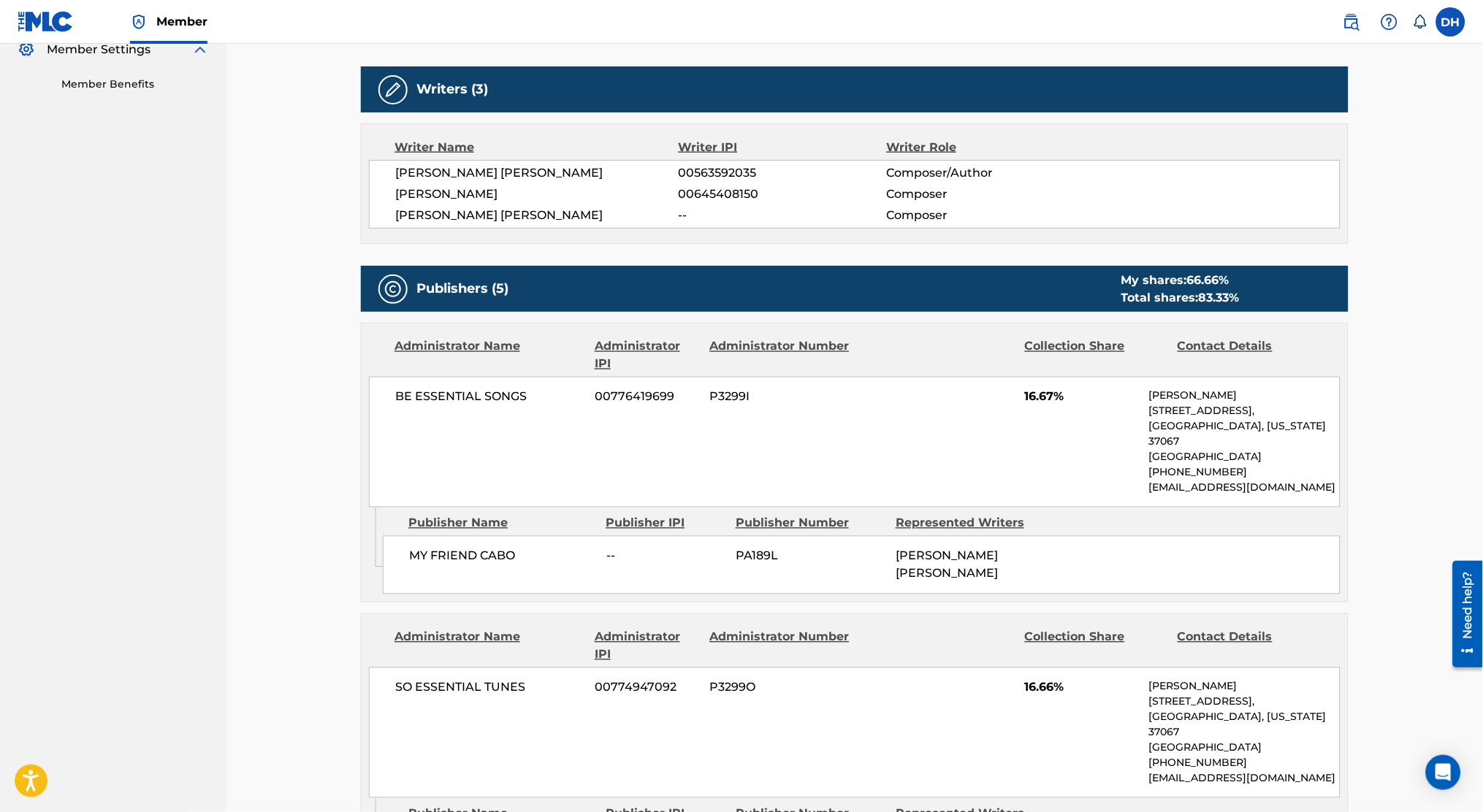 click on "BE ESSENTIAL SONGS 00776419699 P3299I 16.67% Andie Rankins 741 Cool Springs Blvd, Suite 300,  Franklin, Tennessee 37067 United States +1-615-2616394 EssentialSongs@pmgsonymusic.com" at bounding box center (855, 442) 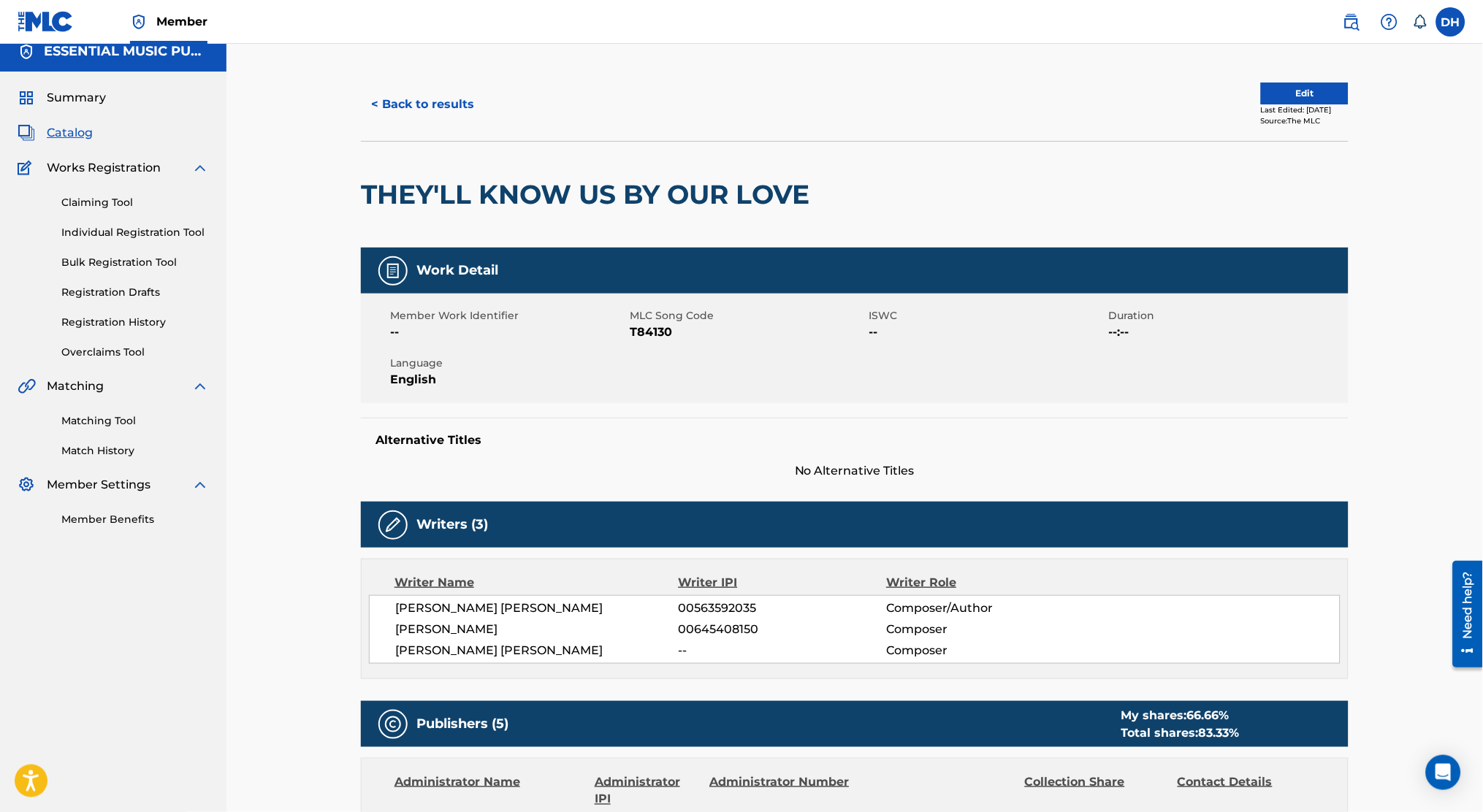 scroll, scrollTop: 0, scrollLeft: 0, axis: both 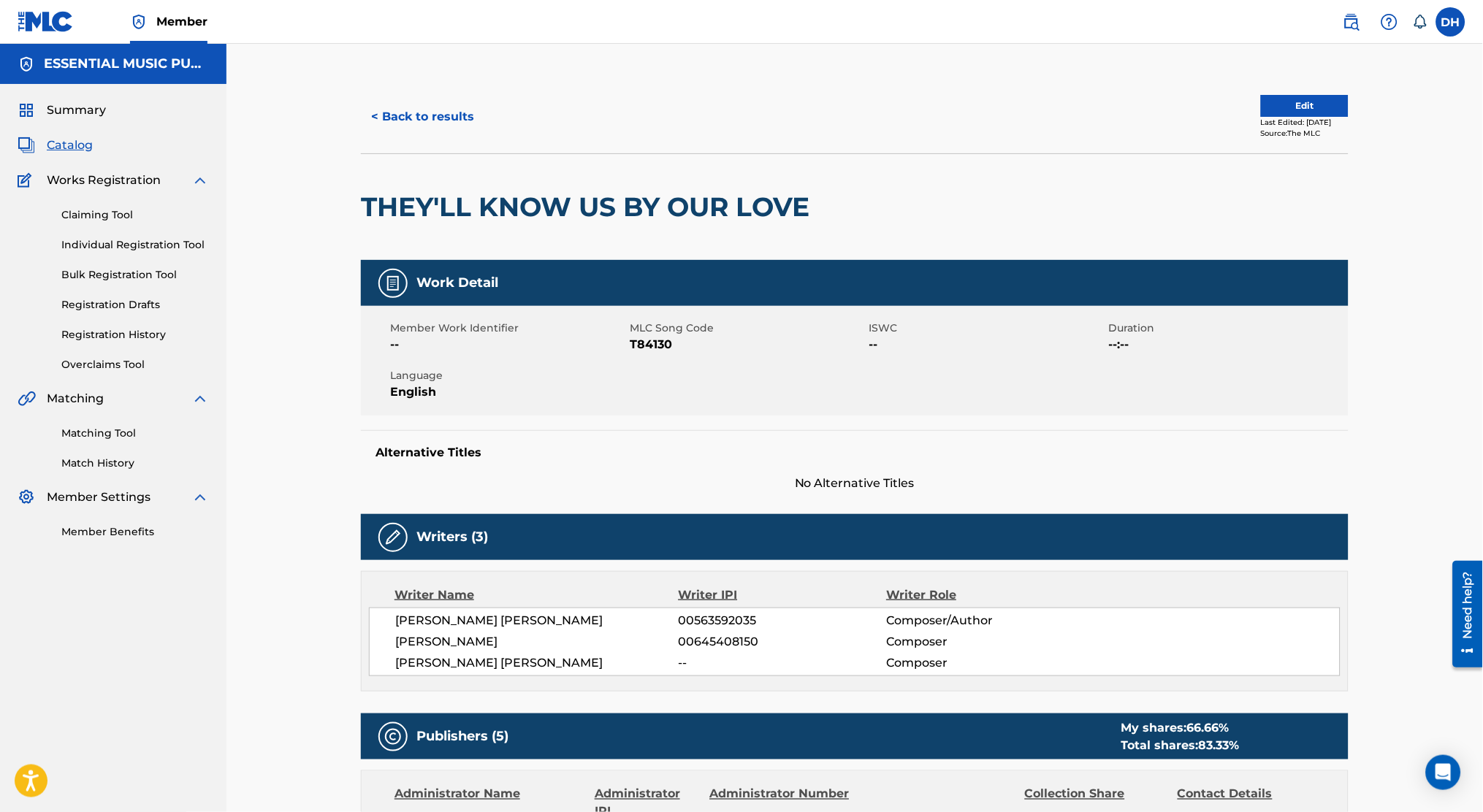 click on "Edit" at bounding box center (1305, 106) 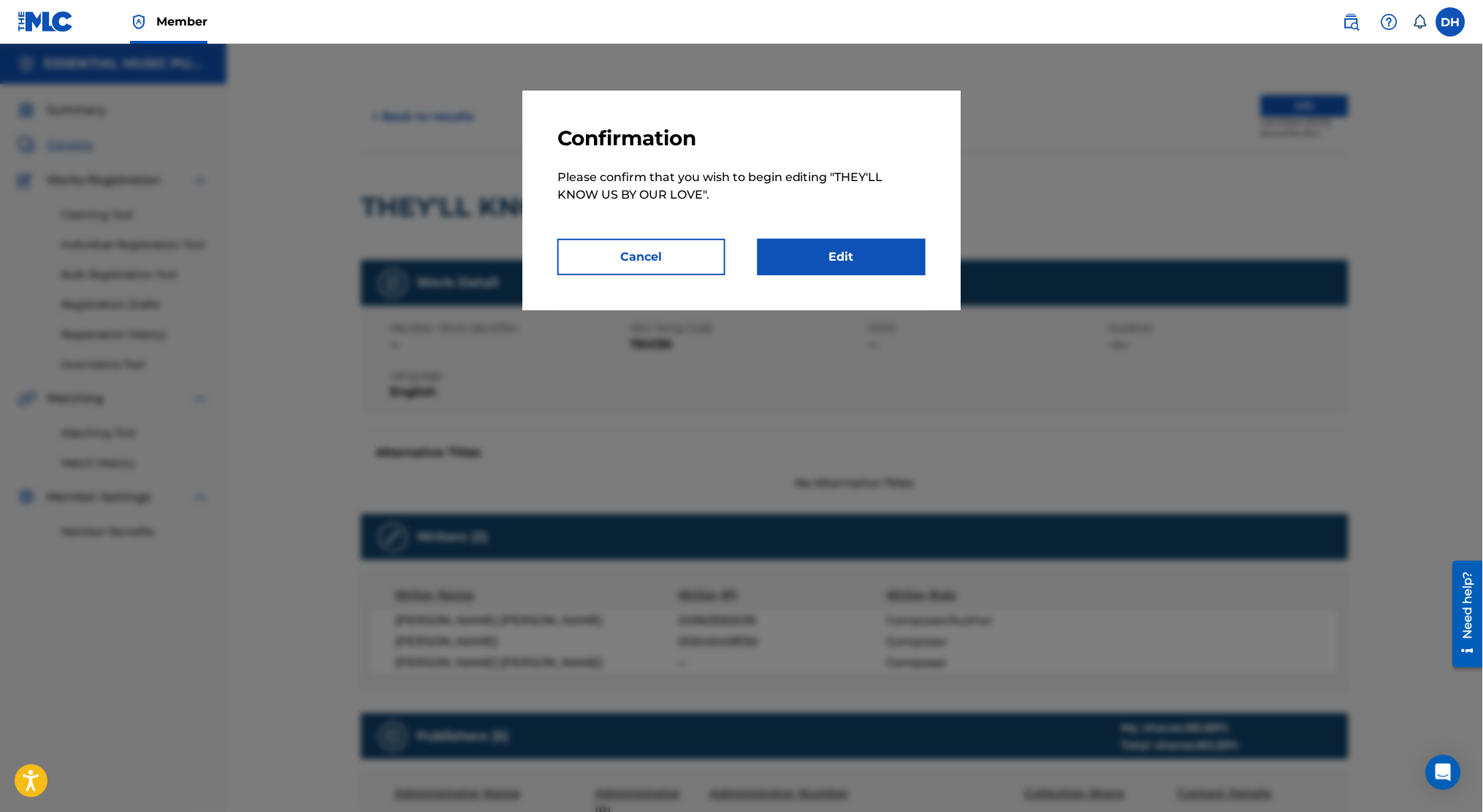 click on "Edit" at bounding box center [842, 257] 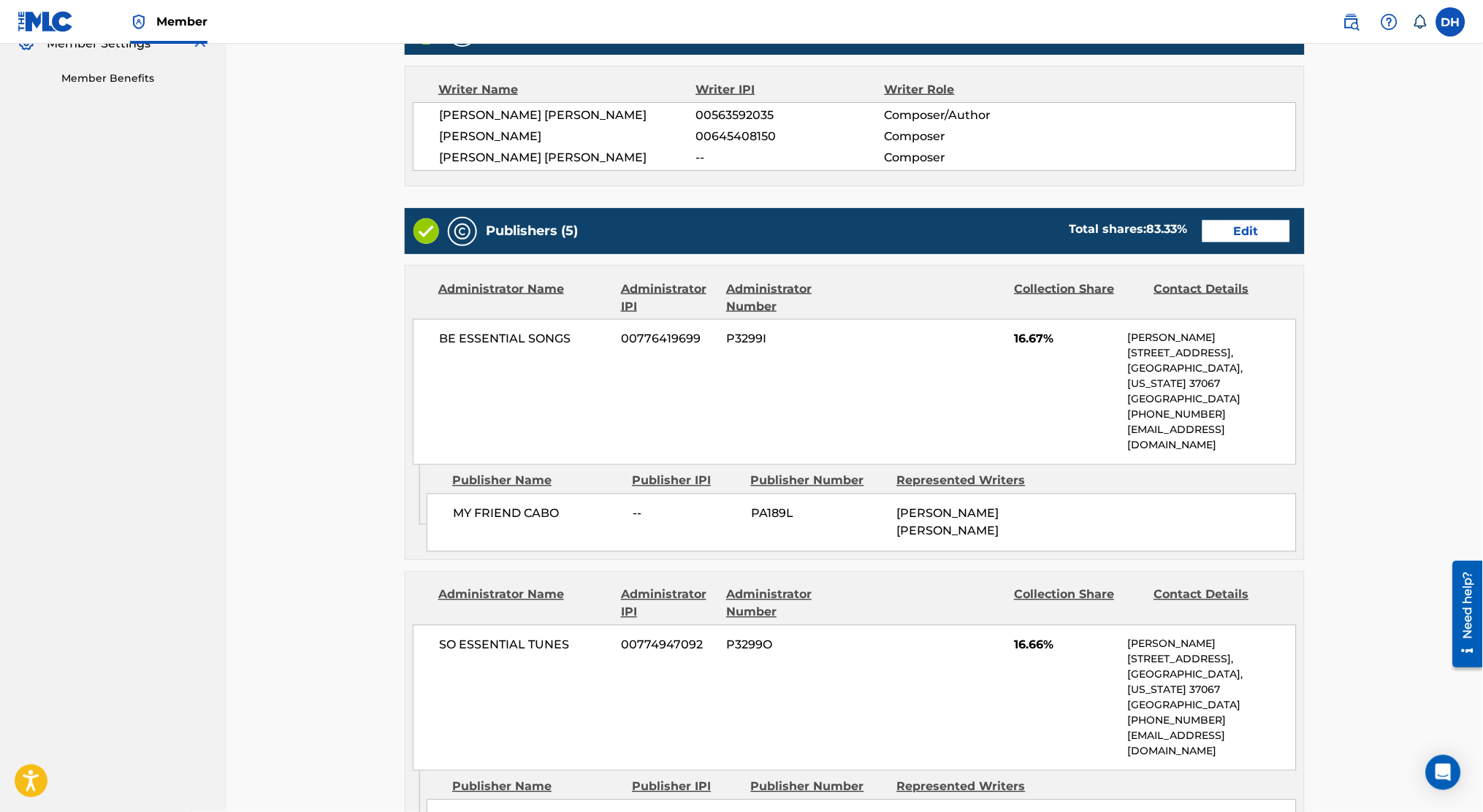 scroll, scrollTop: 456, scrollLeft: 0, axis: vertical 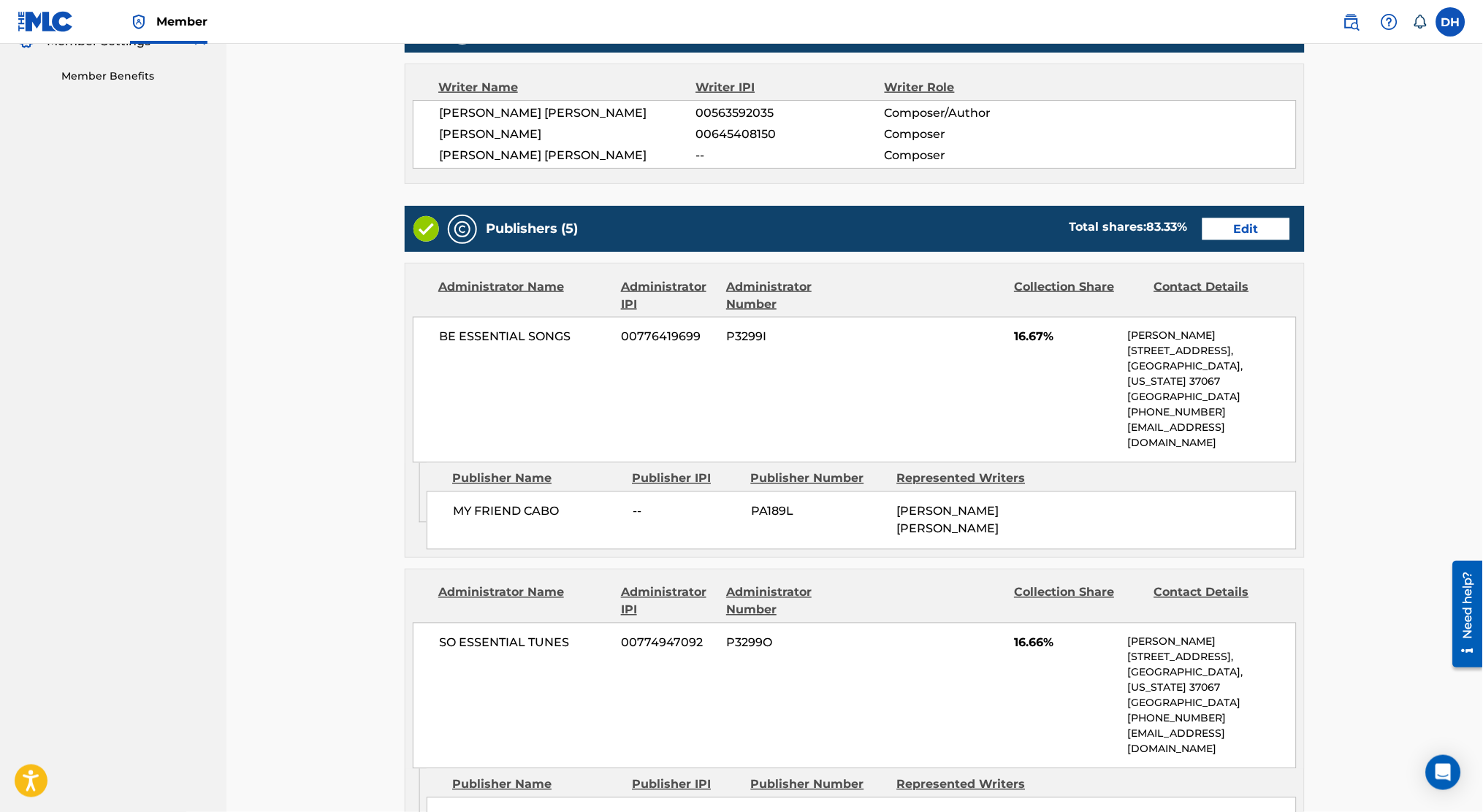 click on "Edit" at bounding box center (1246, 229) 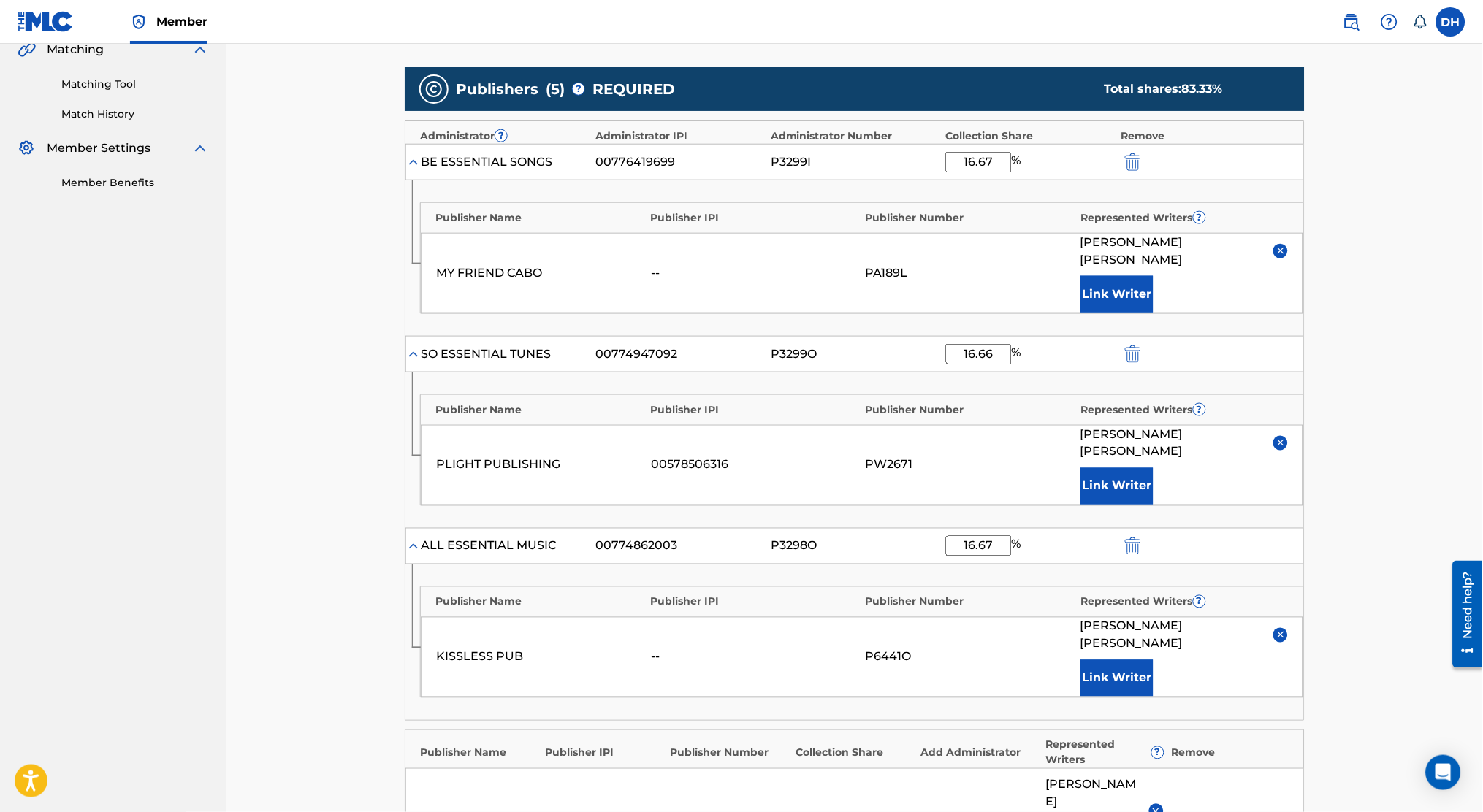 scroll, scrollTop: 788, scrollLeft: 0, axis: vertical 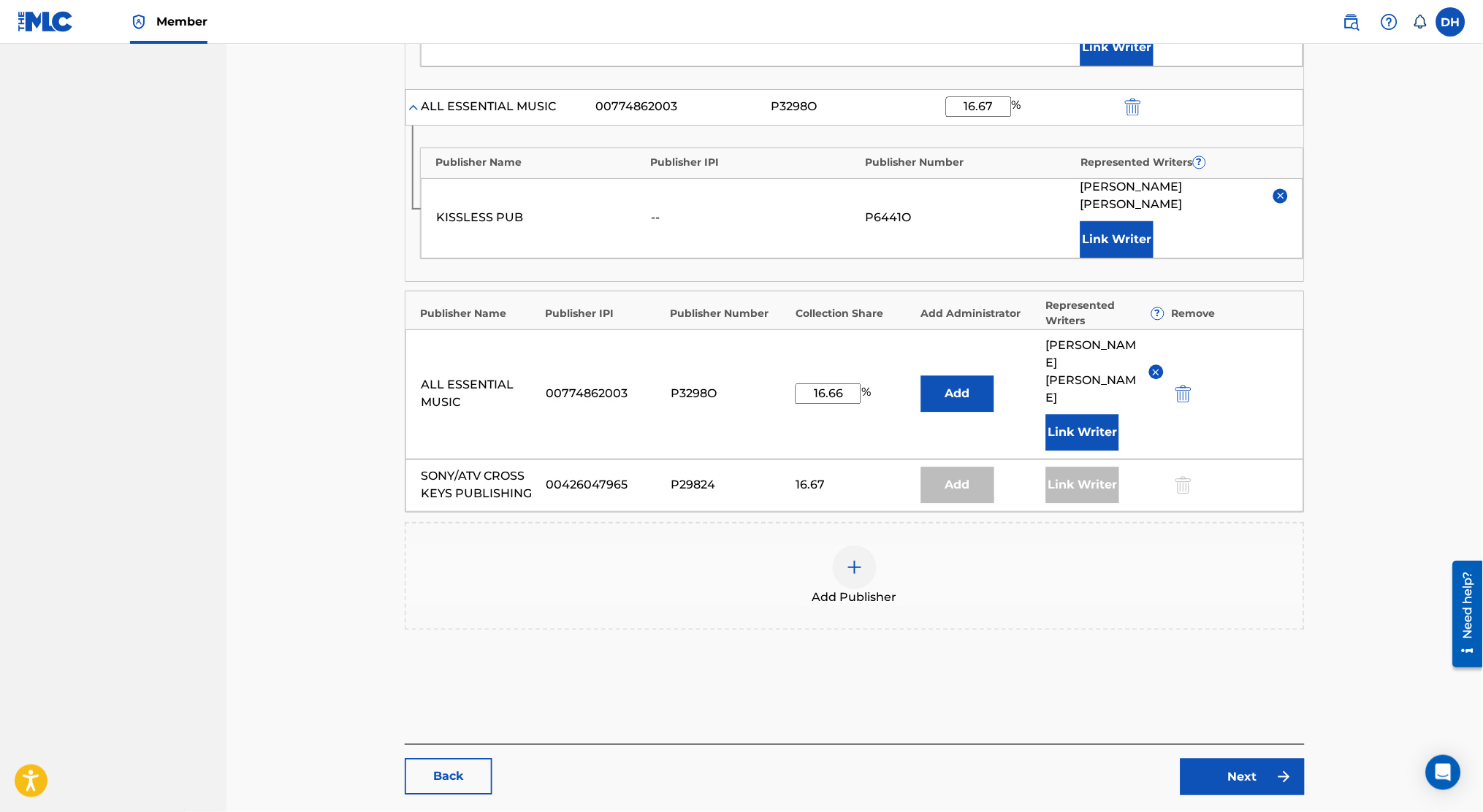 click on "Back" at bounding box center (449, 777) 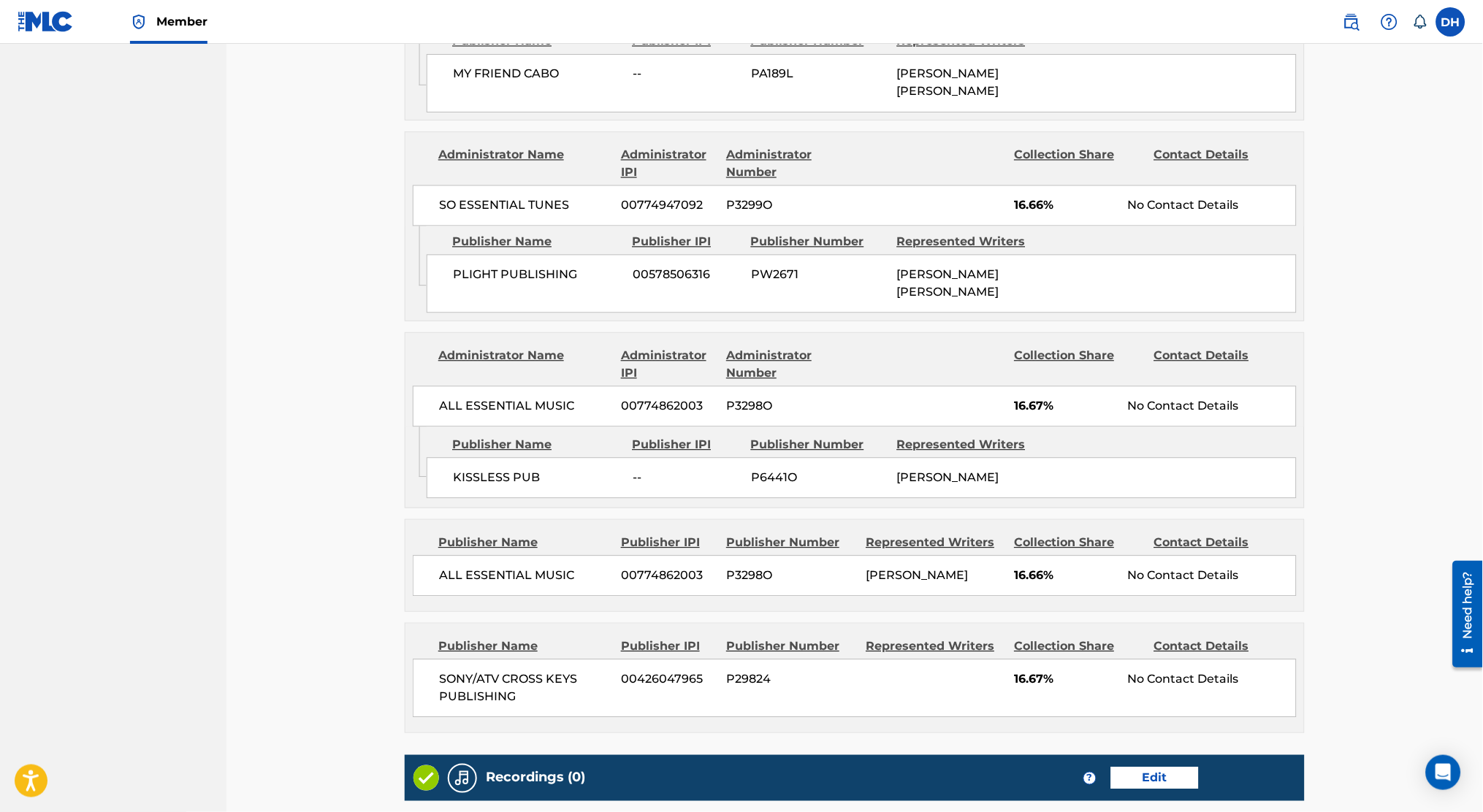 scroll, scrollTop: 0, scrollLeft: 0, axis: both 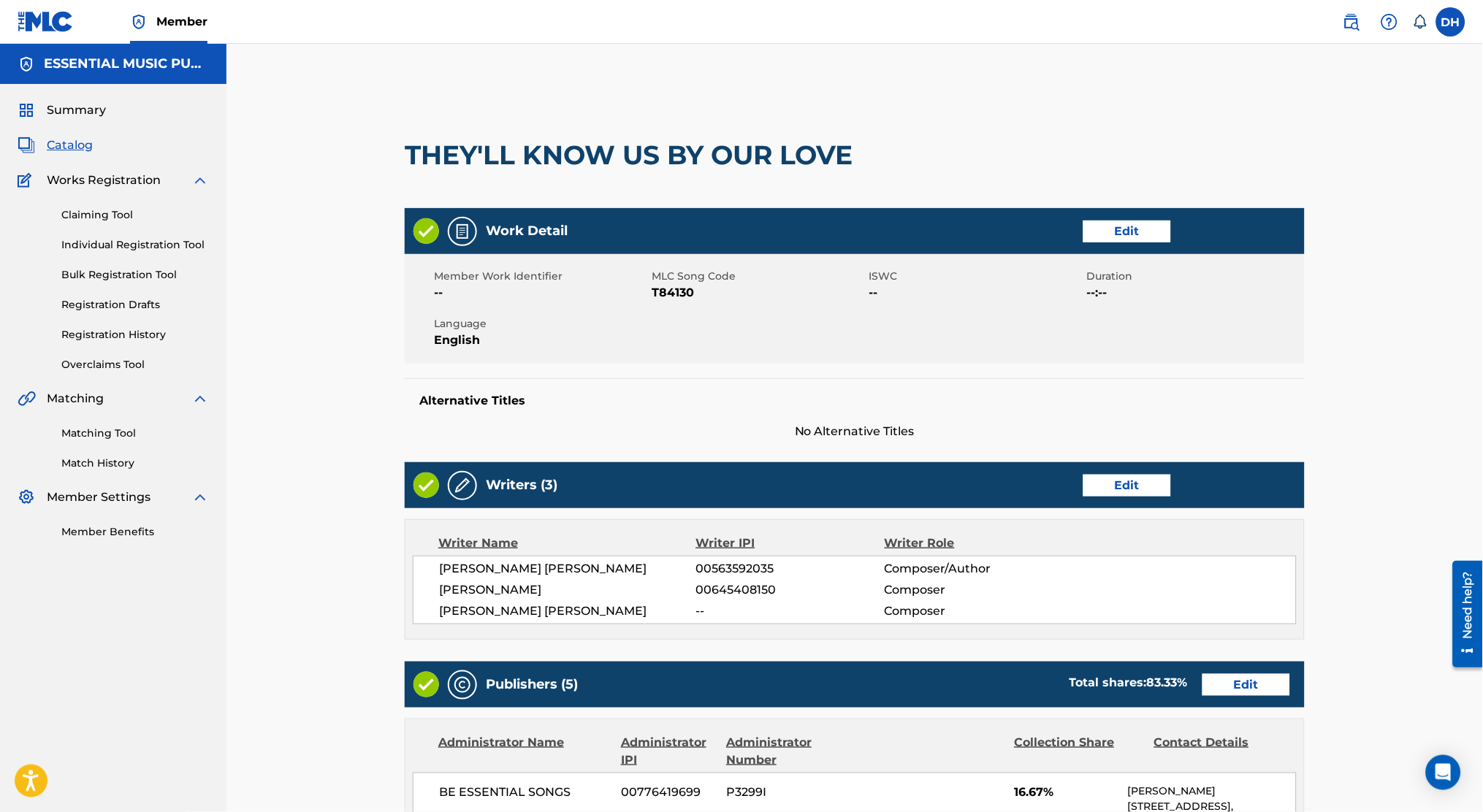 click on "Summary Catalog Works Registration Claiming Tool Individual Registration Tool Bulk Registration Tool Registration Drafts Registration History Overclaims Tool Matching Matching Tool Match History Member Settings Member Benefits" at bounding box center [113, 321] 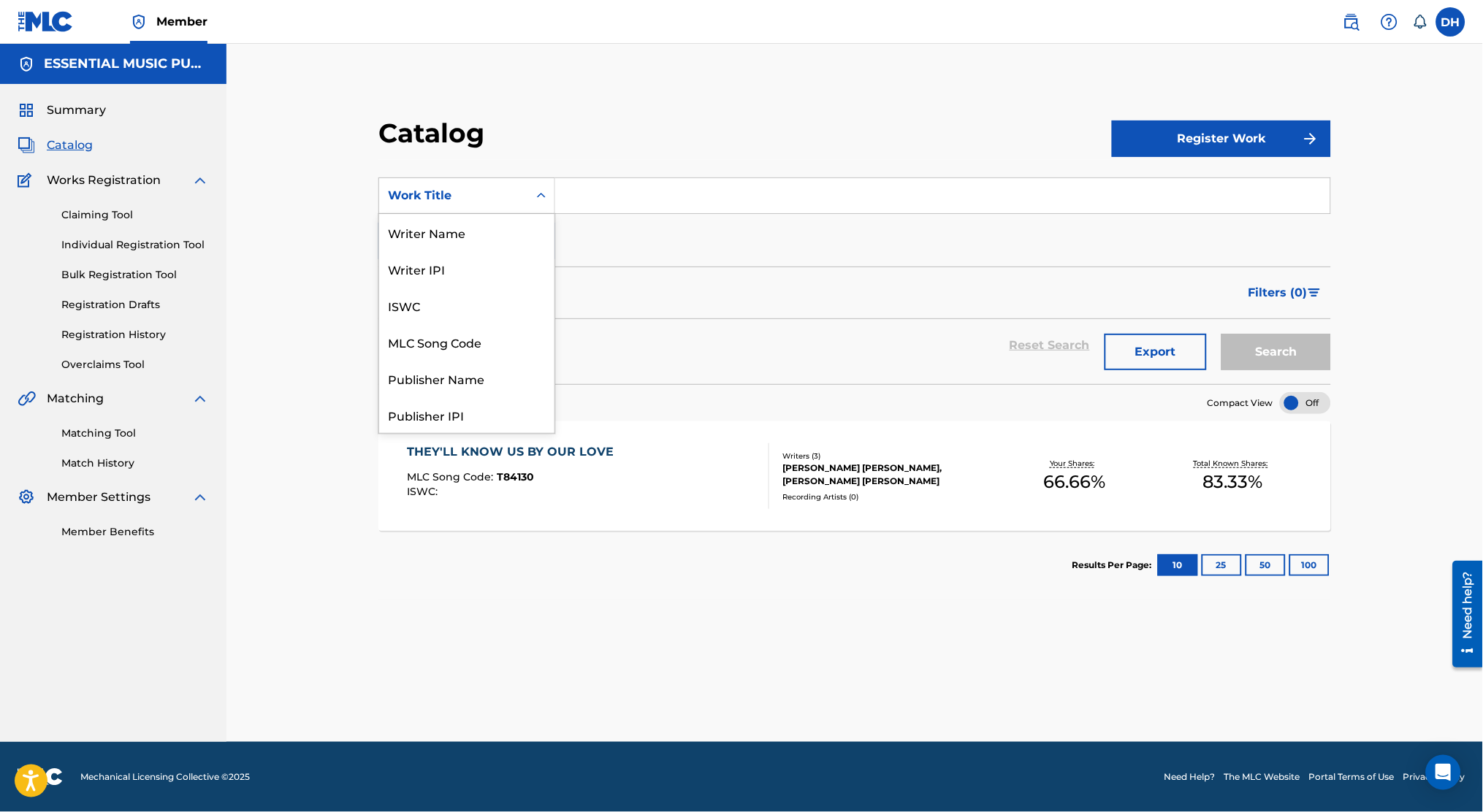 click on "Work Title" at bounding box center (467, 196) 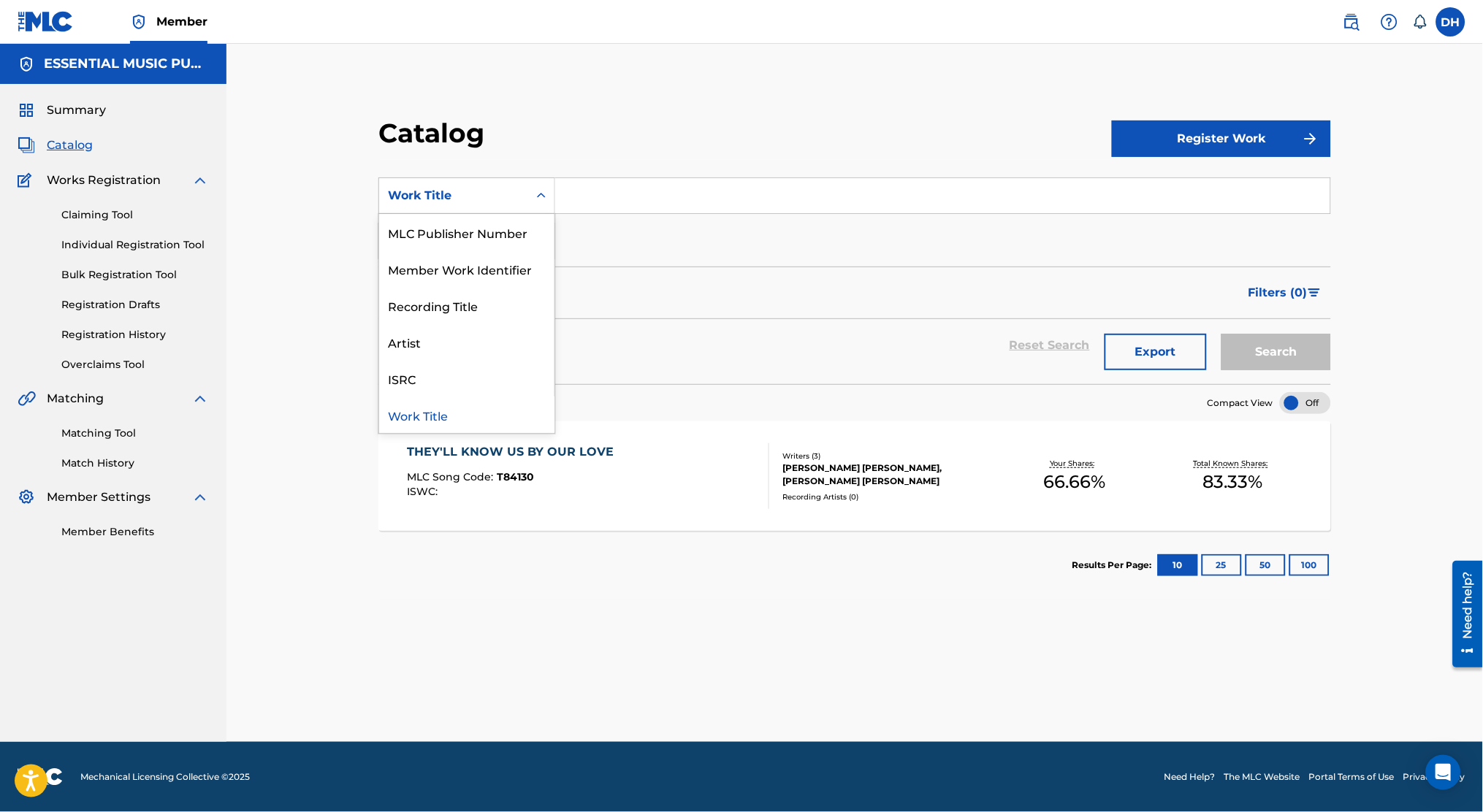 scroll, scrollTop: 0, scrollLeft: 0, axis: both 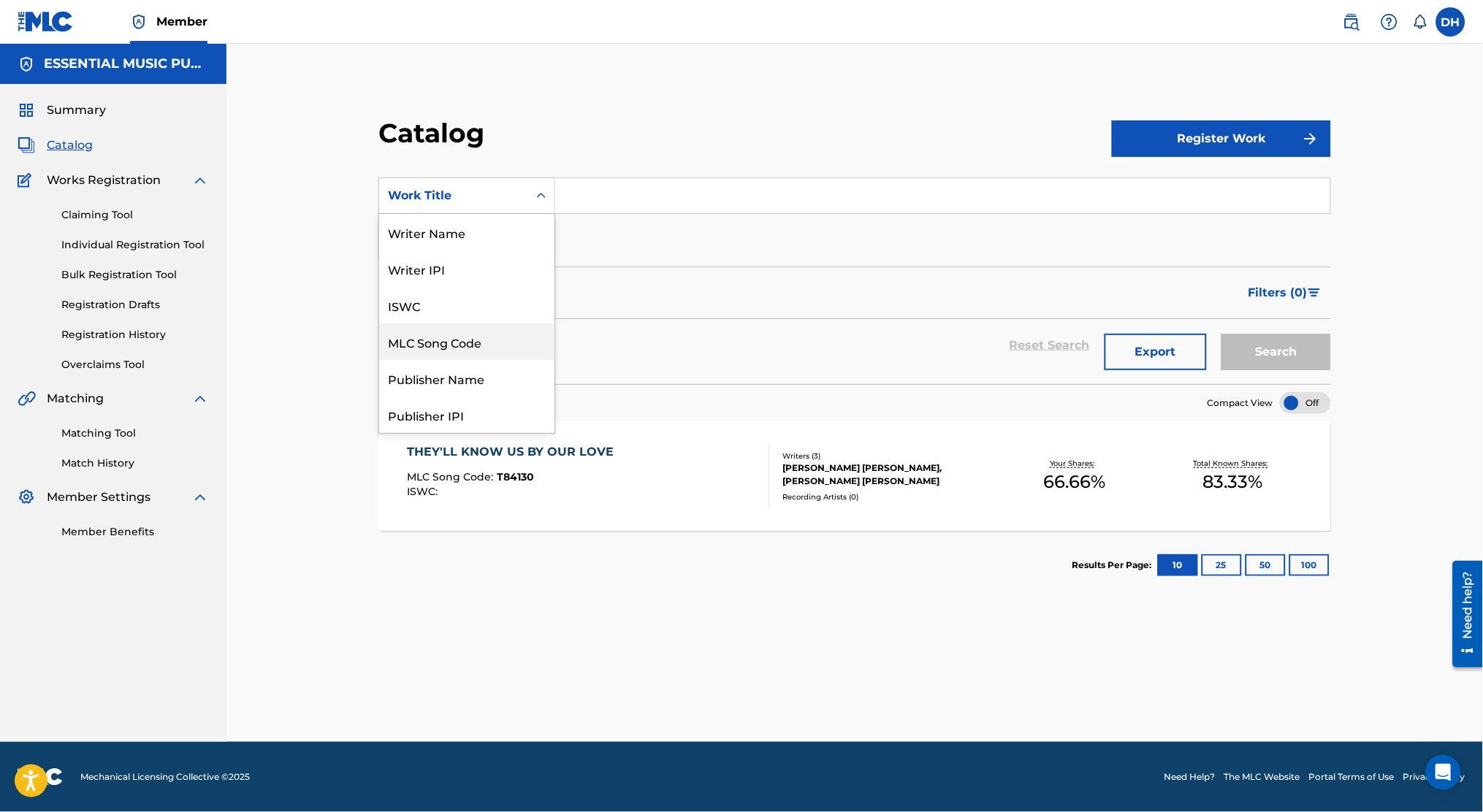 click on "MLC Song Code" at bounding box center (467, 342) 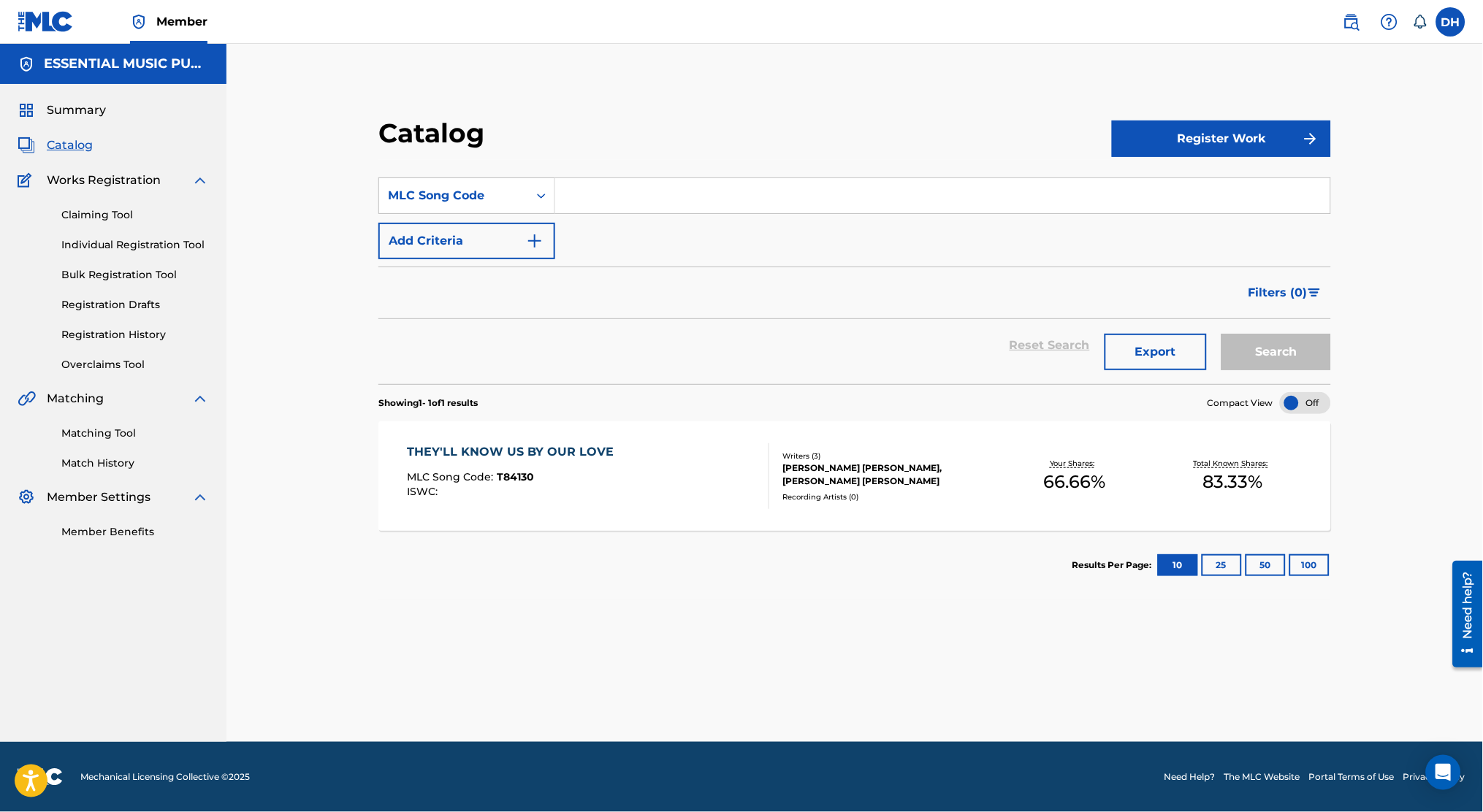 click at bounding box center (942, 196) 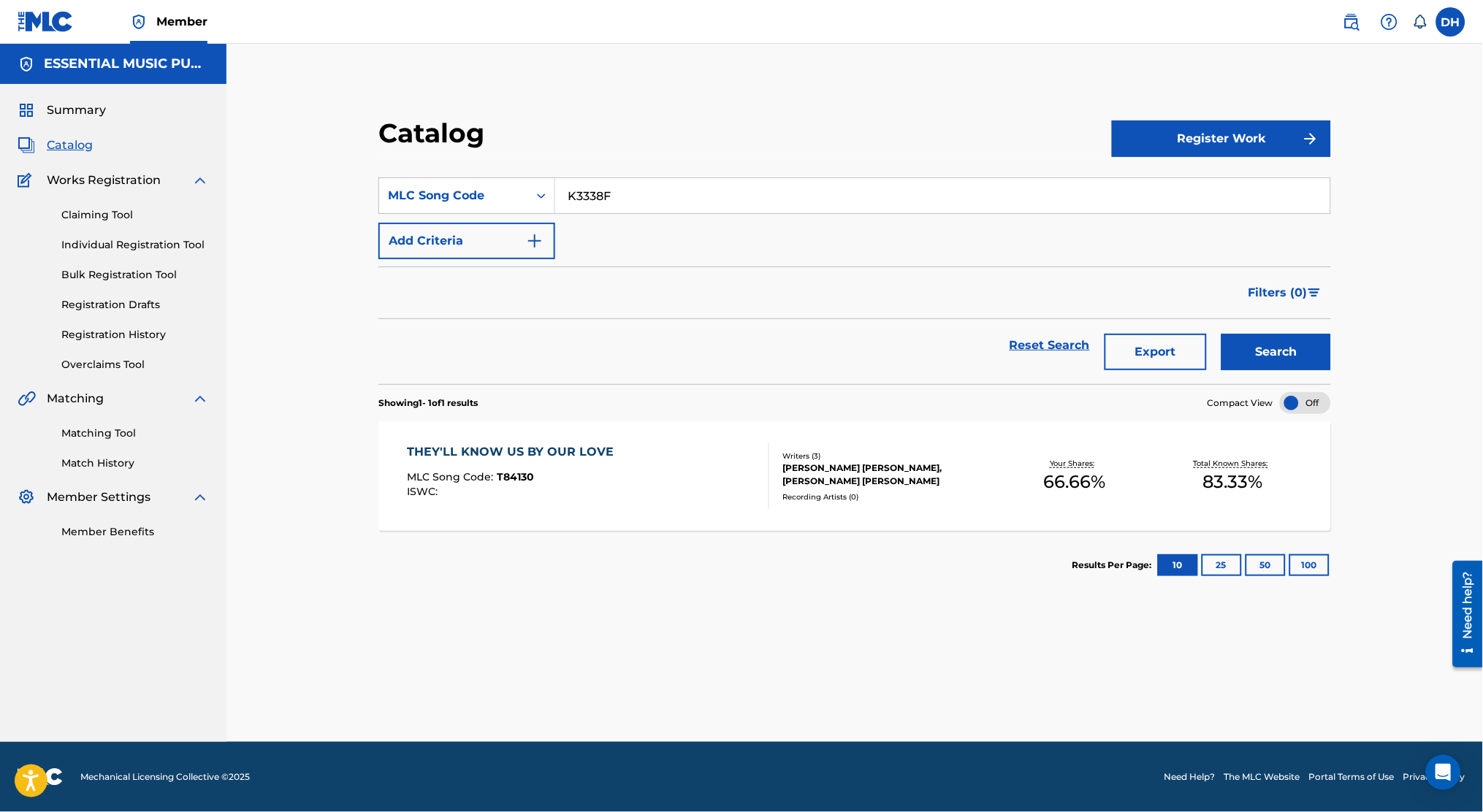 type on "K3338F" 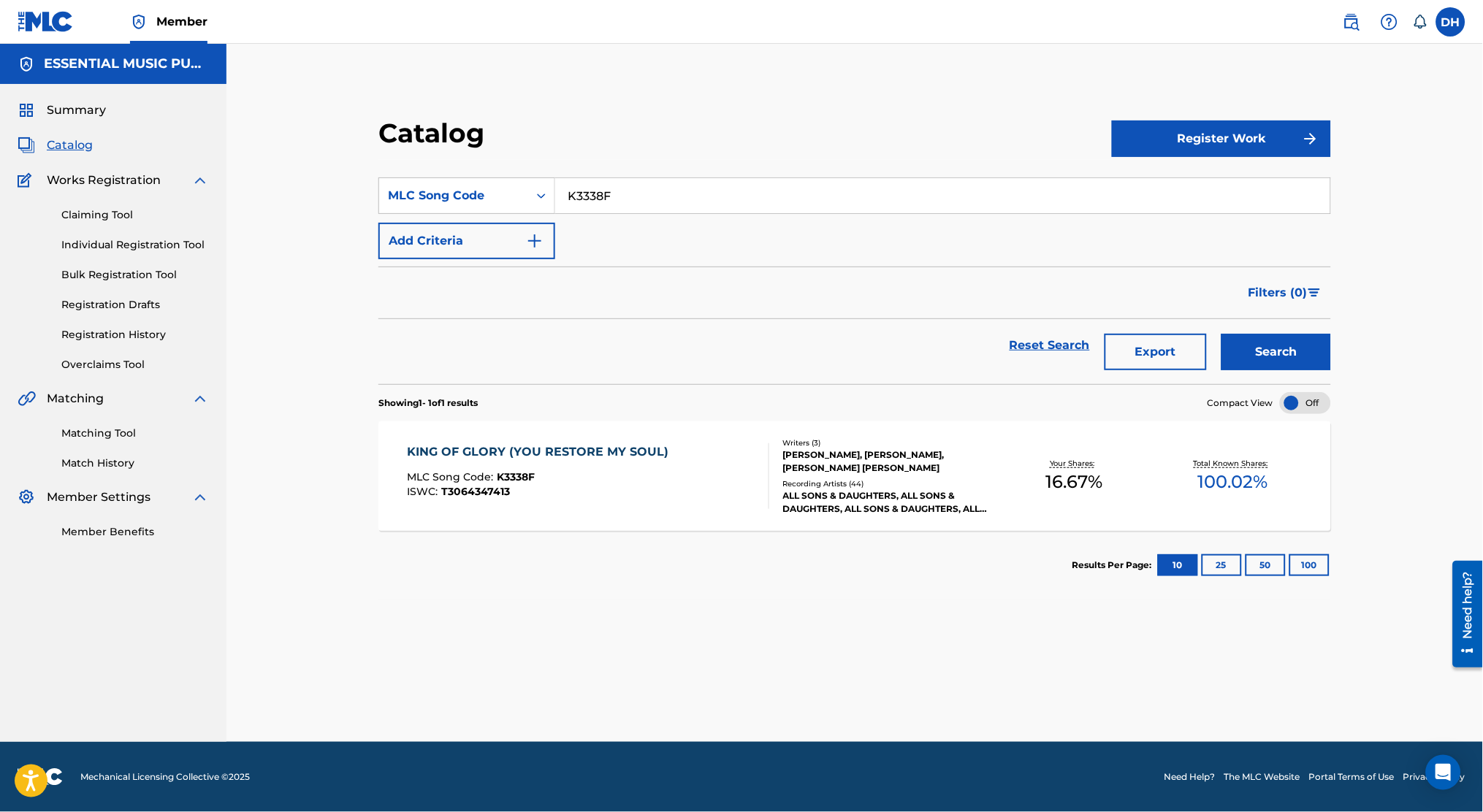 click on "ISWC : T3064347413" at bounding box center (541, 491) 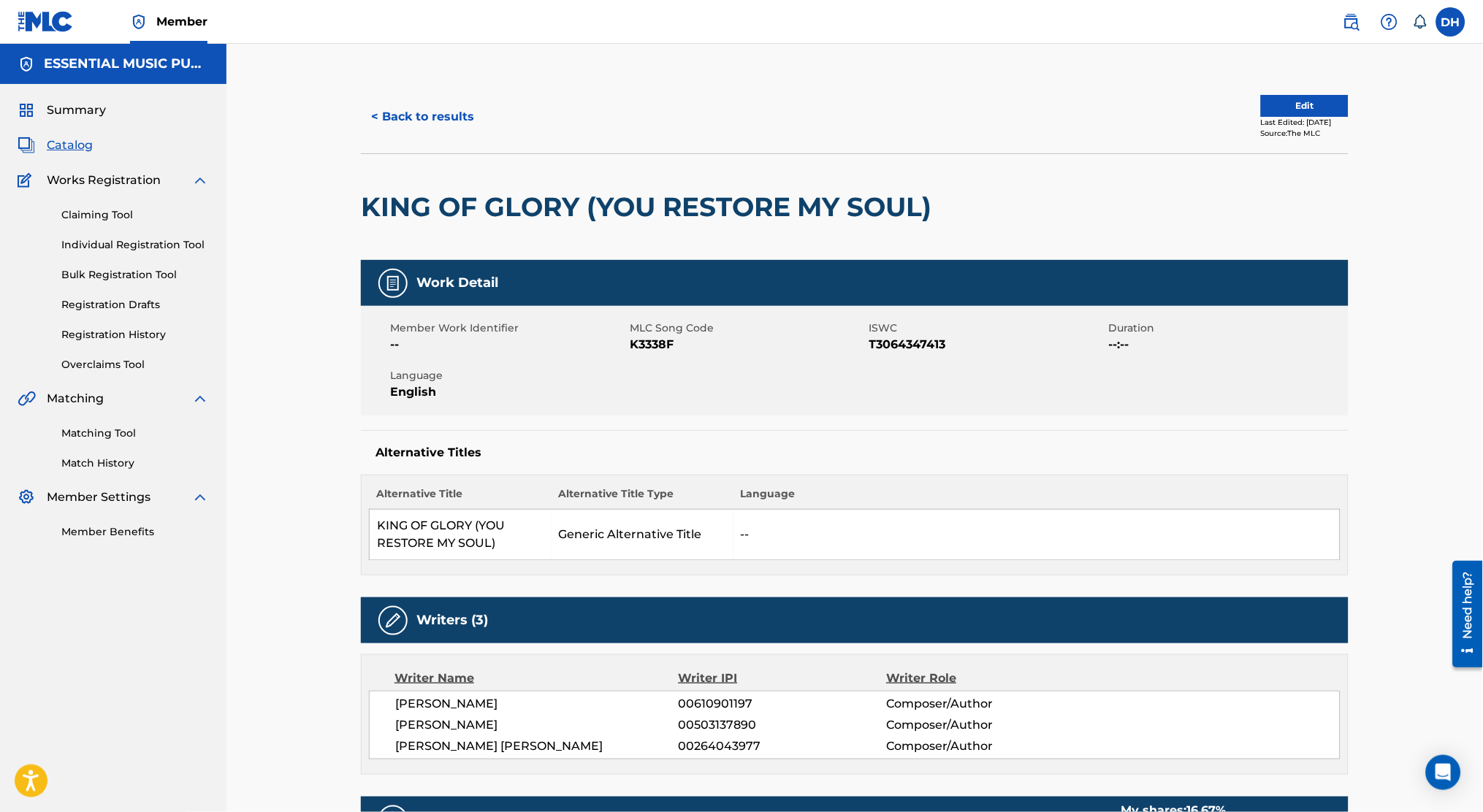 click on "Edit" at bounding box center [1305, 106] 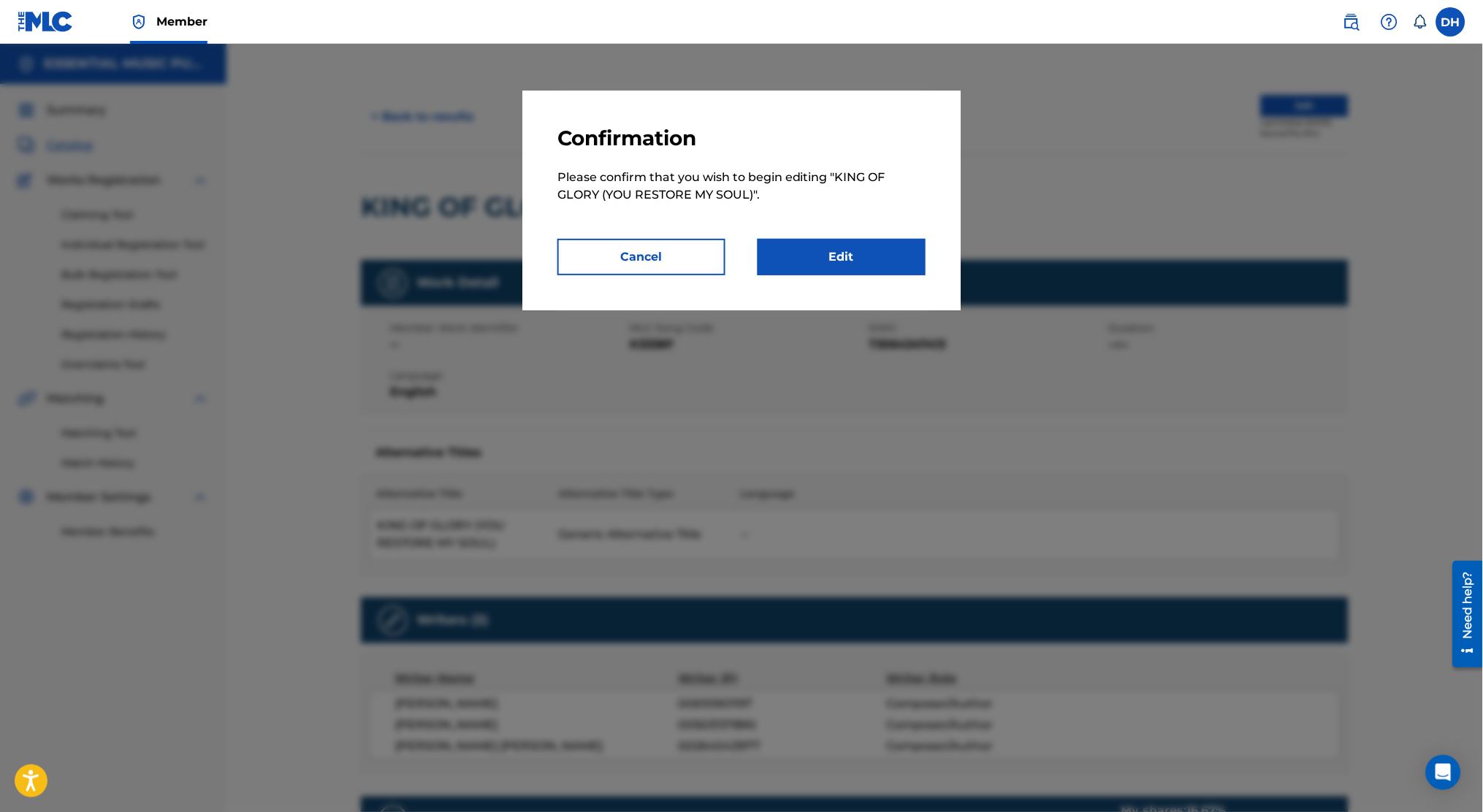 click on "Confirmation Please confirm that you wish to begin editing " KING OF GLORY (YOU RESTORE MY SOUL) ". Cancel Edit" at bounding box center [742, 200] 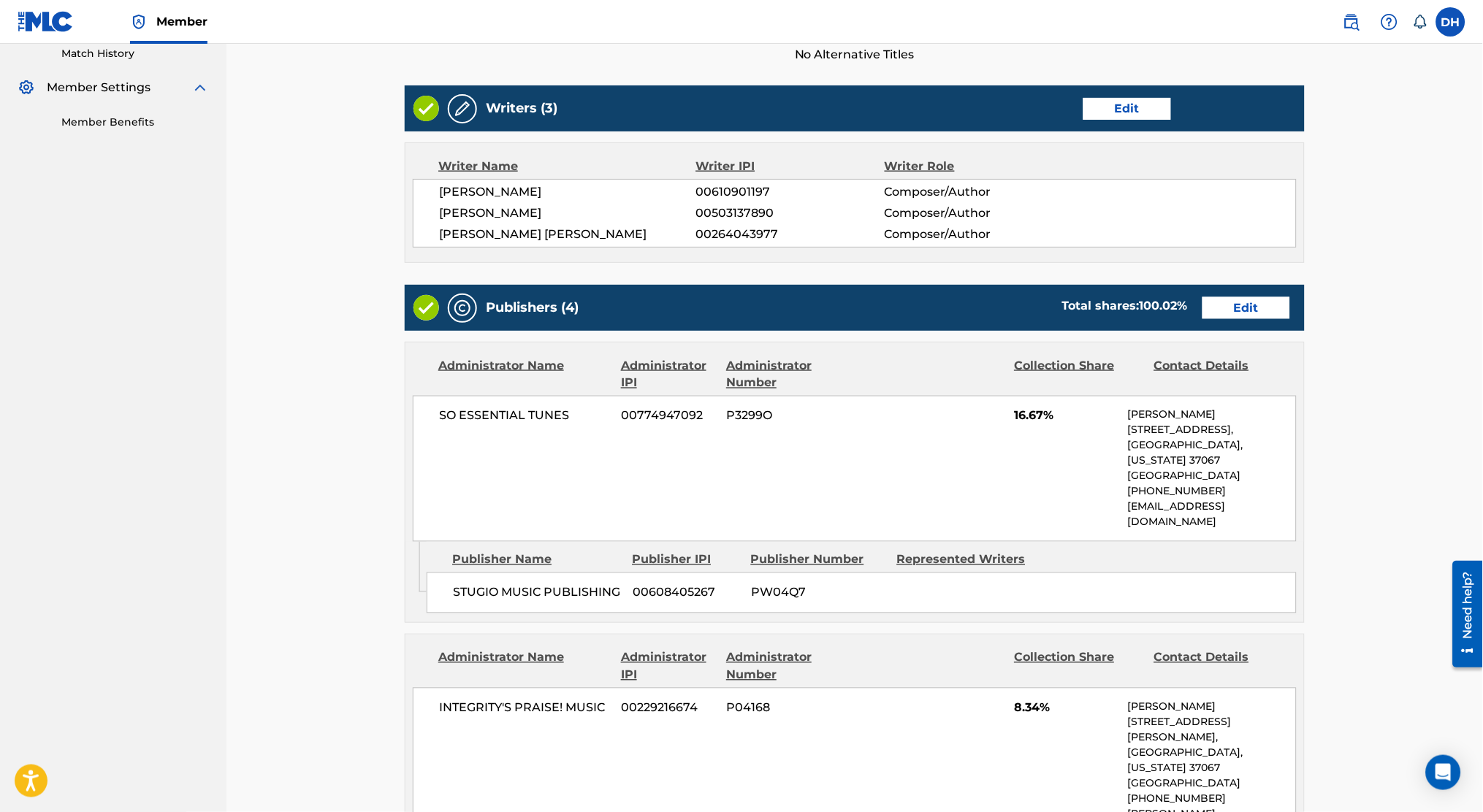 scroll, scrollTop: 0, scrollLeft: 0, axis: both 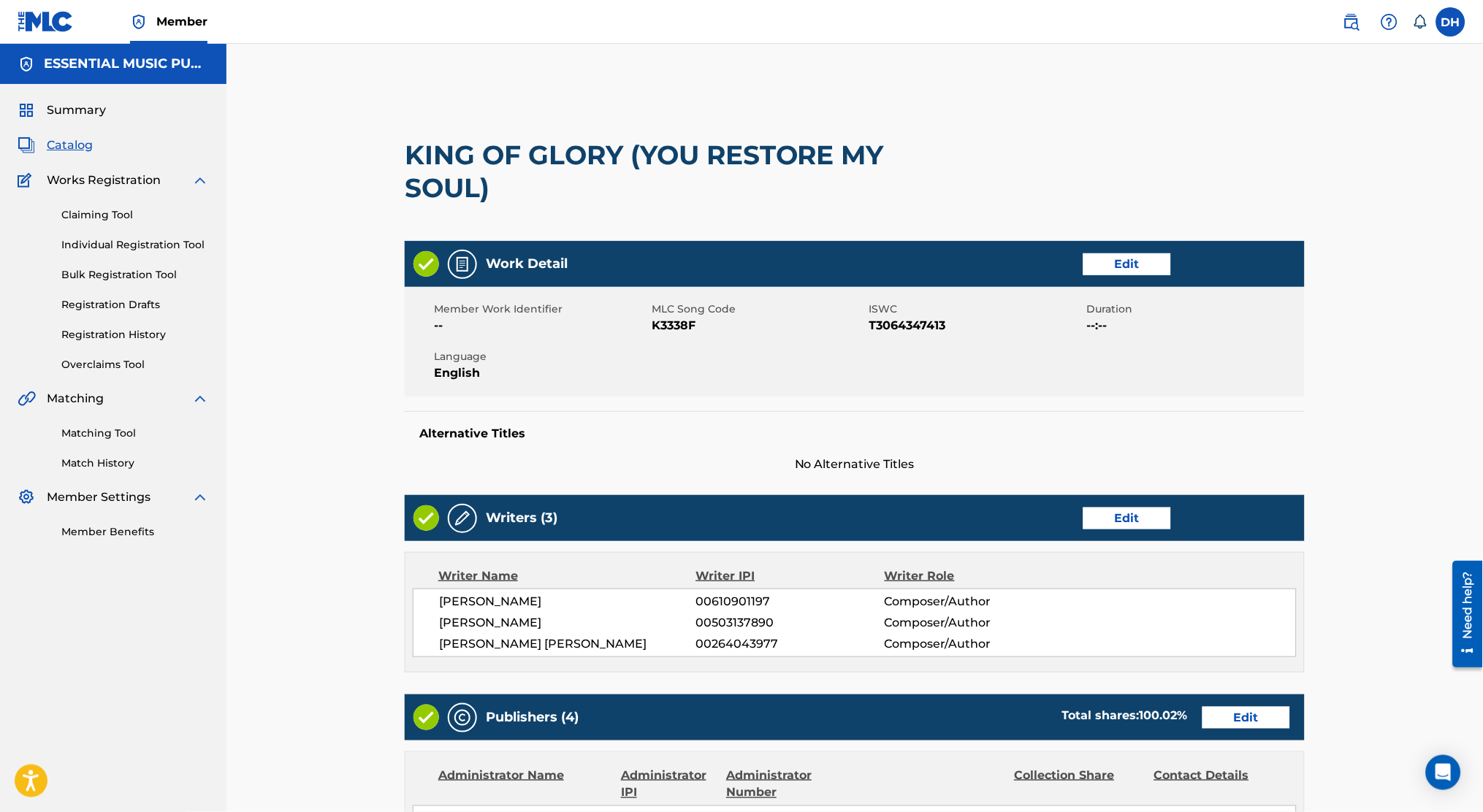 click on "Catalog" at bounding box center [69, 145] 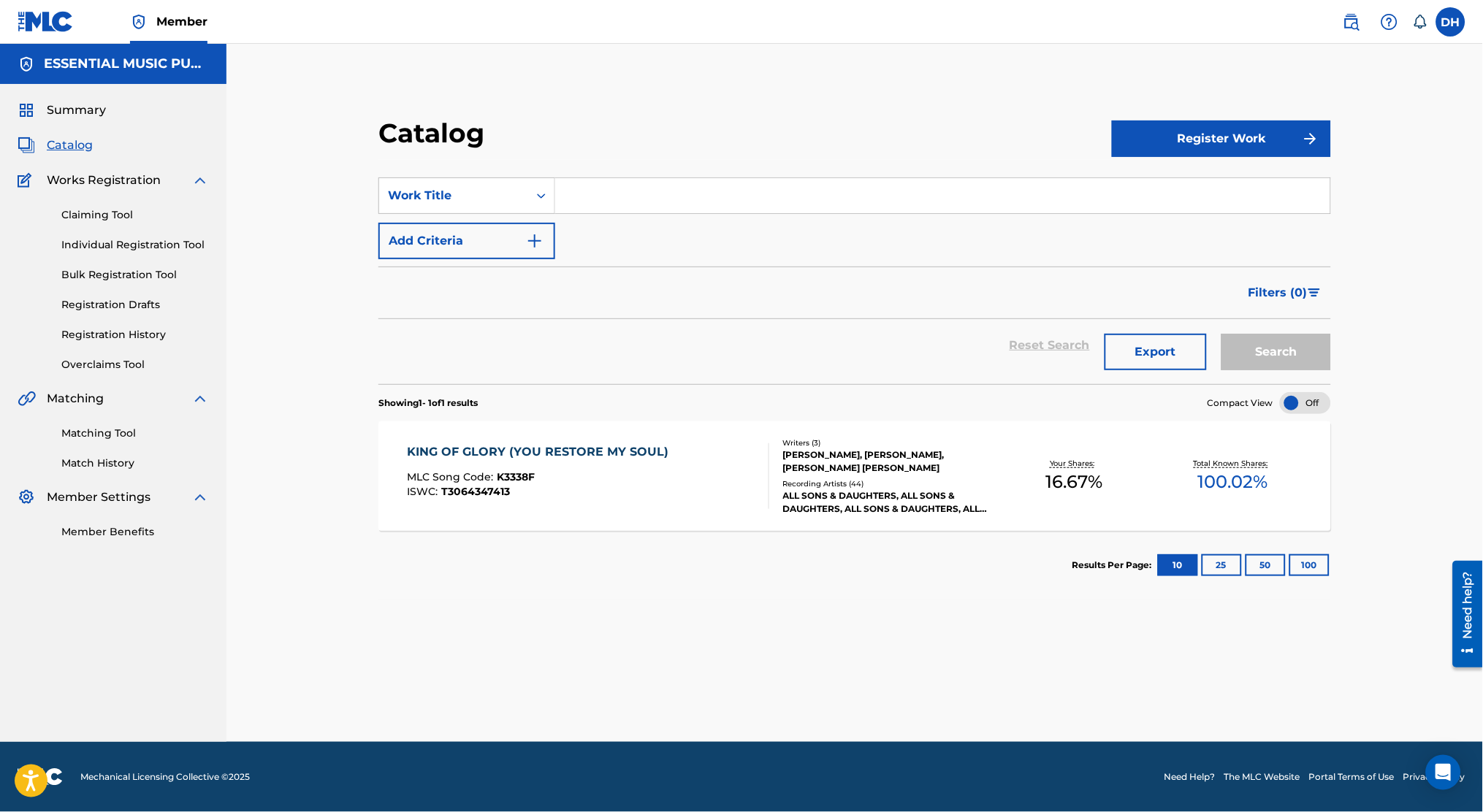 click at bounding box center [942, 196] 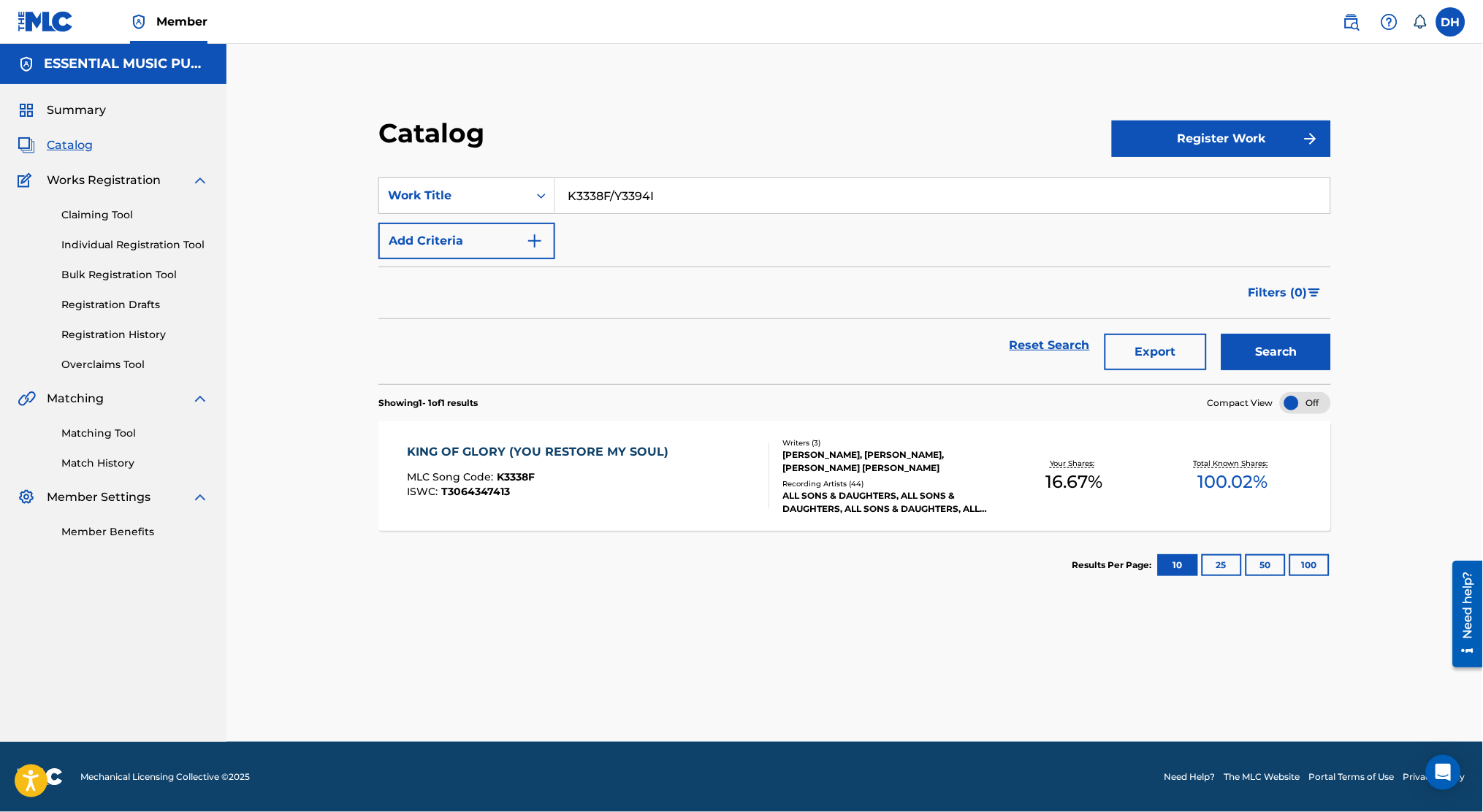 drag, startPoint x: 617, startPoint y: 195, endPoint x: 345, endPoint y: 213, distance: 272.59494 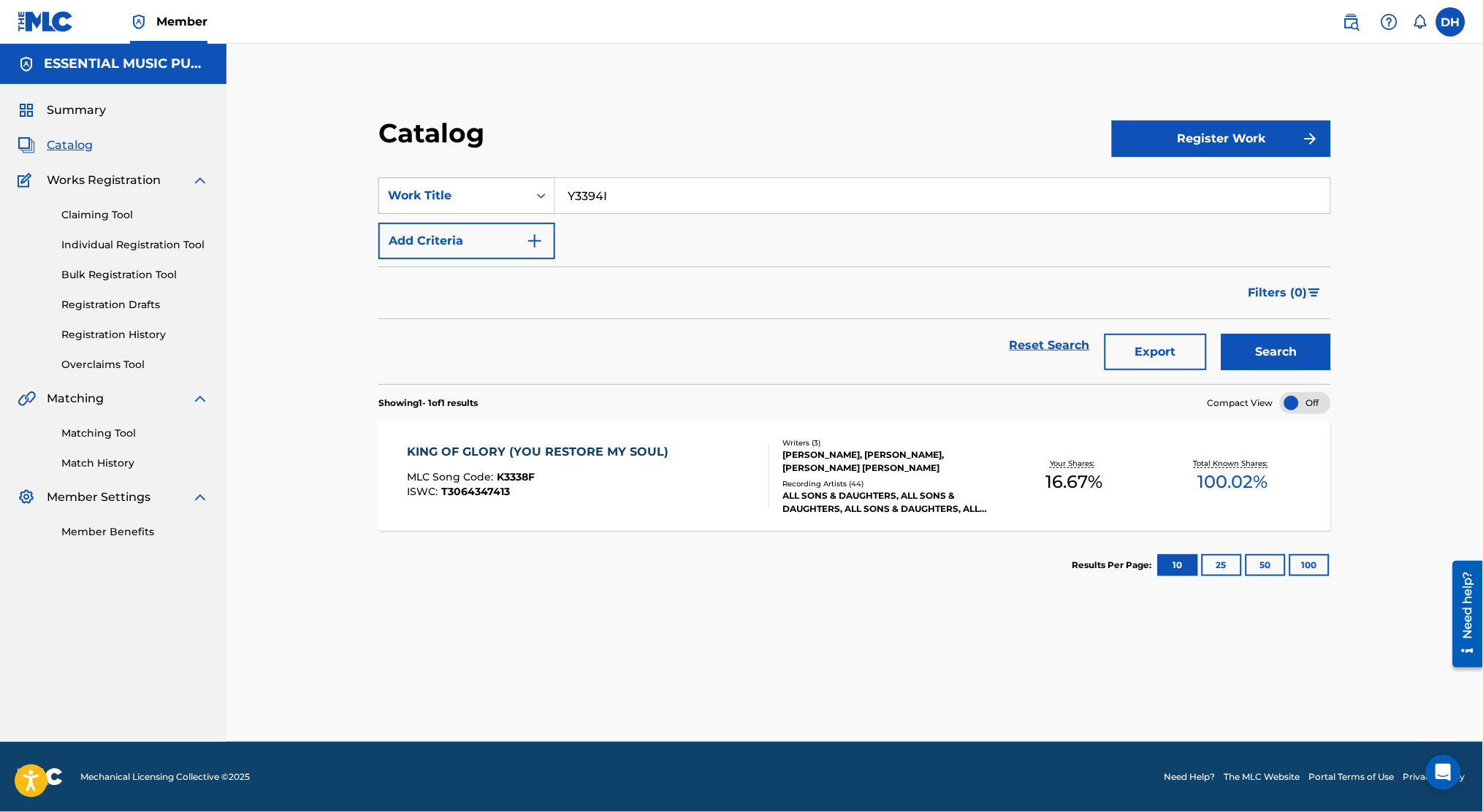 type on "Y3394I" 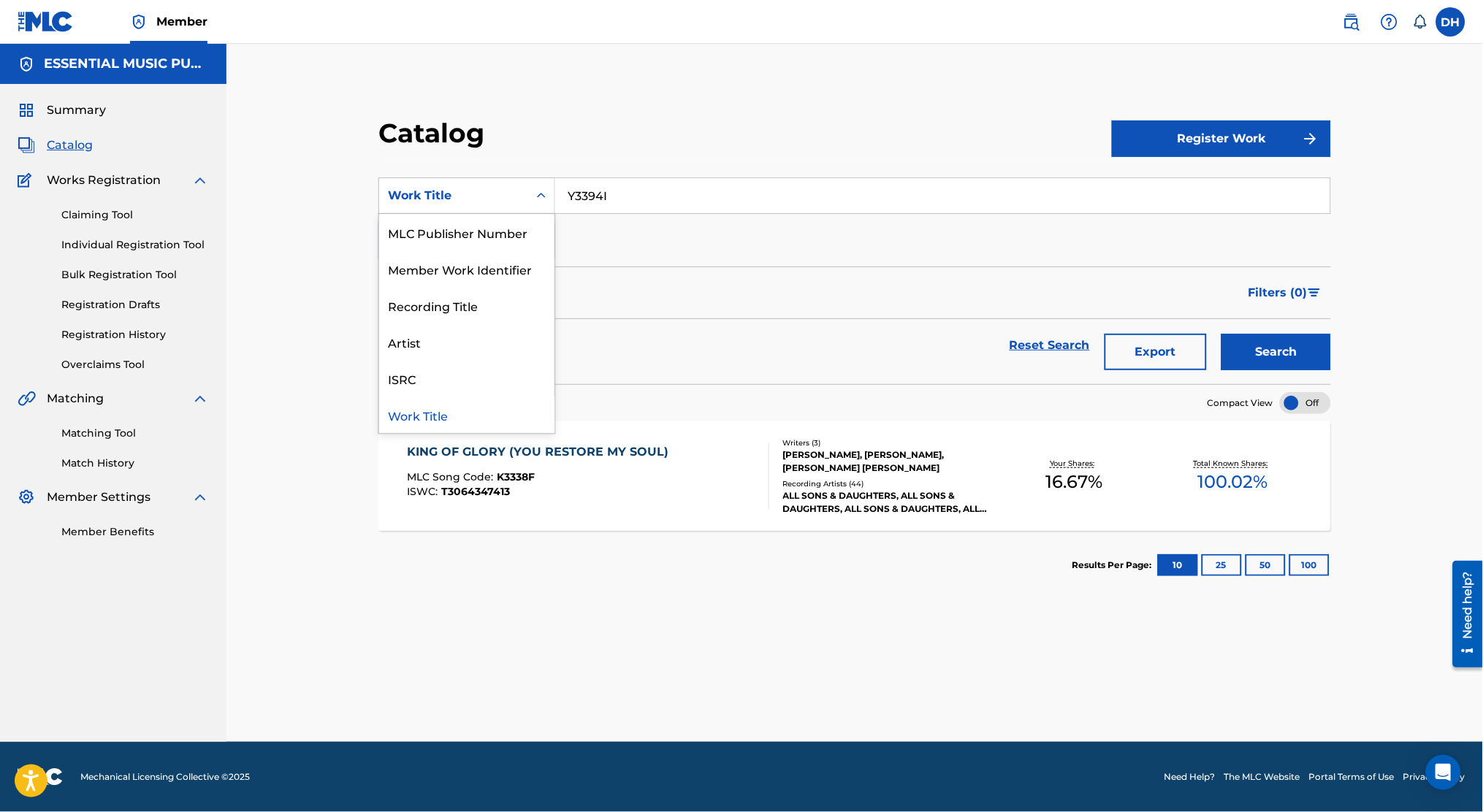 scroll, scrollTop: 0, scrollLeft: 0, axis: both 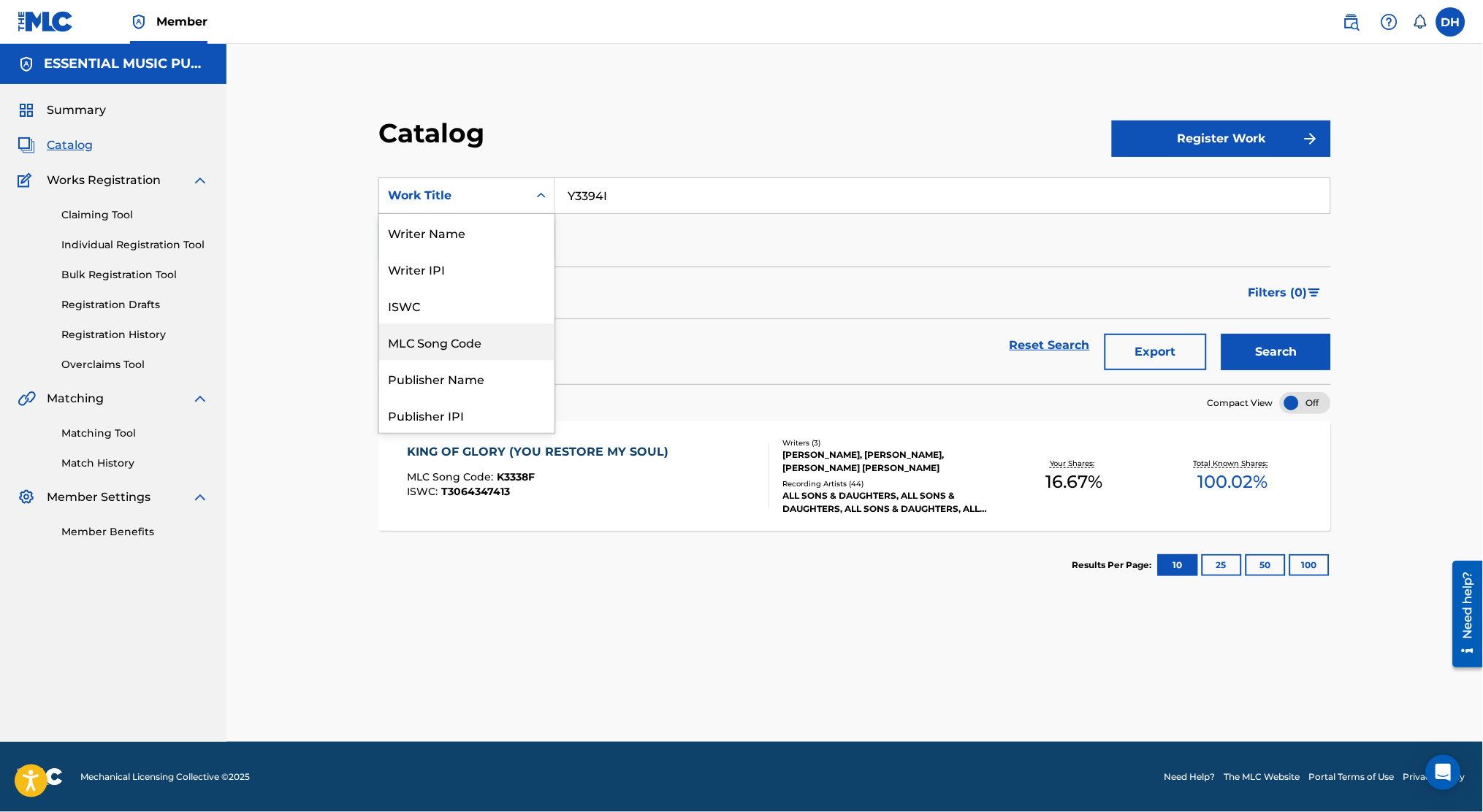 click on "MLC Song Code" at bounding box center [467, 342] 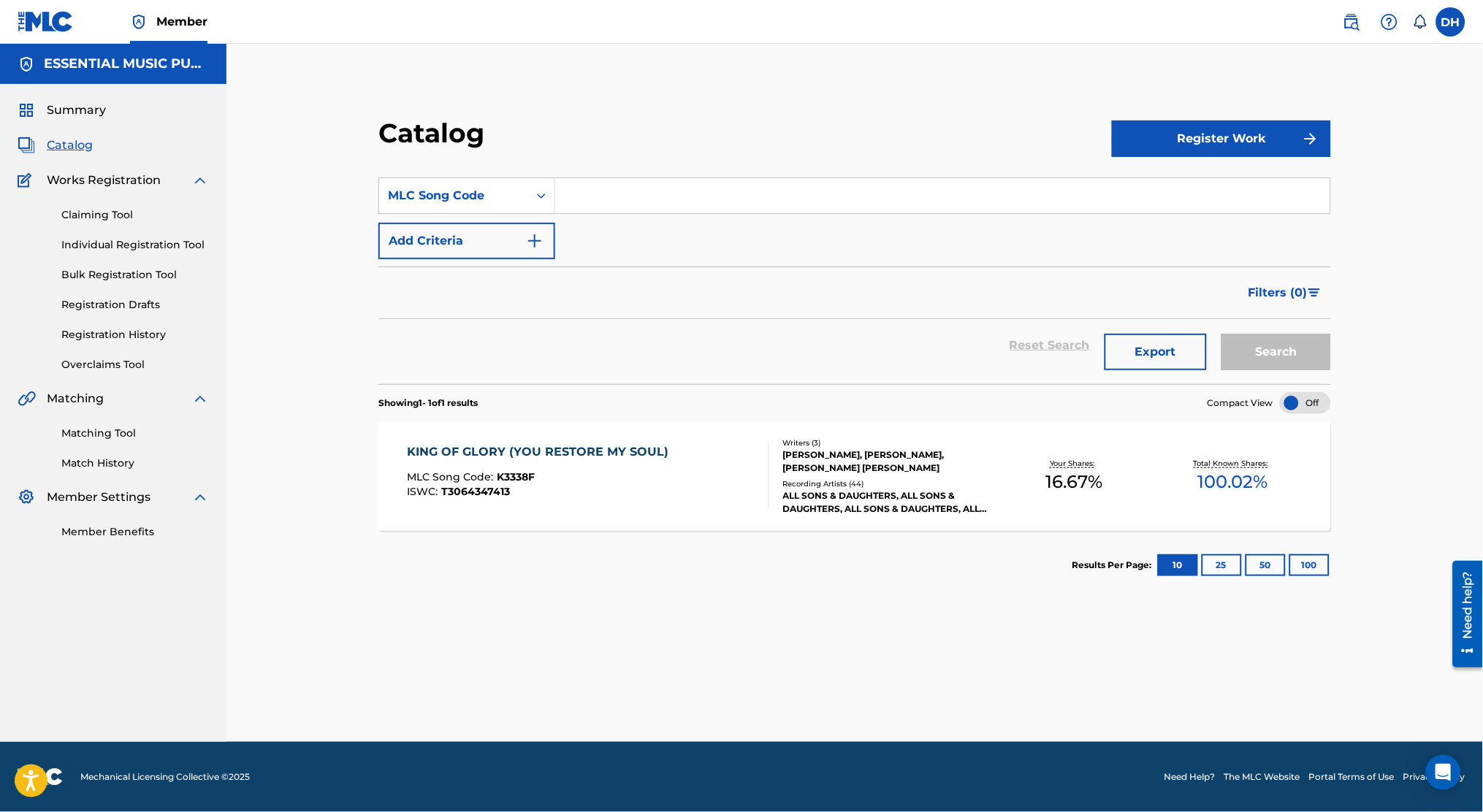 click at bounding box center (942, 196) 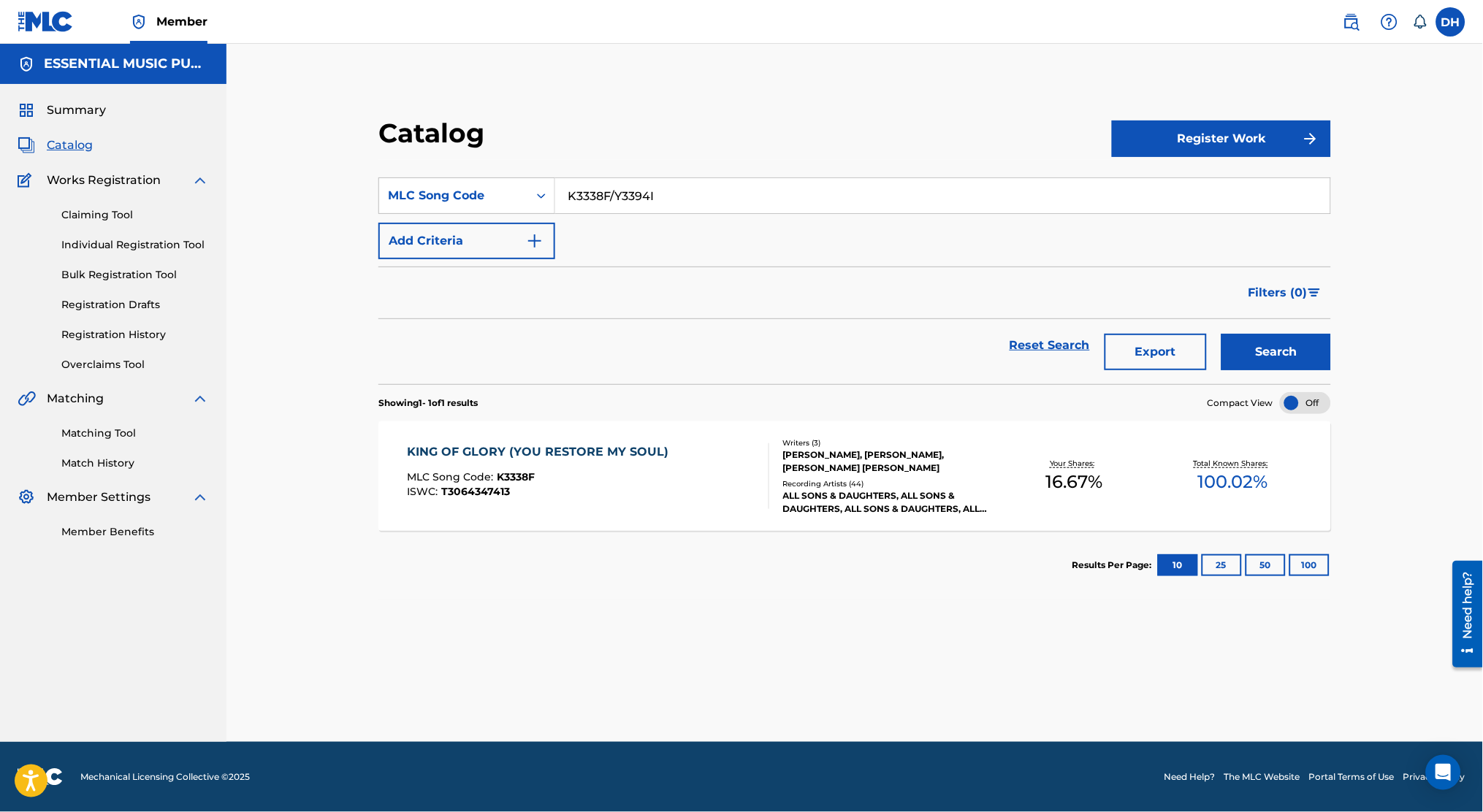 drag, startPoint x: 613, startPoint y: 197, endPoint x: 444, endPoint y: 176, distance: 170.29974 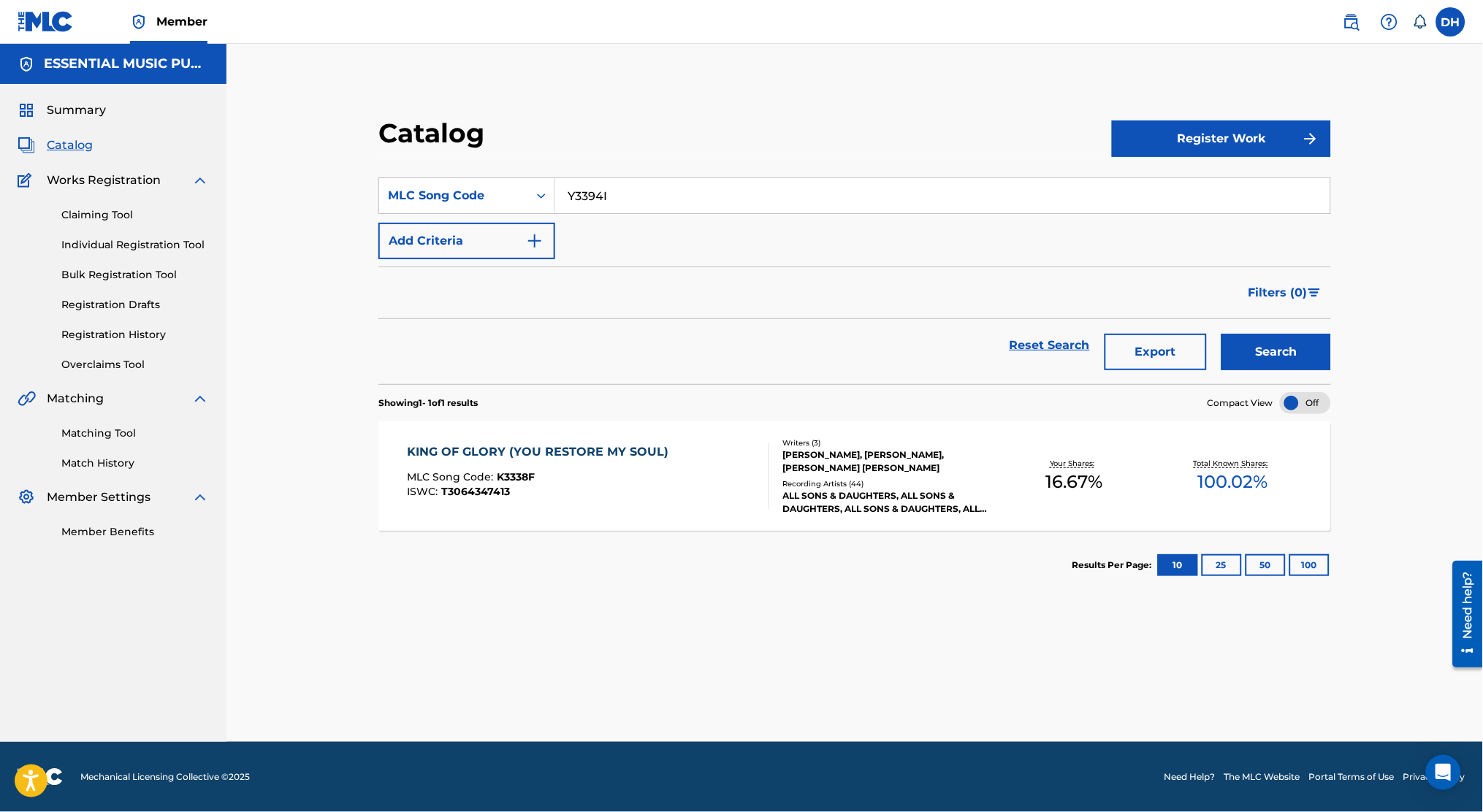 type on "Y3394I" 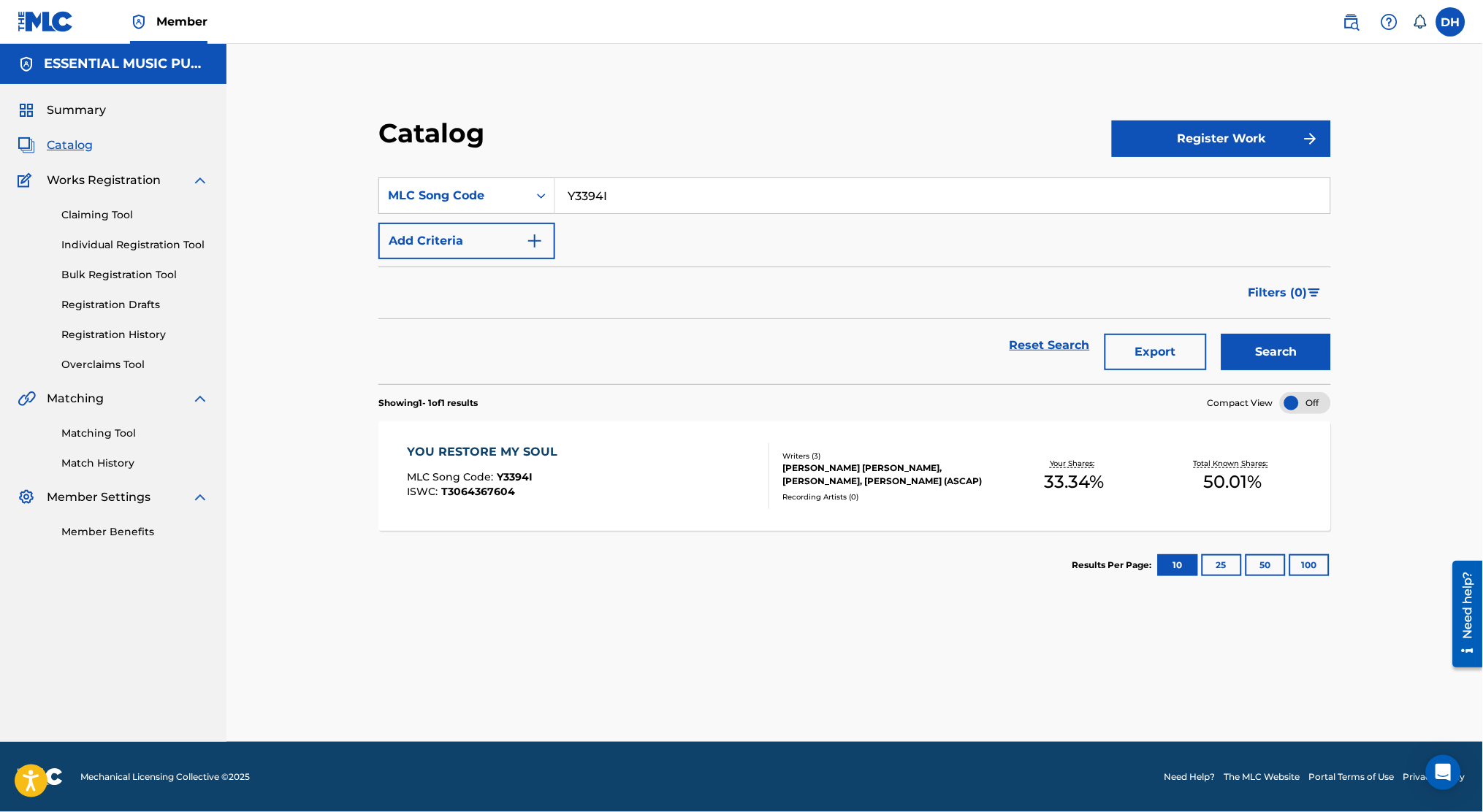 click on "YOU RESTORE MY SOUL MLC Song Code : Y3394I ISWC : T3064367604" at bounding box center [588, 476] 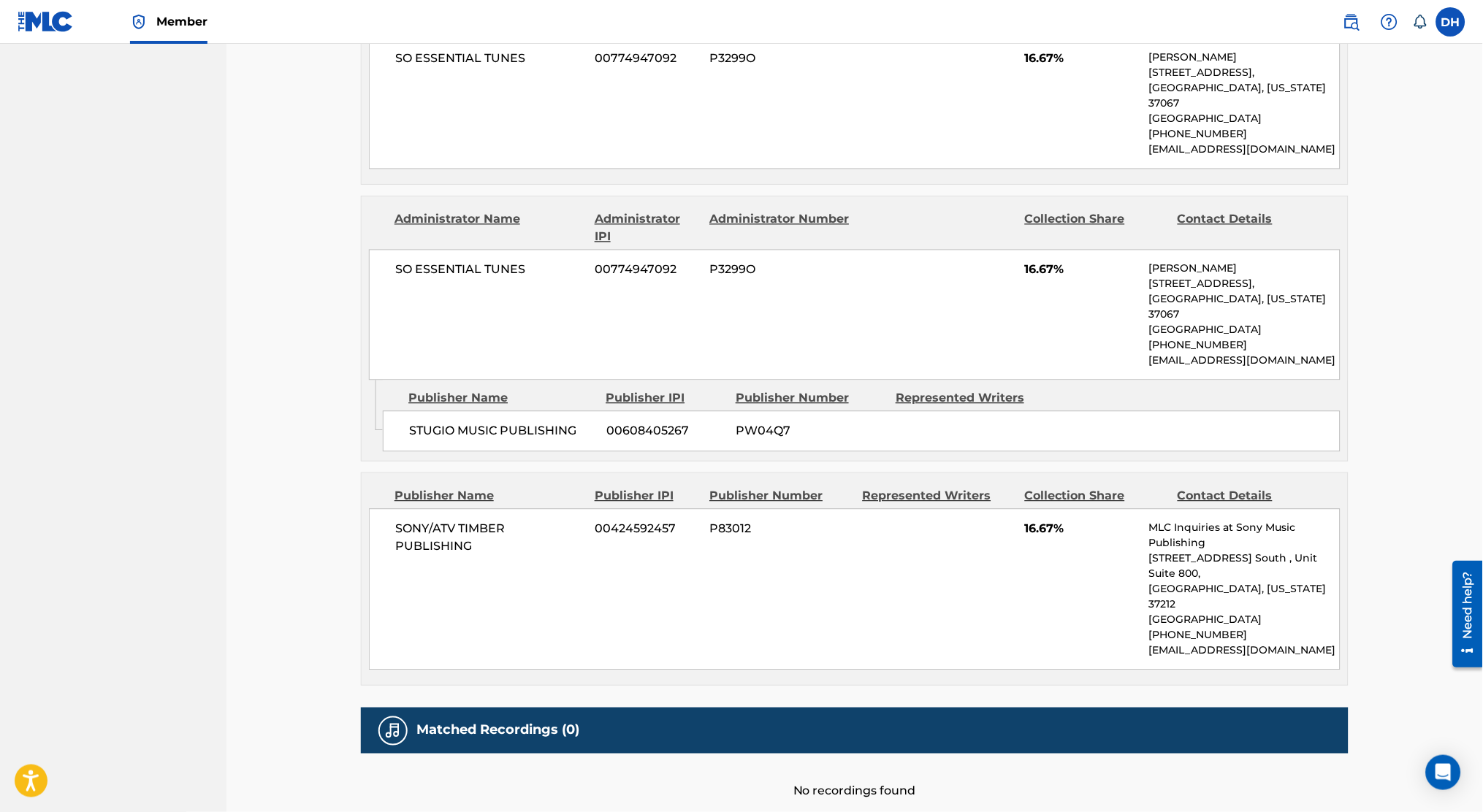scroll, scrollTop: 0, scrollLeft: 0, axis: both 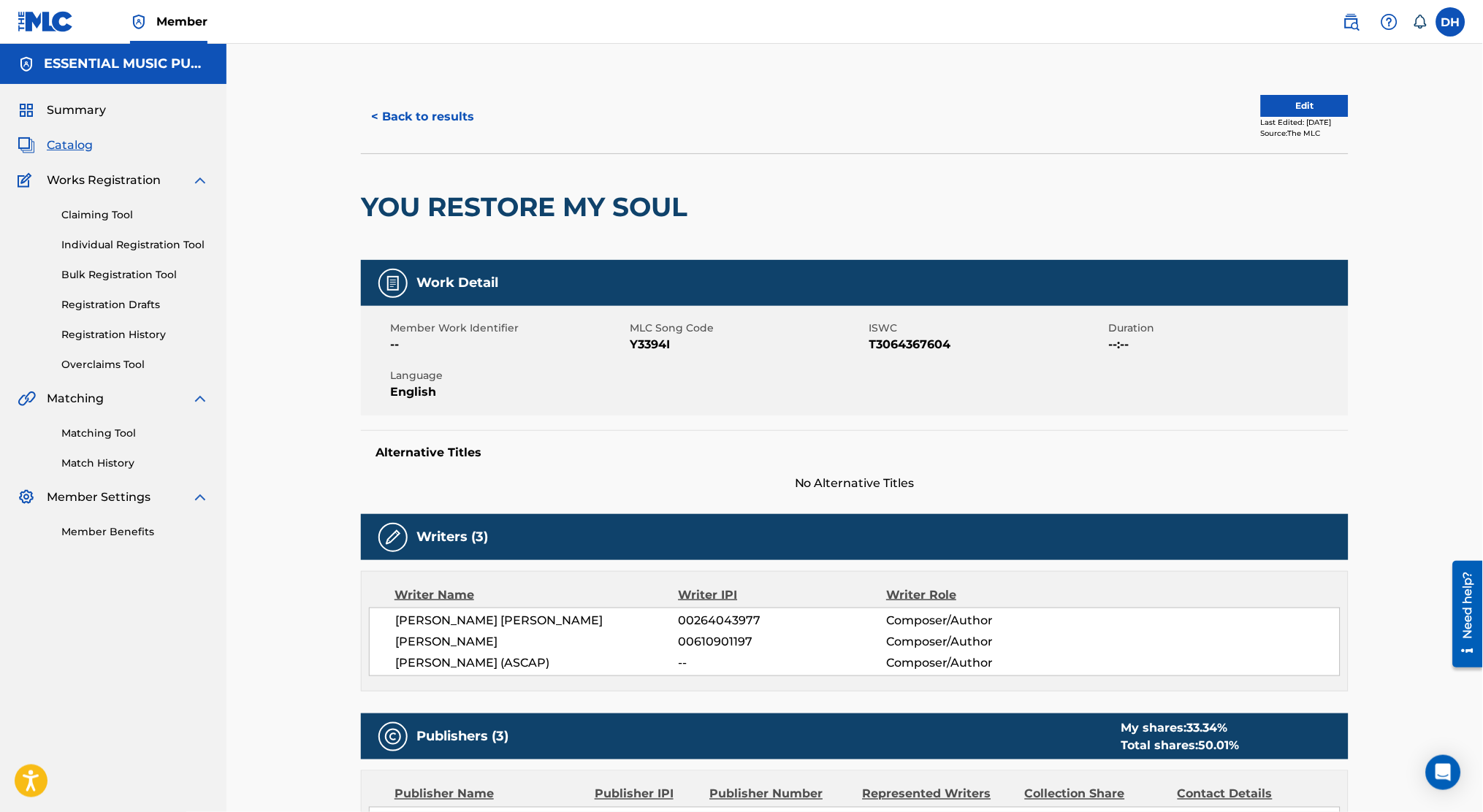 click on "Edit" at bounding box center [1305, 106] 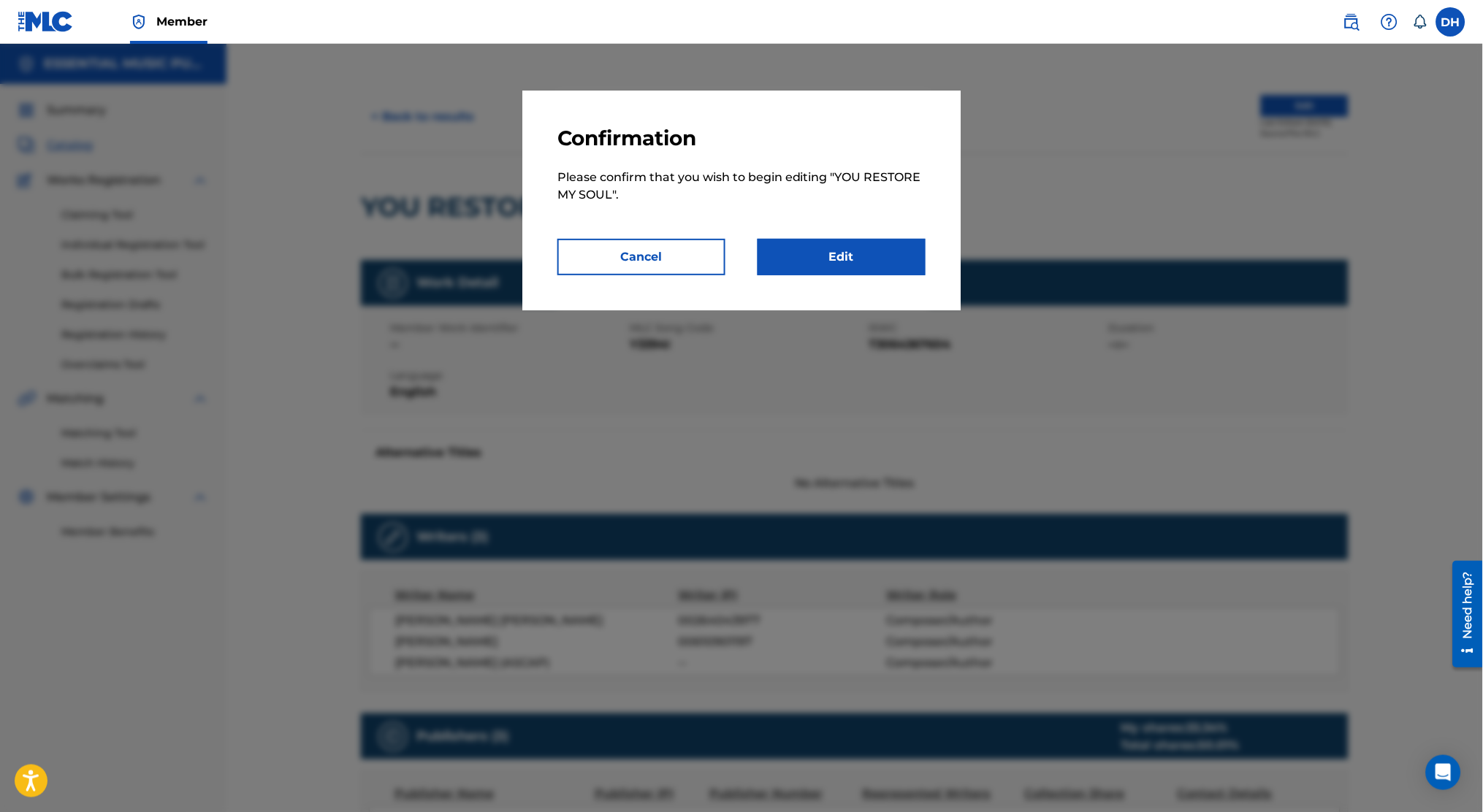 click on "Edit" at bounding box center (842, 257) 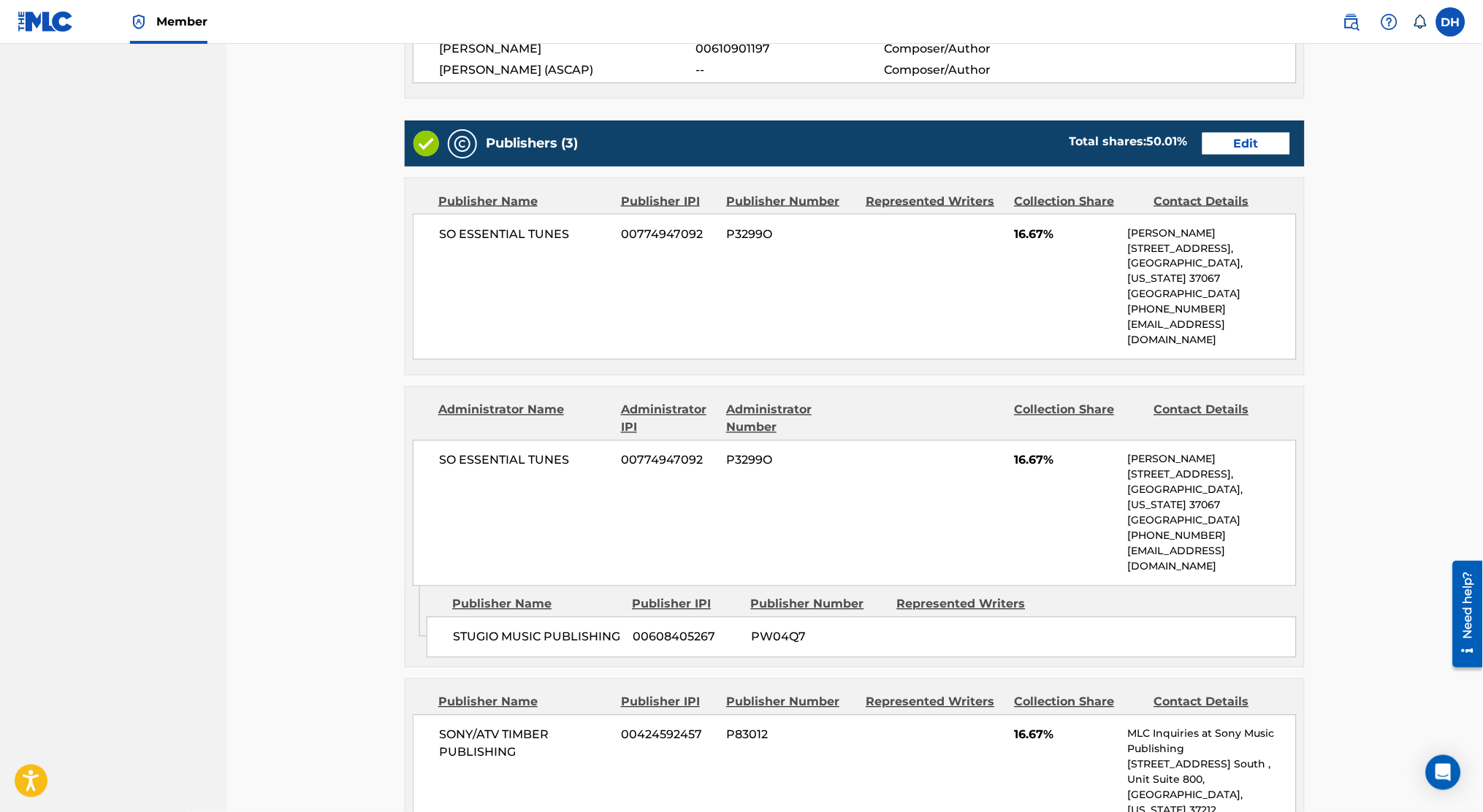 scroll, scrollTop: 543, scrollLeft: 0, axis: vertical 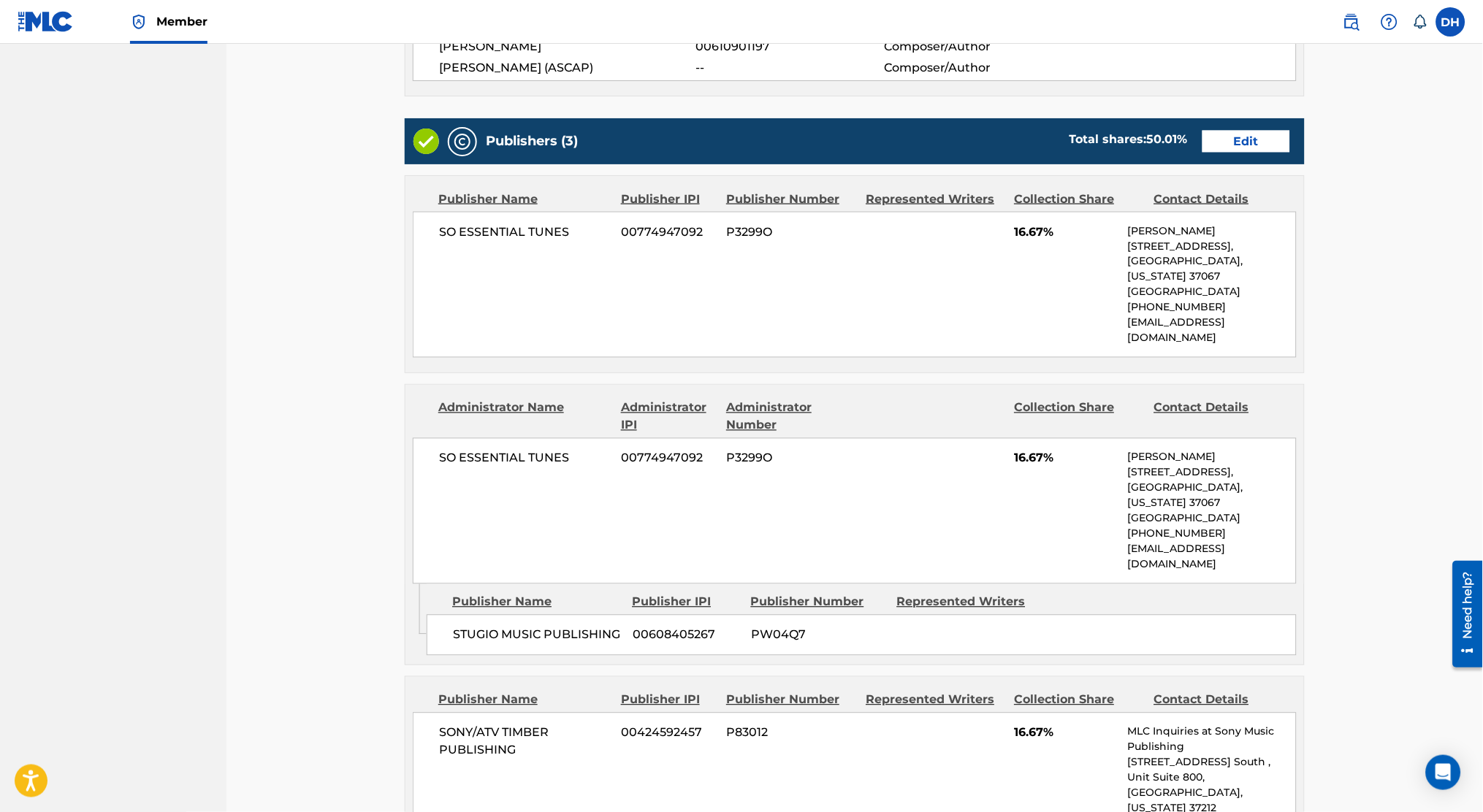 click on "Edit" at bounding box center [1246, 142] 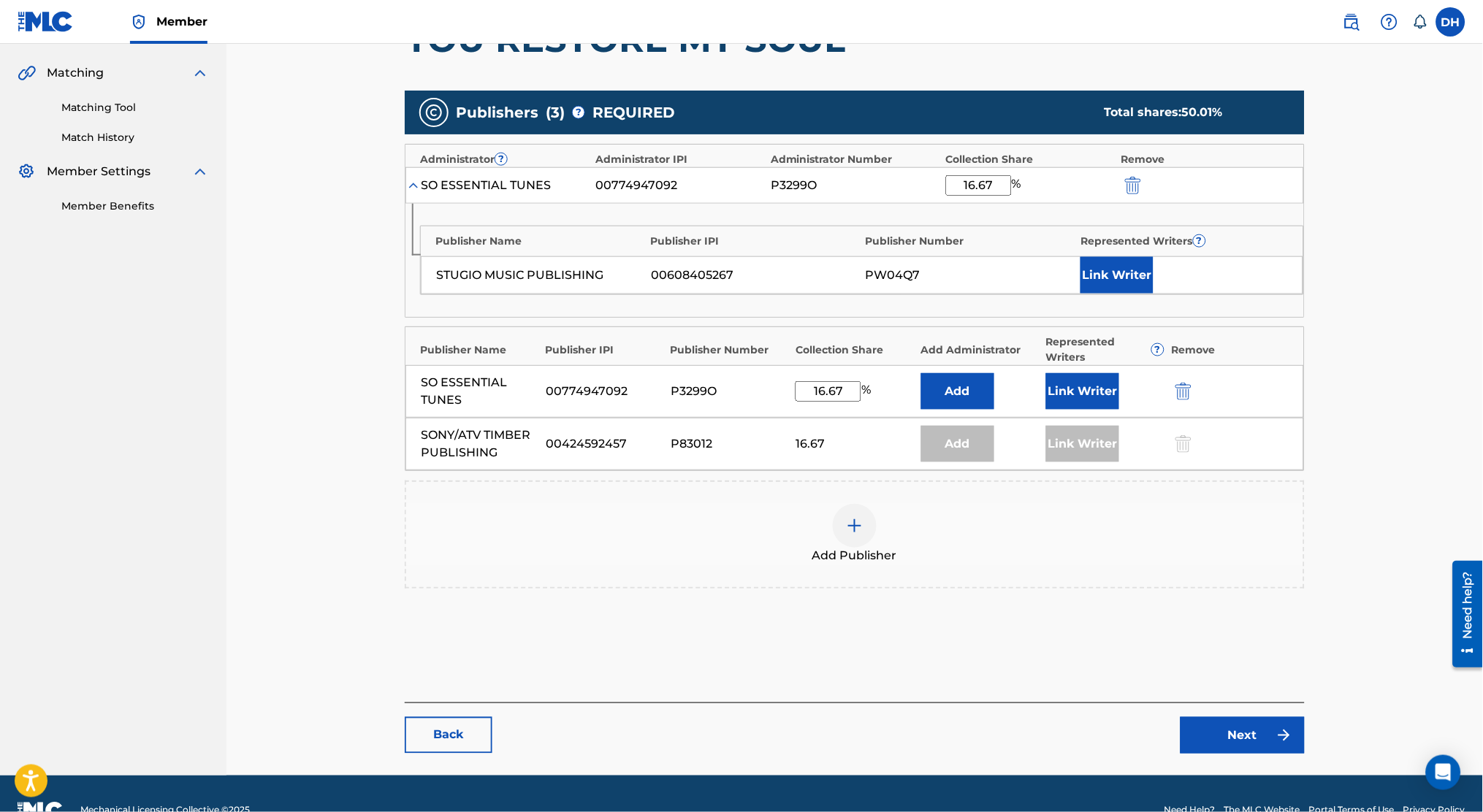 scroll, scrollTop: 331, scrollLeft: 0, axis: vertical 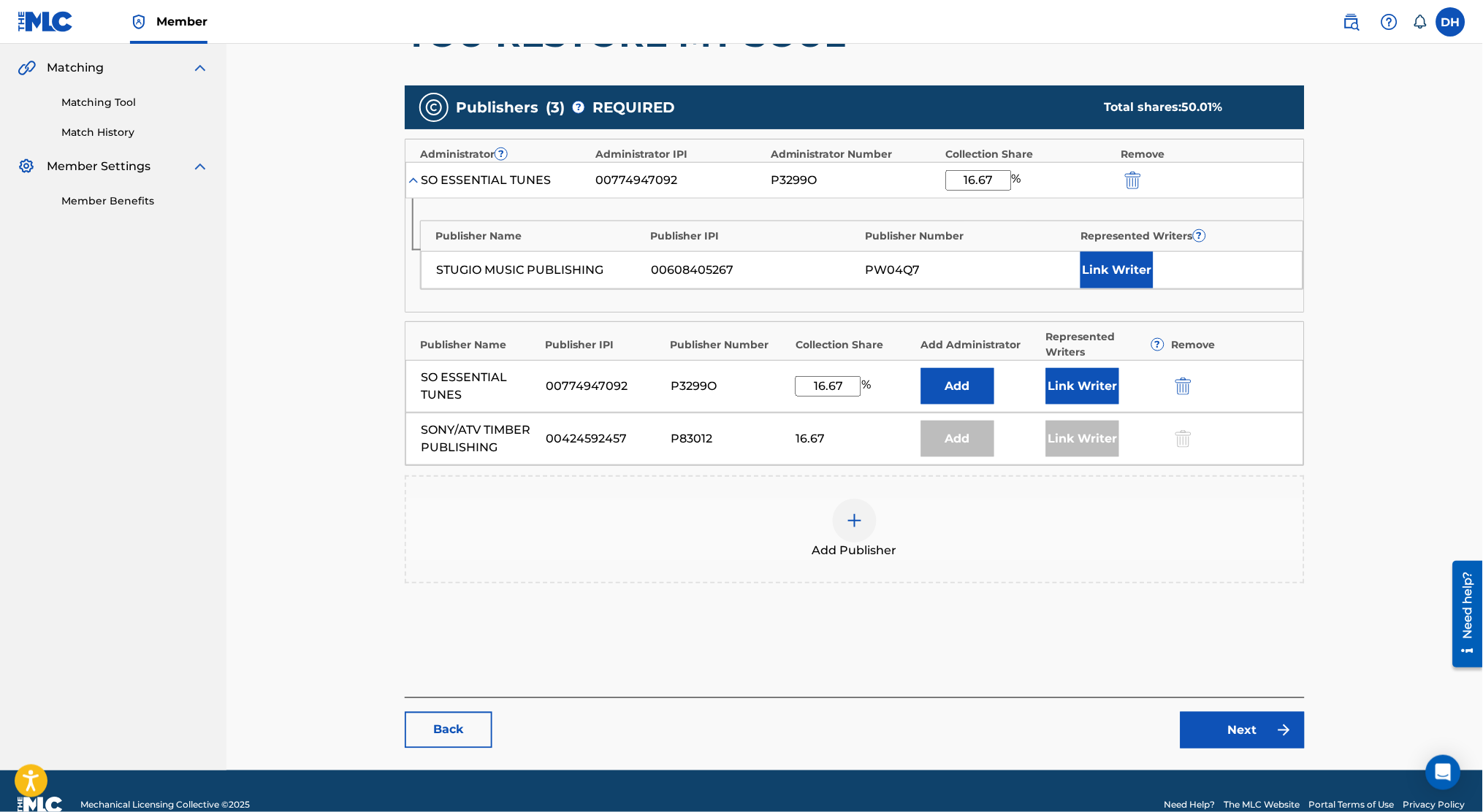 click on "16.67" at bounding box center [828, 386] 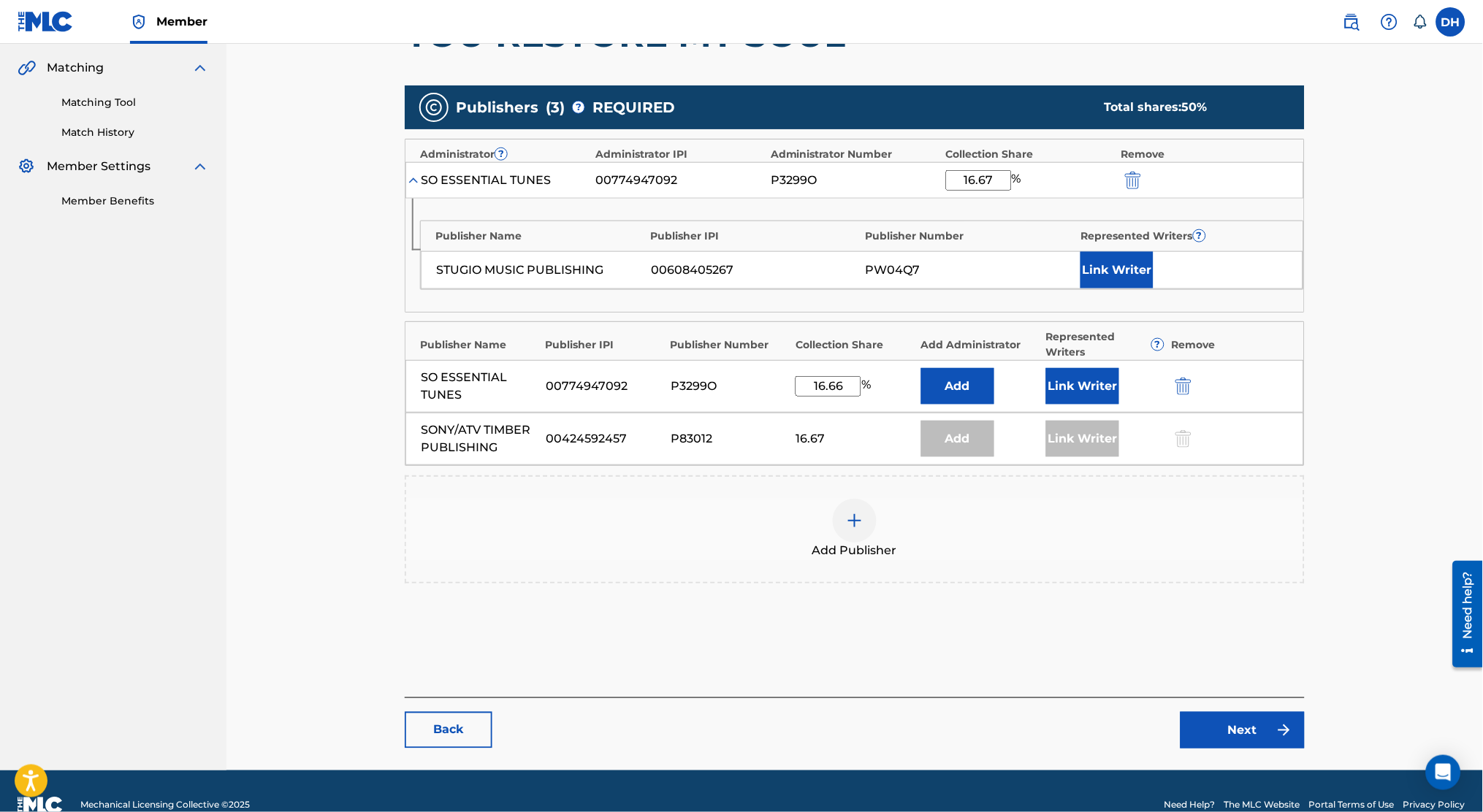 type on "16.66" 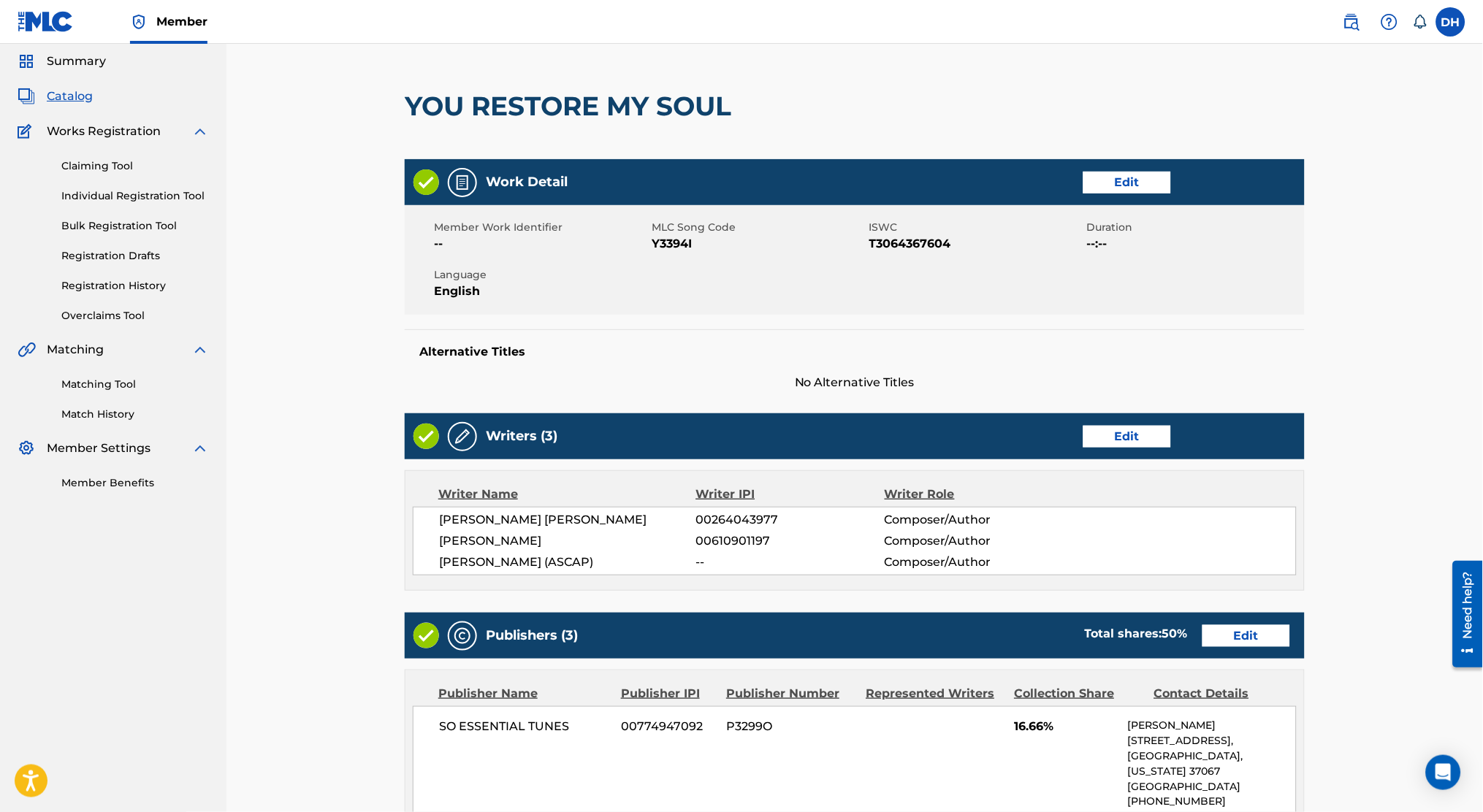 scroll, scrollTop: 0, scrollLeft: 0, axis: both 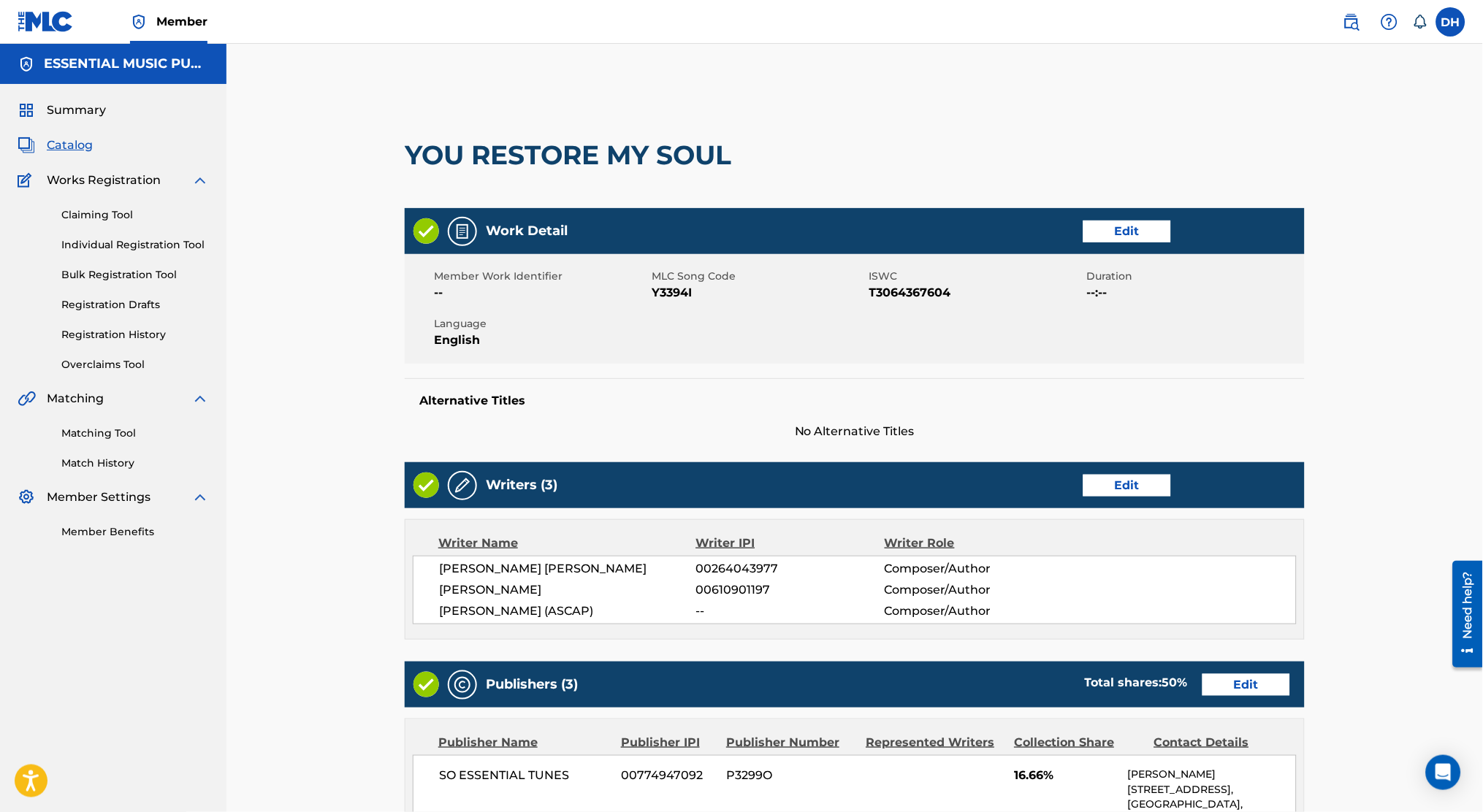 click on "Edit" at bounding box center [1246, 685] 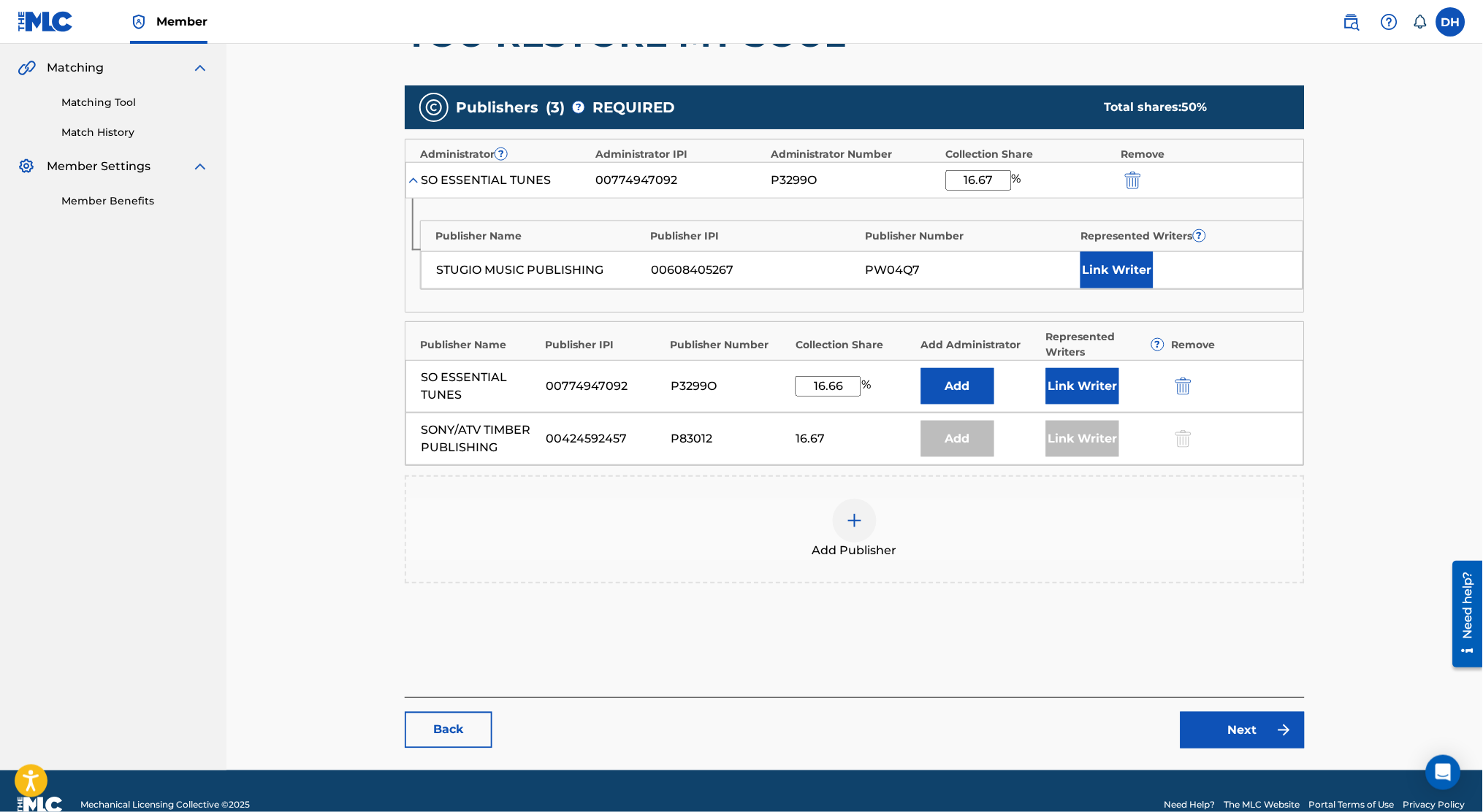 scroll, scrollTop: 334, scrollLeft: 0, axis: vertical 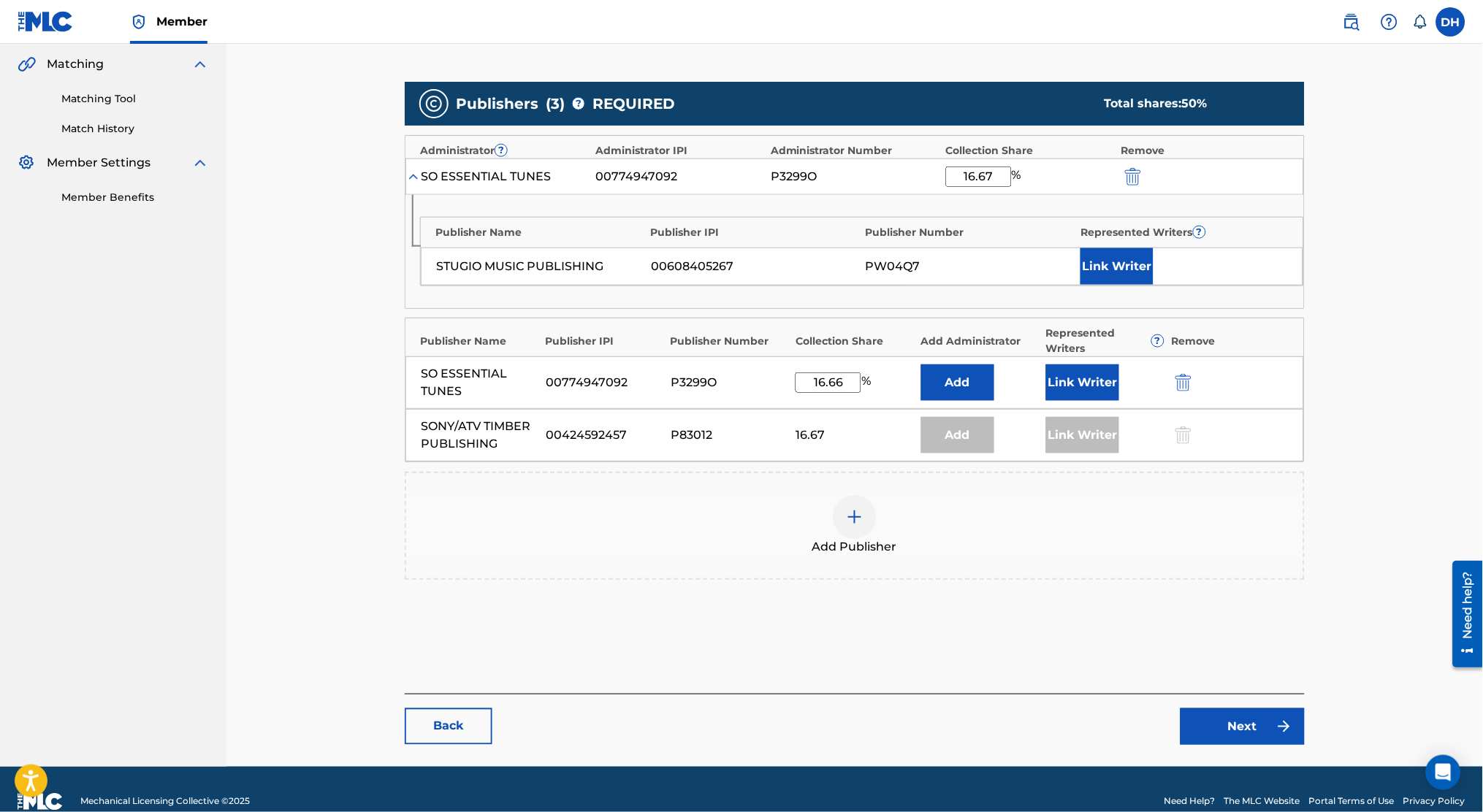 click on "Publisher Name Publisher IPI Publisher Number Represented Writers ? STUGIO MUSIC PUBLISHING 00608405267 PW04Q7 Link Writer" at bounding box center [855, 251] 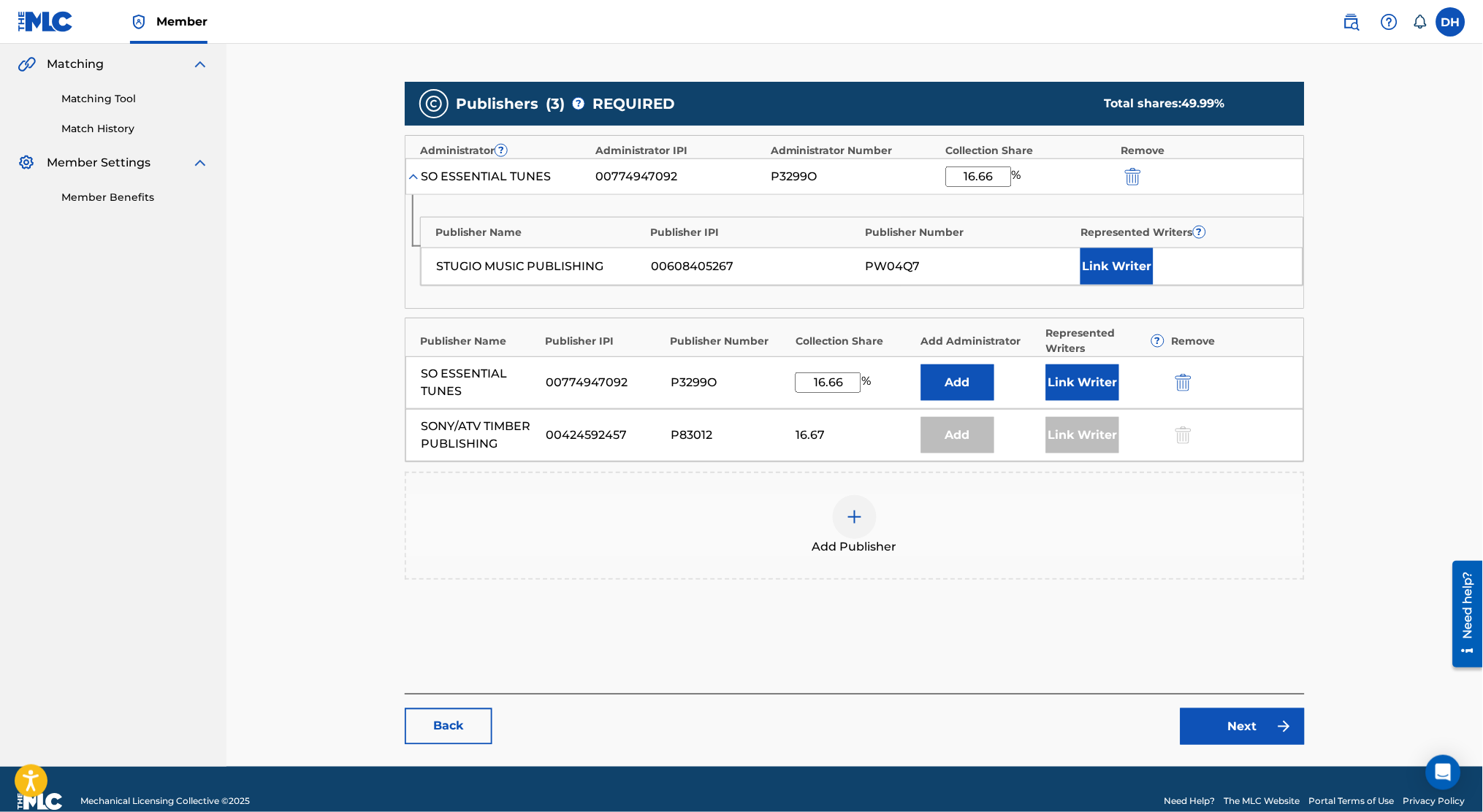 type on "16.66" 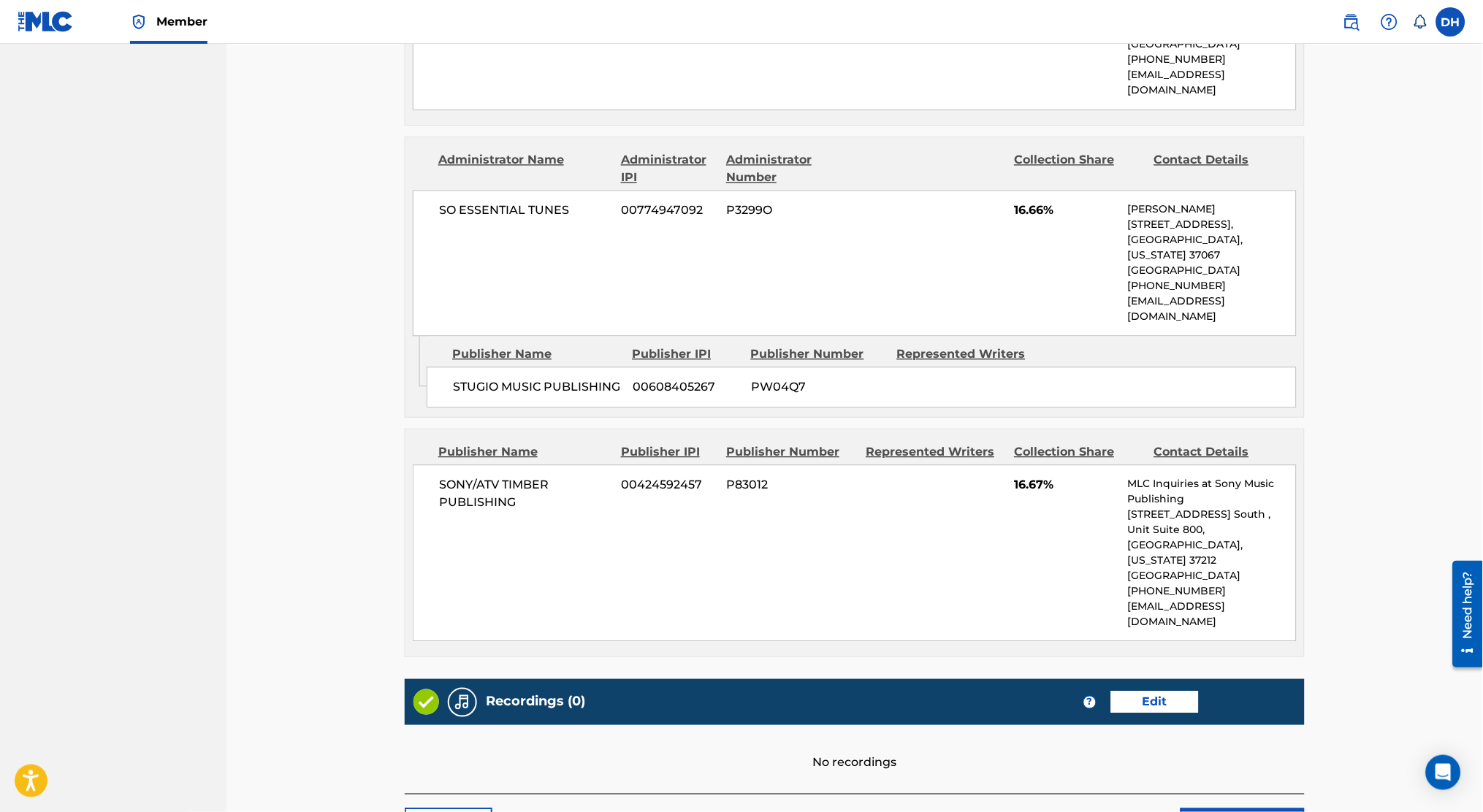 scroll, scrollTop: 854, scrollLeft: 0, axis: vertical 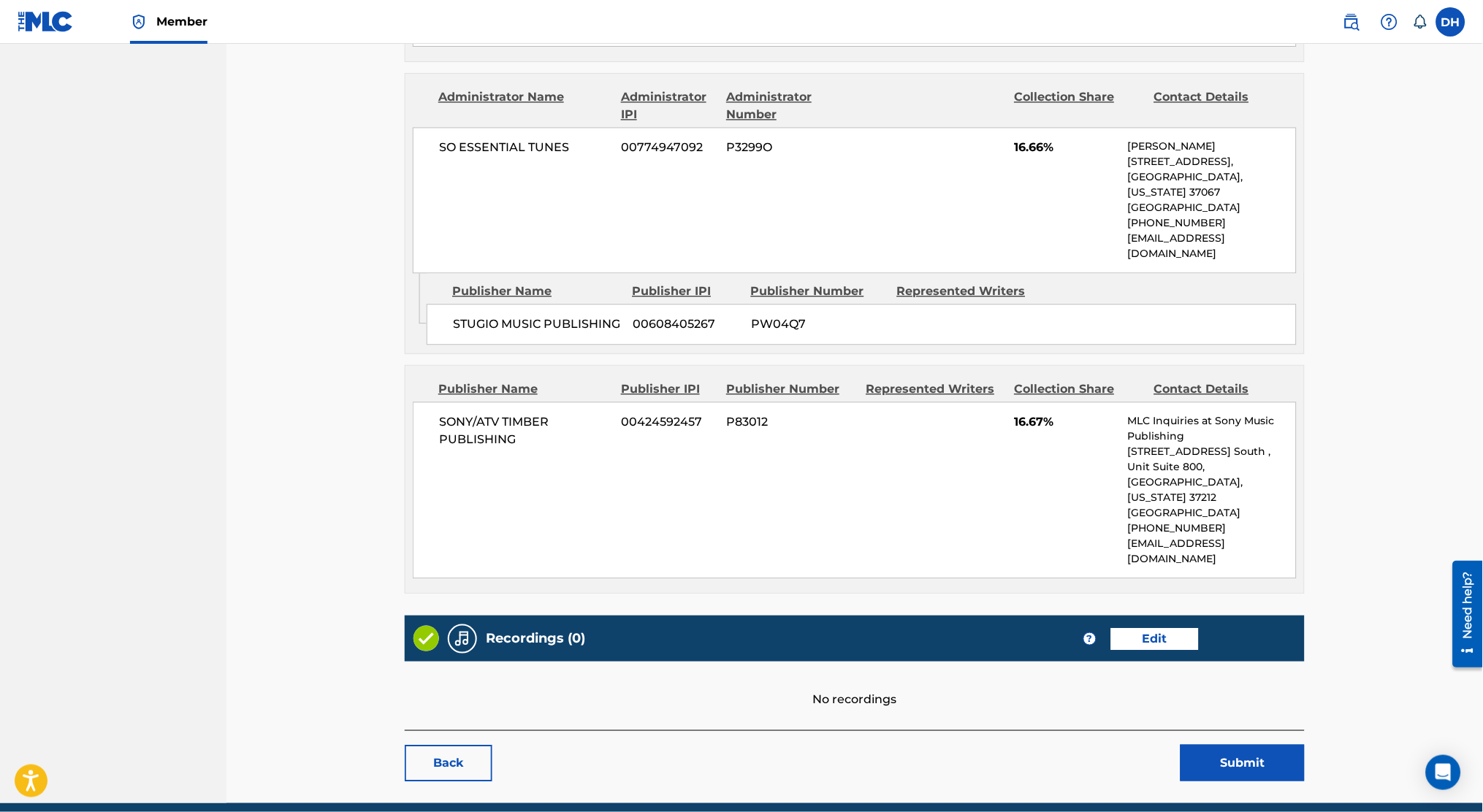 click on "Submit" at bounding box center (1243, 763) 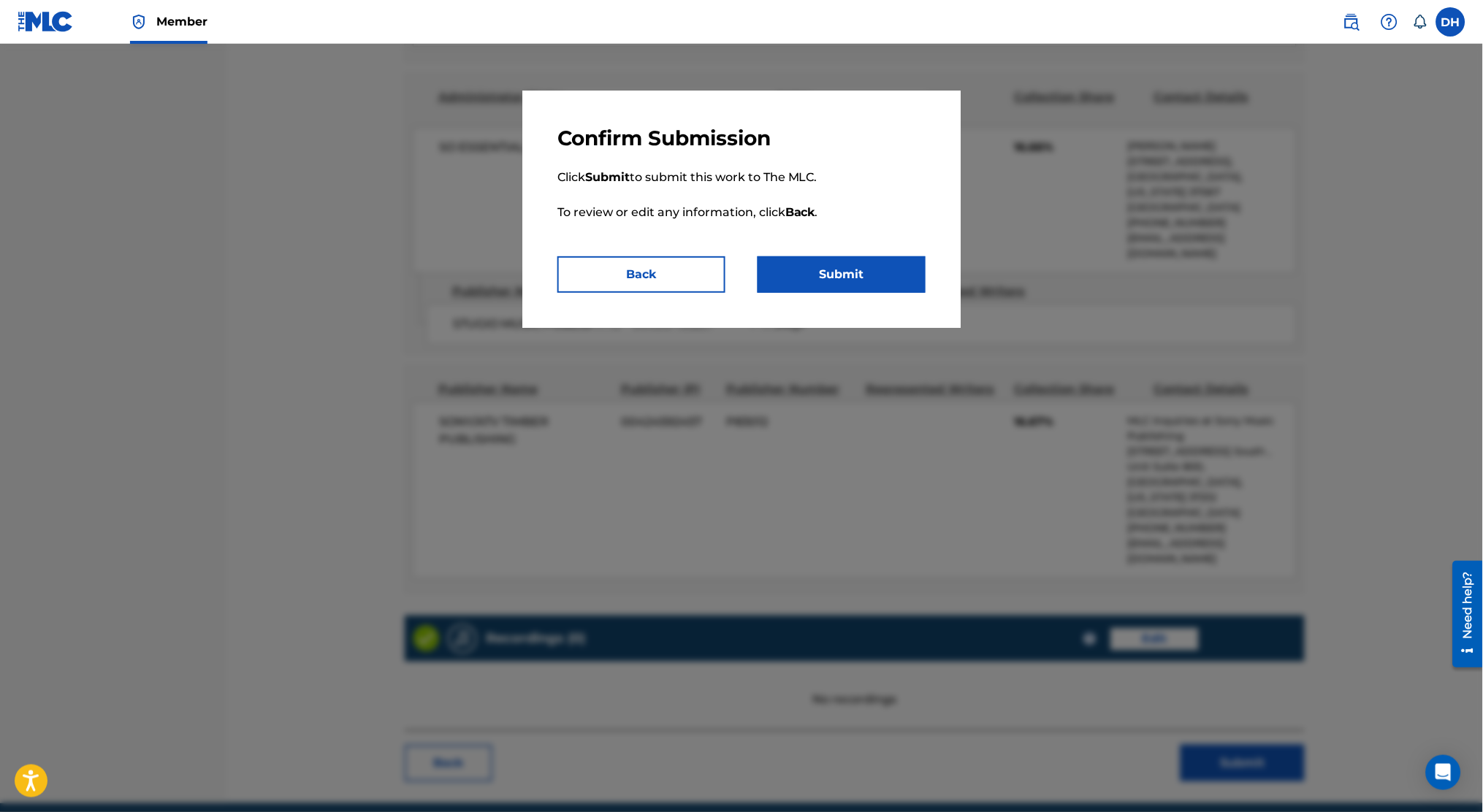 click on "Submit" at bounding box center (842, 275) 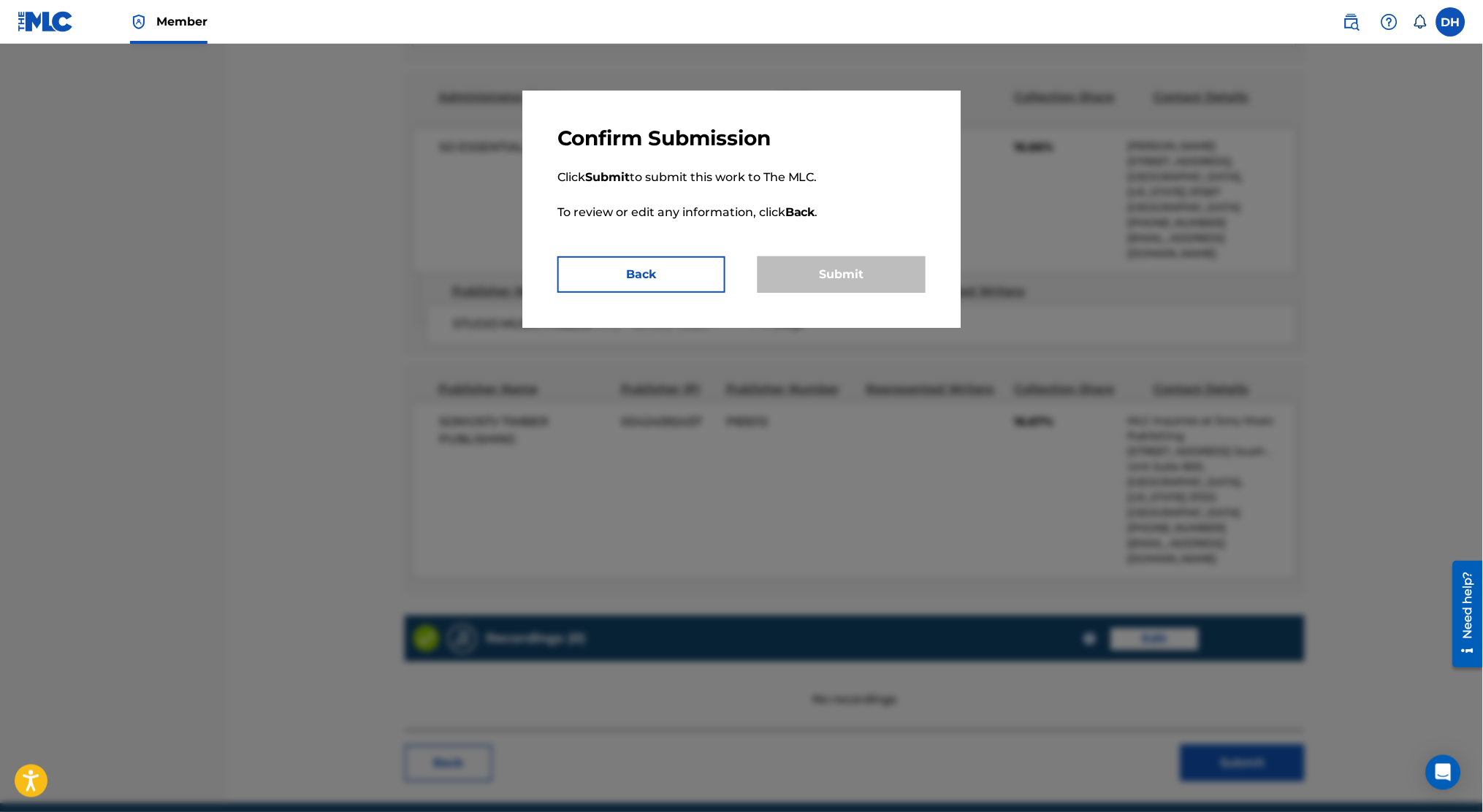 scroll, scrollTop: 0, scrollLeft: 0, axis: both 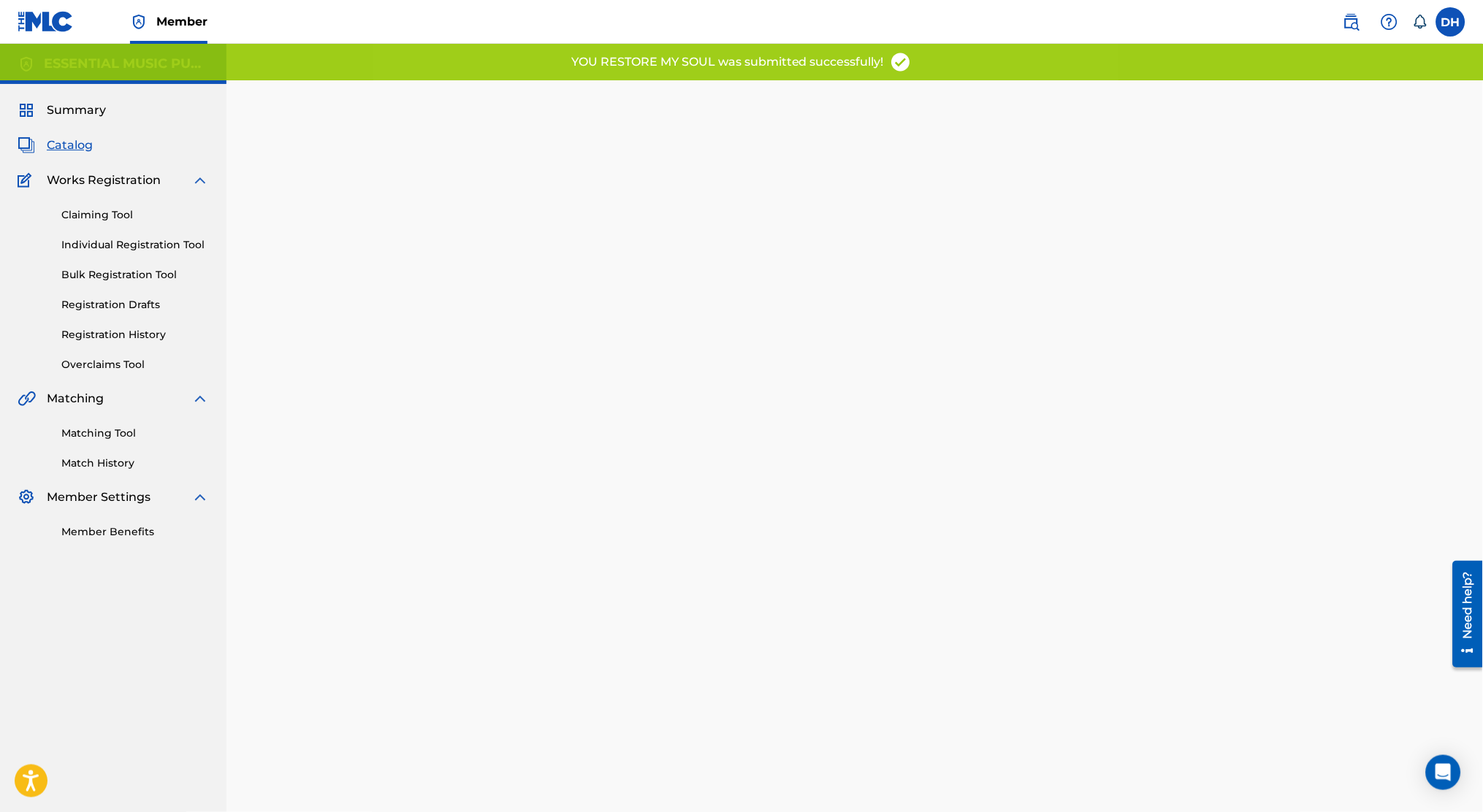 click on "Summary Catalog Works Registration Claiming Tool Individual Registration Tool Bulk Registration Tool Registration Drafts Registration History Overclaims Tool Matching Matching Tool Match History Member Settings Member Benefits" at bounding box center [113, 321] 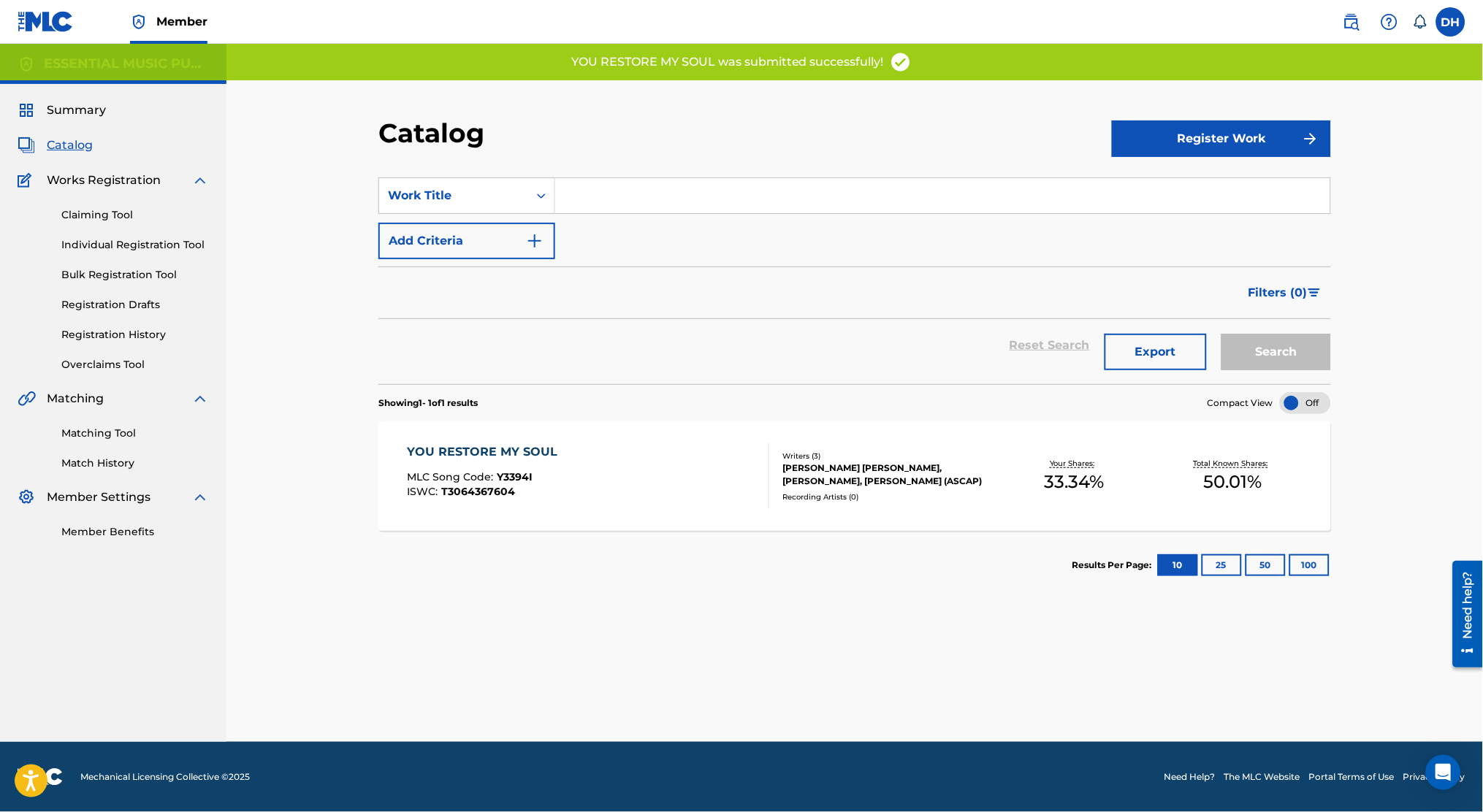 click on "SearchWithCriteriab8bbae83-a16d-4fa6-a581-1184a89145af Work Title Add Criteria Filter Hold Filters Overclaim   Dispute   Remove Filters Apply Filters Filters ( 0 ) Reset Search Export Search" at bounding box center (855, 272) 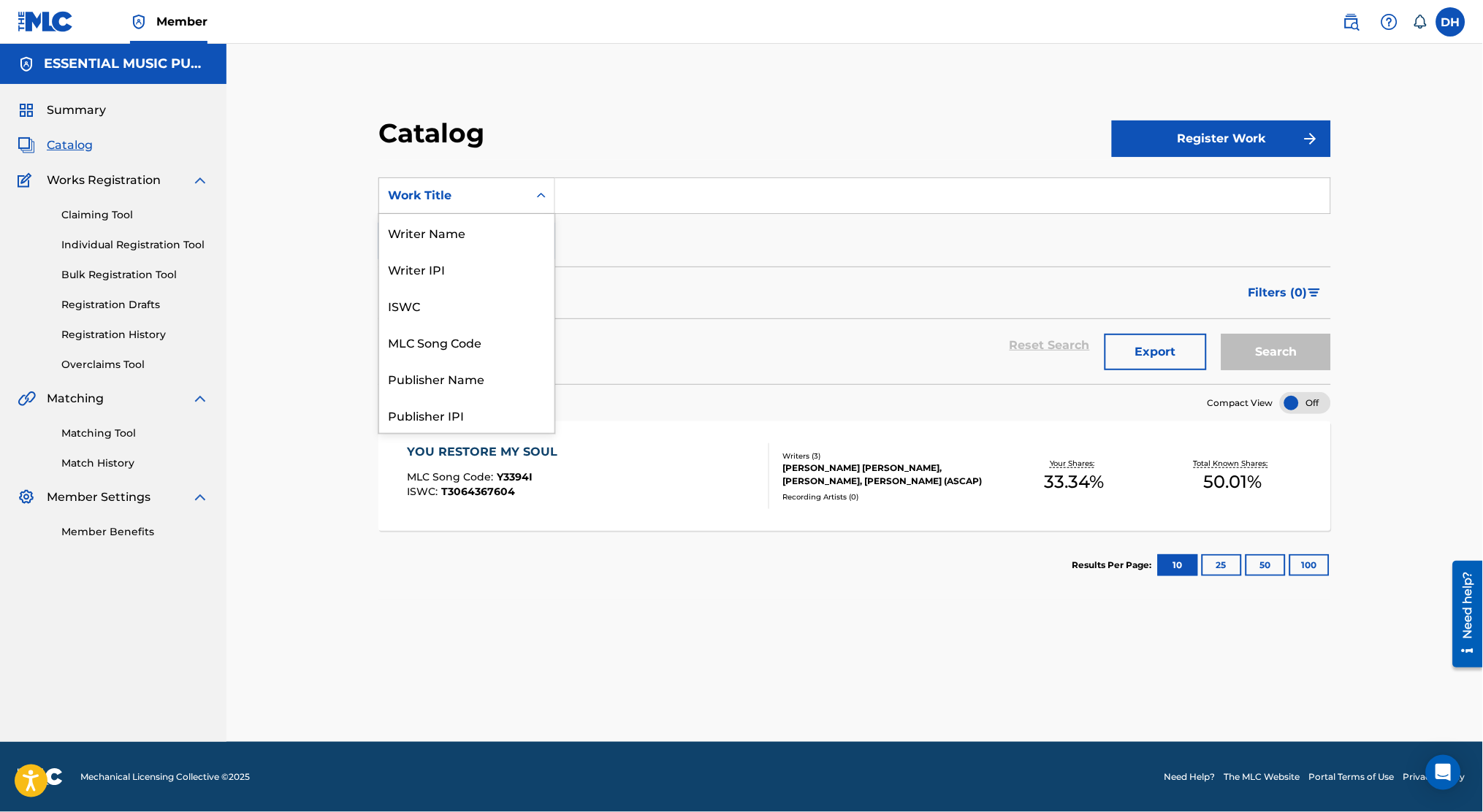 click on "Work Title" at bounding box center (454, 196) 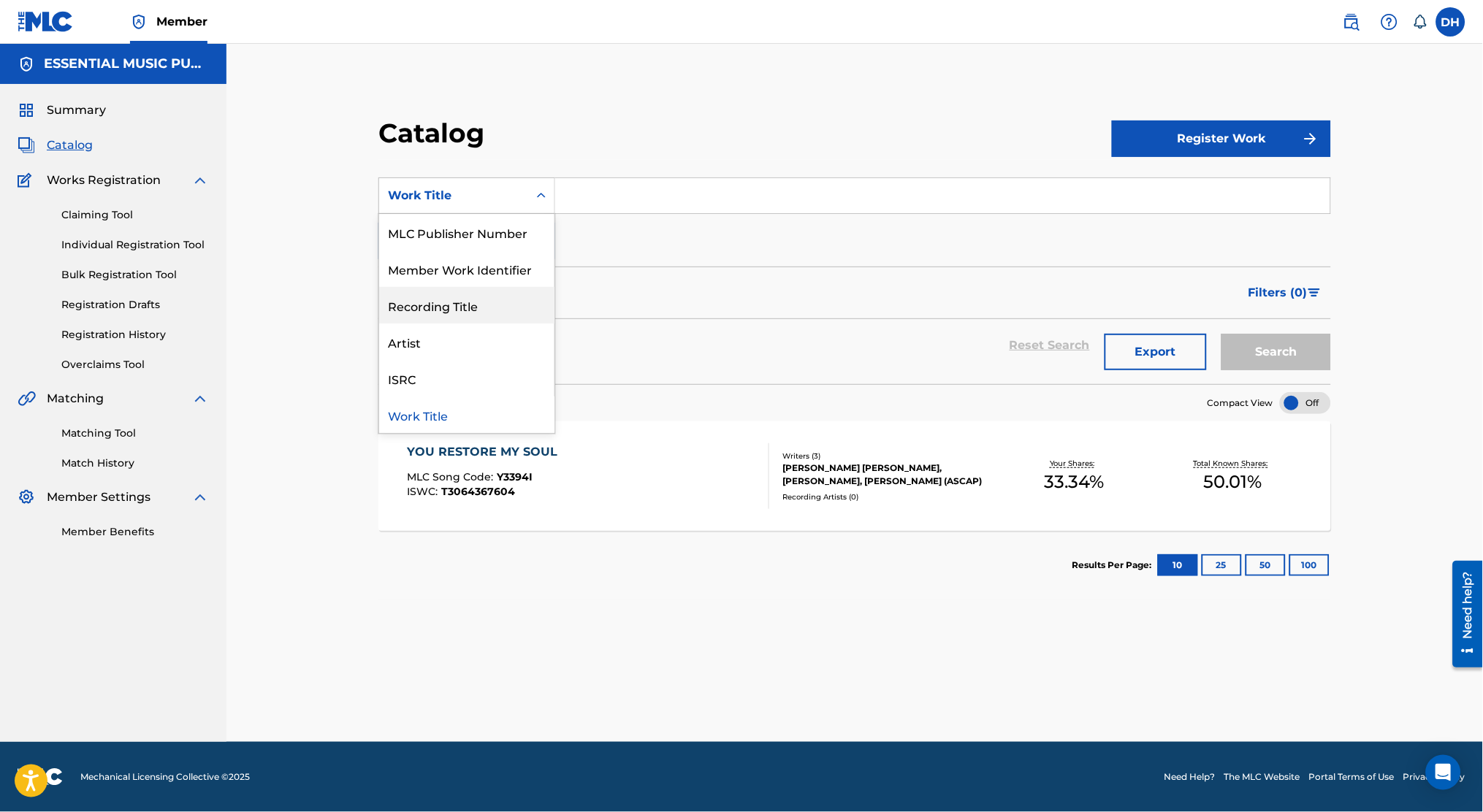 scroll, scrollTop: 0, scrollLeft: 0, axis: both 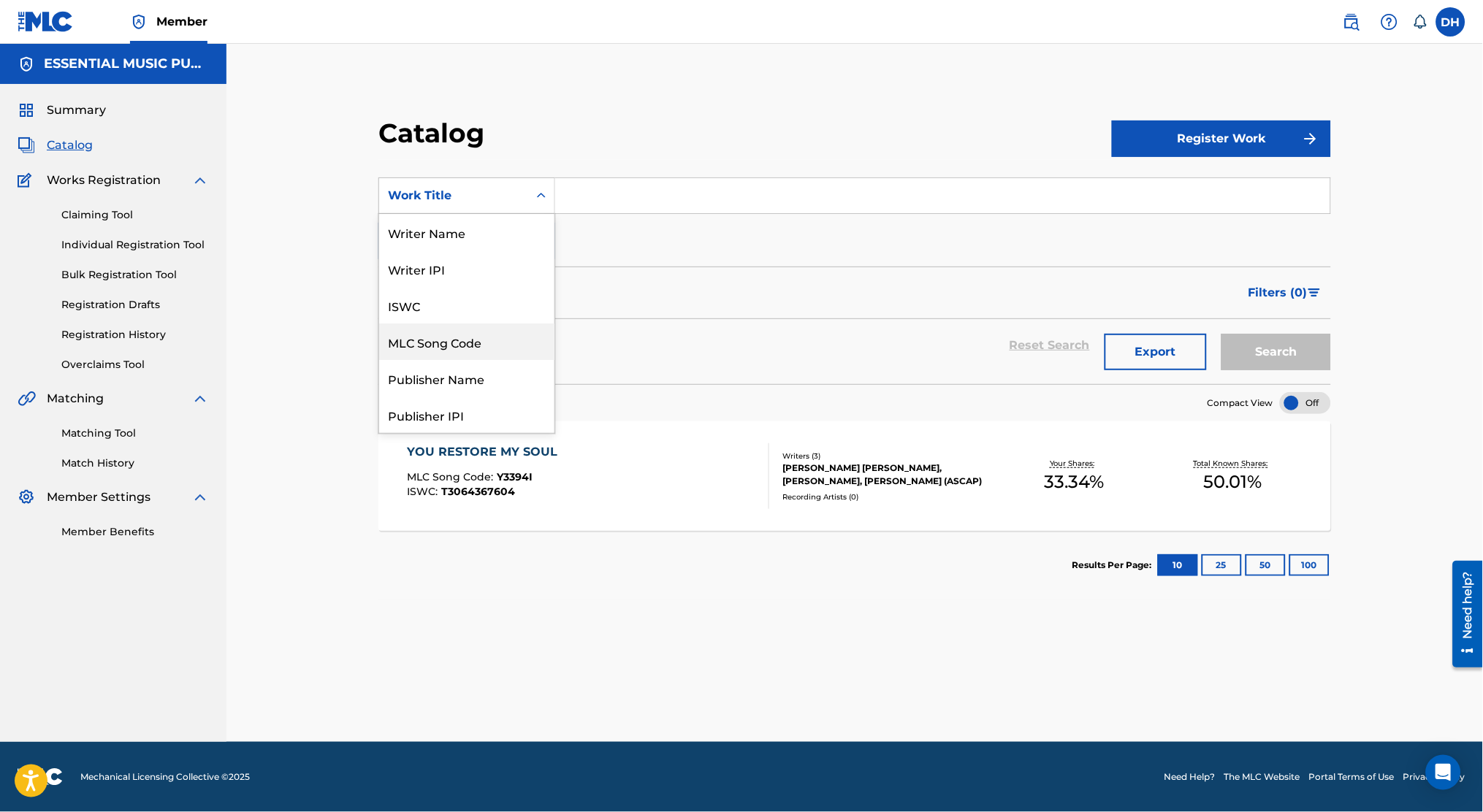 click on "MLC Song Code" at bounding box center [467, 342] 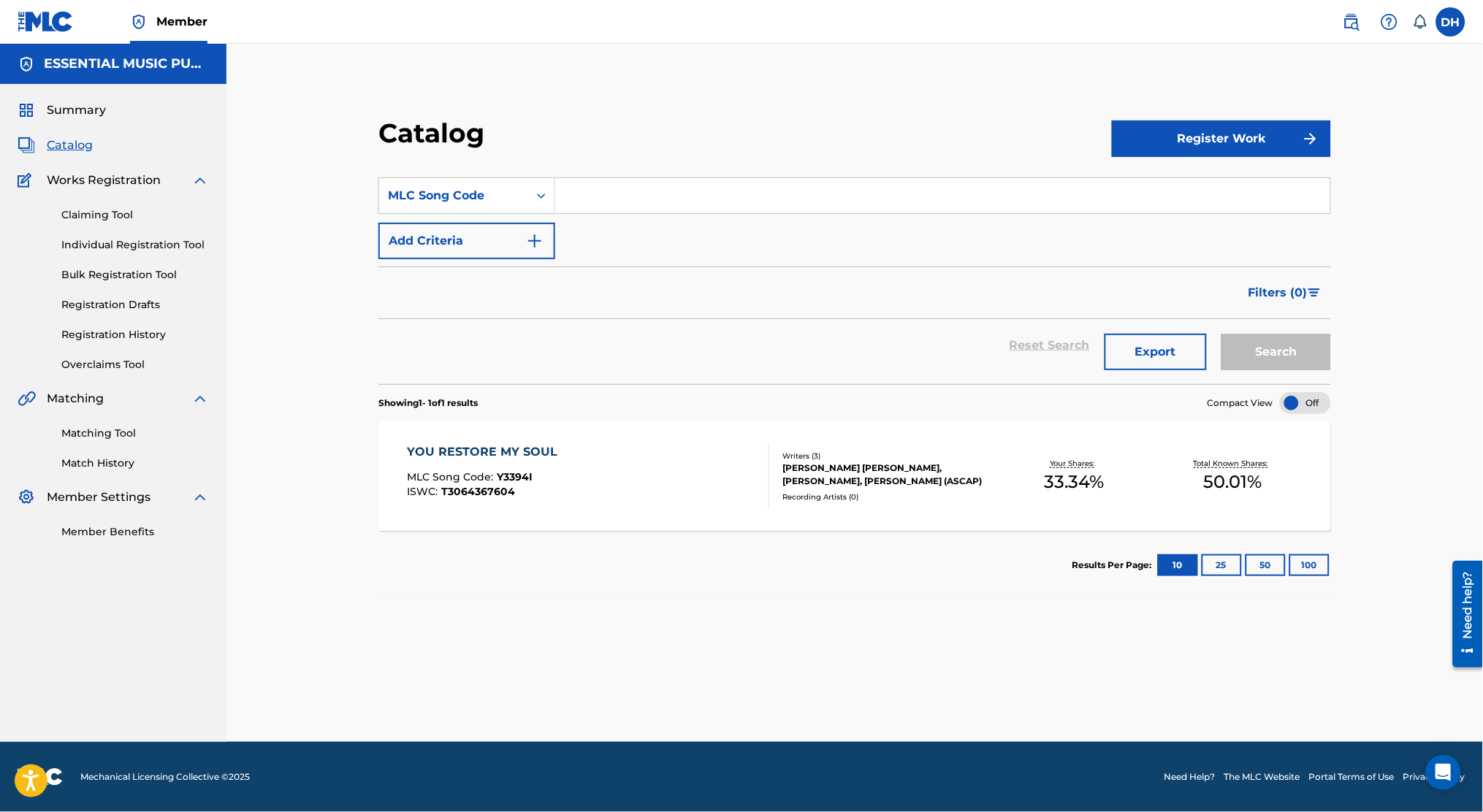click at bounding box center (942, 196) 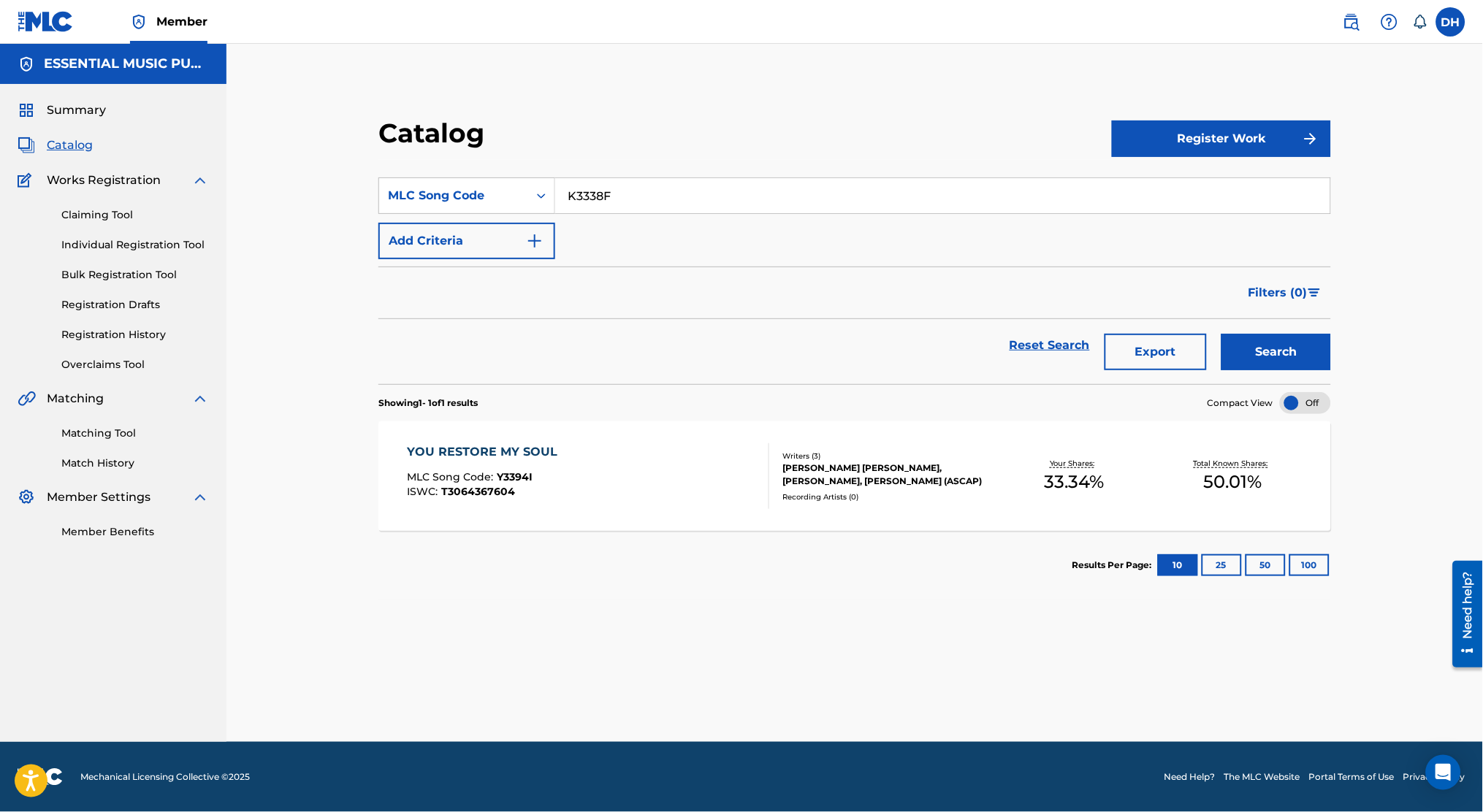 type on "K3338F" 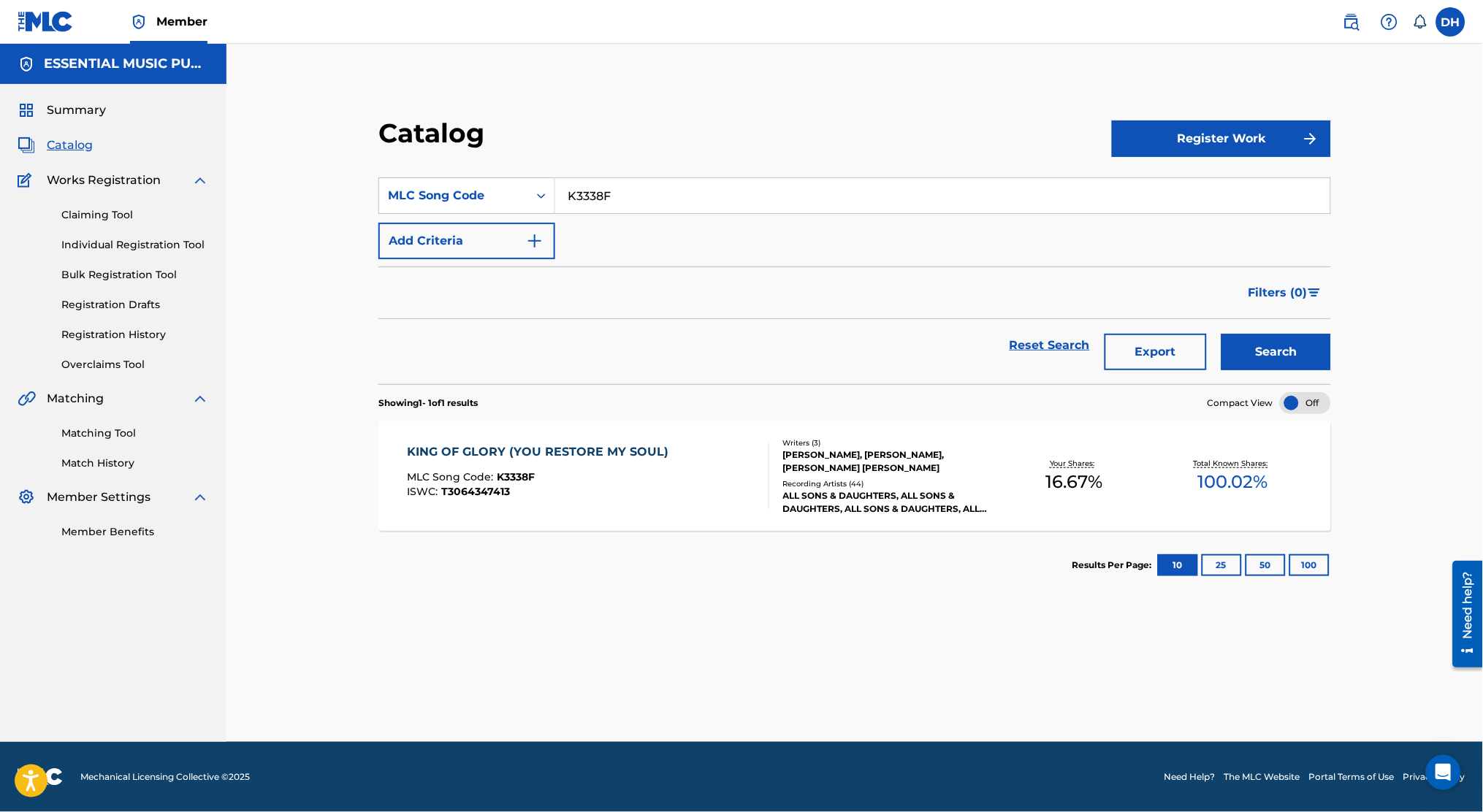 click on "ISWC : T3064347413" at bounding box center (541, 491) 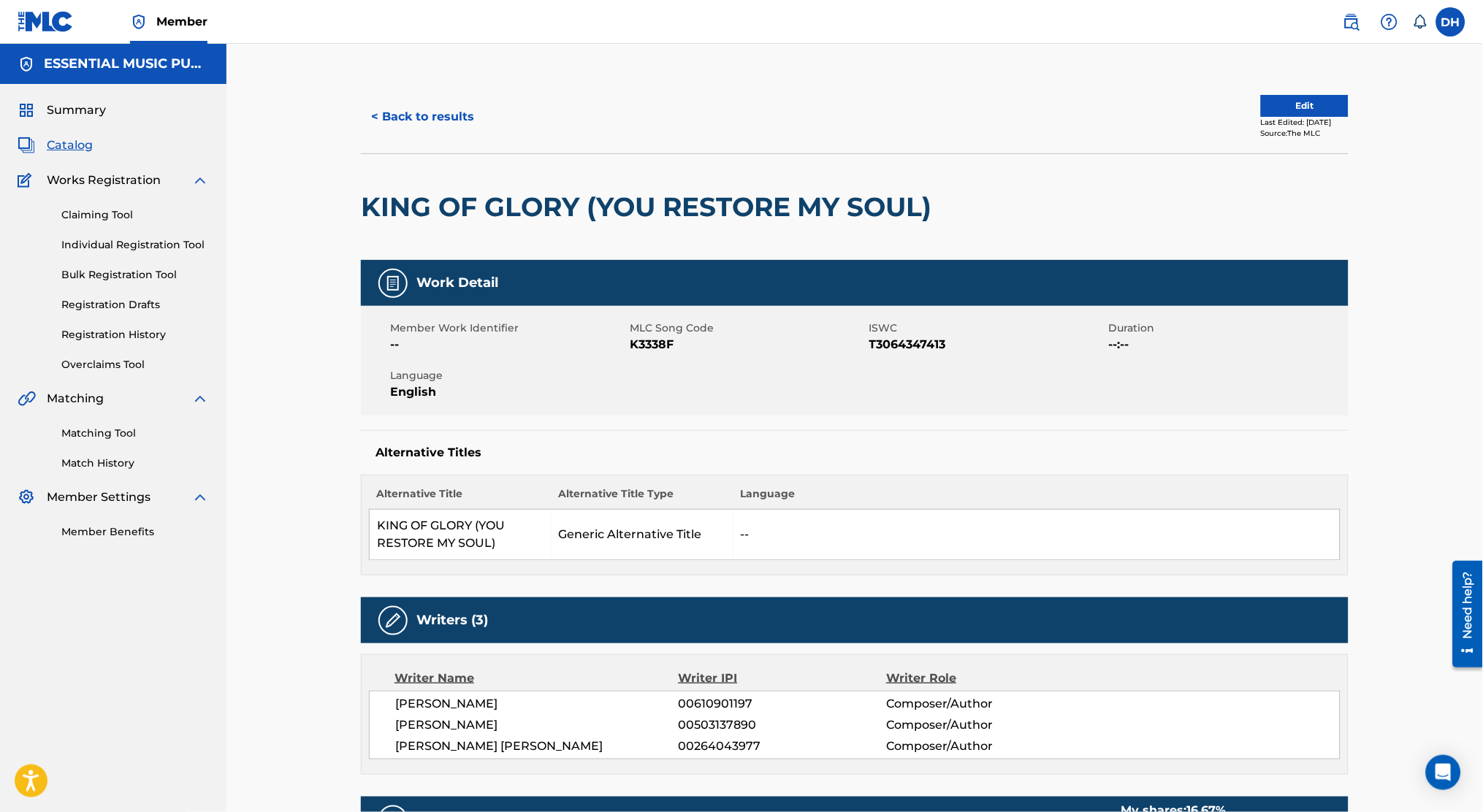 click on "Edit" at bounding box center [1305, 106] 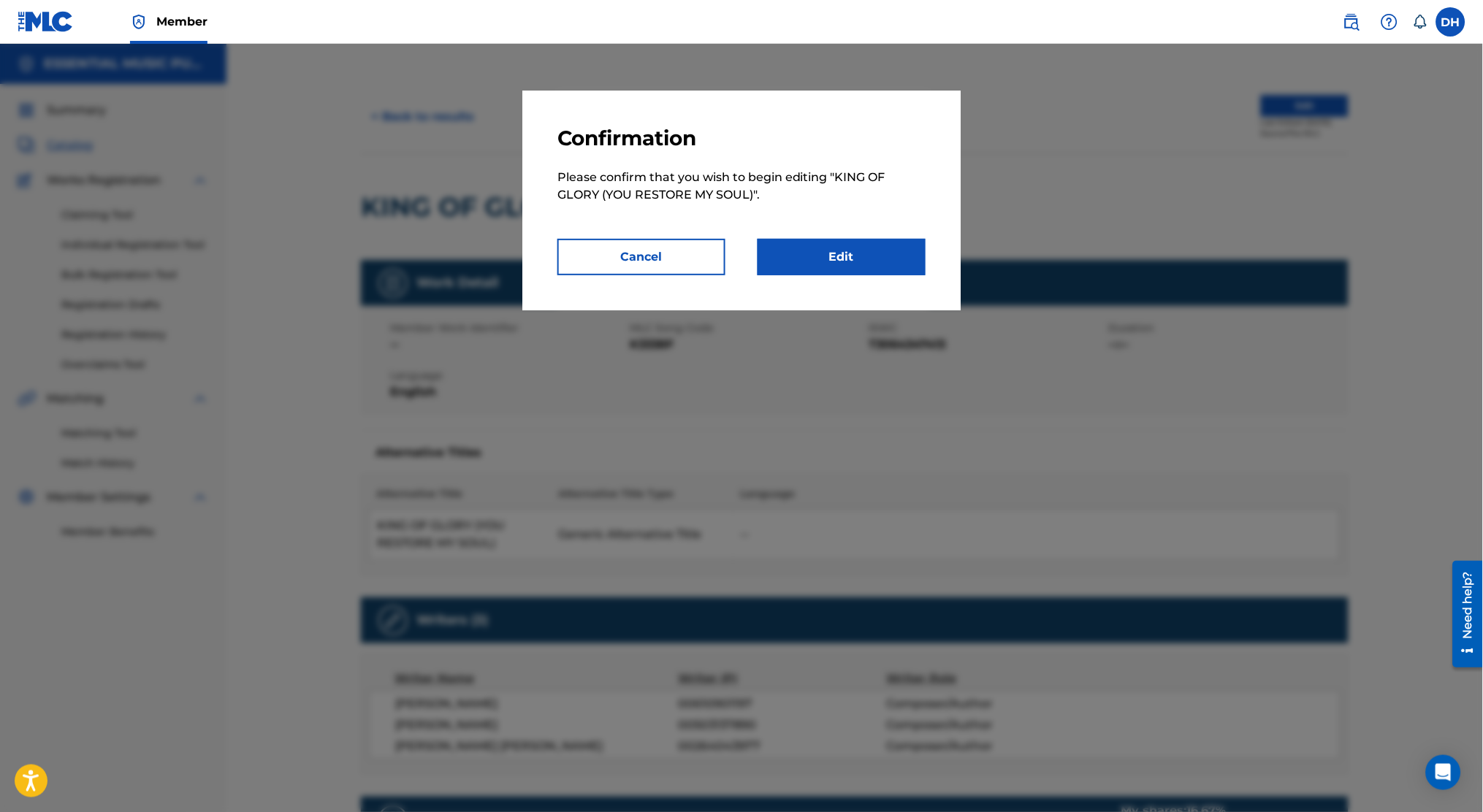 click on "Edit" at bounding box center [842, 257] 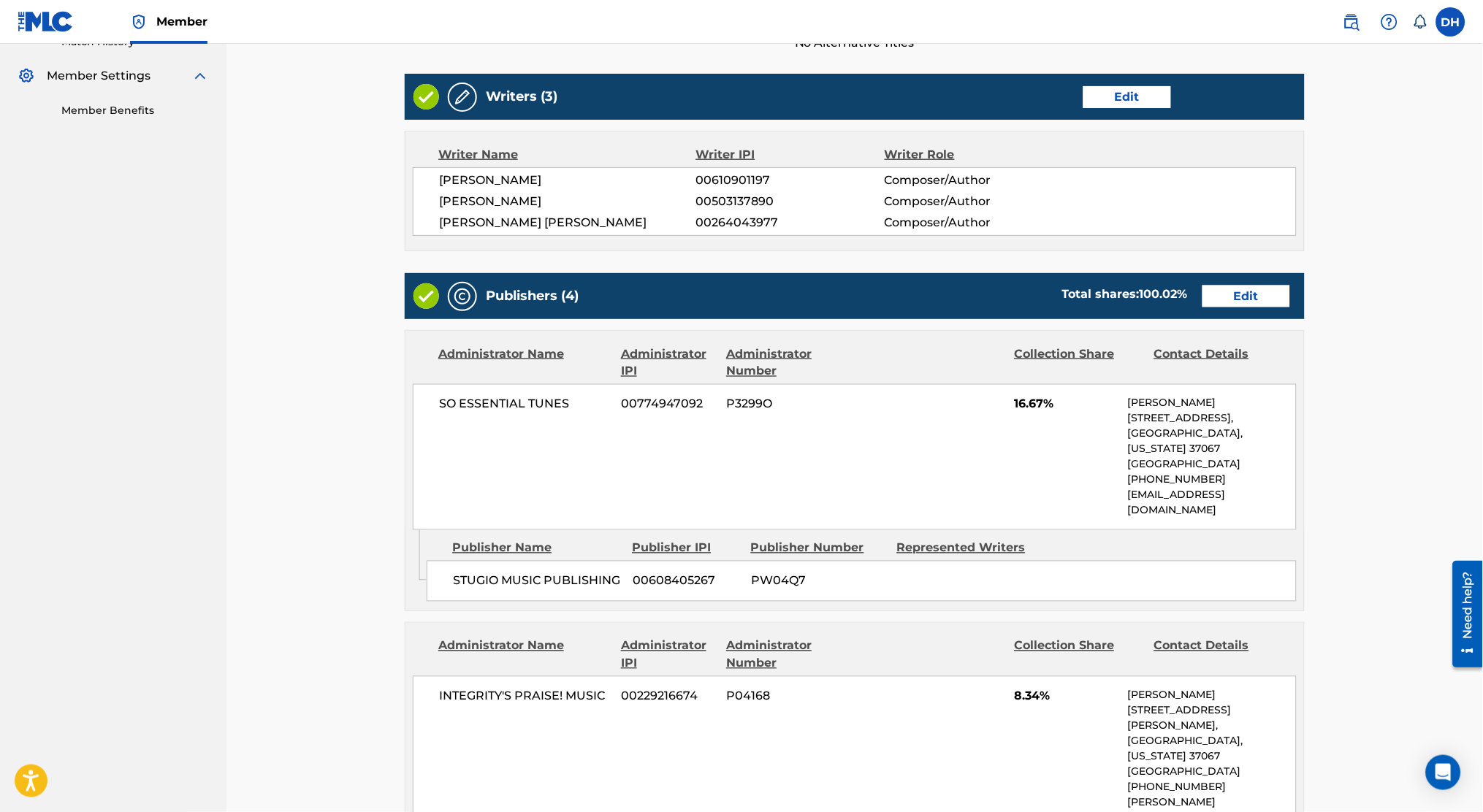 scroll, scrollTop: 421, scrollLeft: 0, axis: vertical 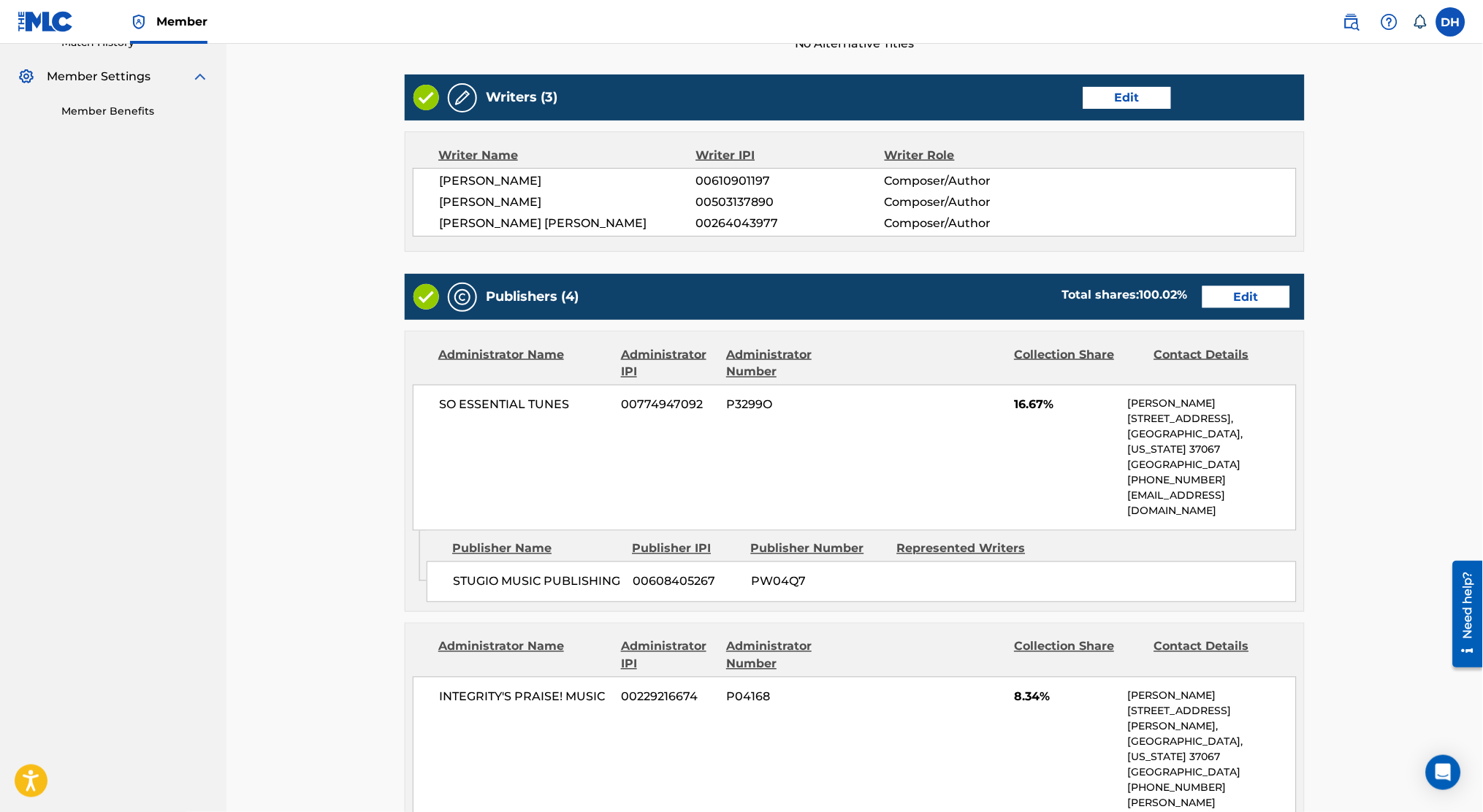 click on "Edit" at bounding box center [1246, 297] 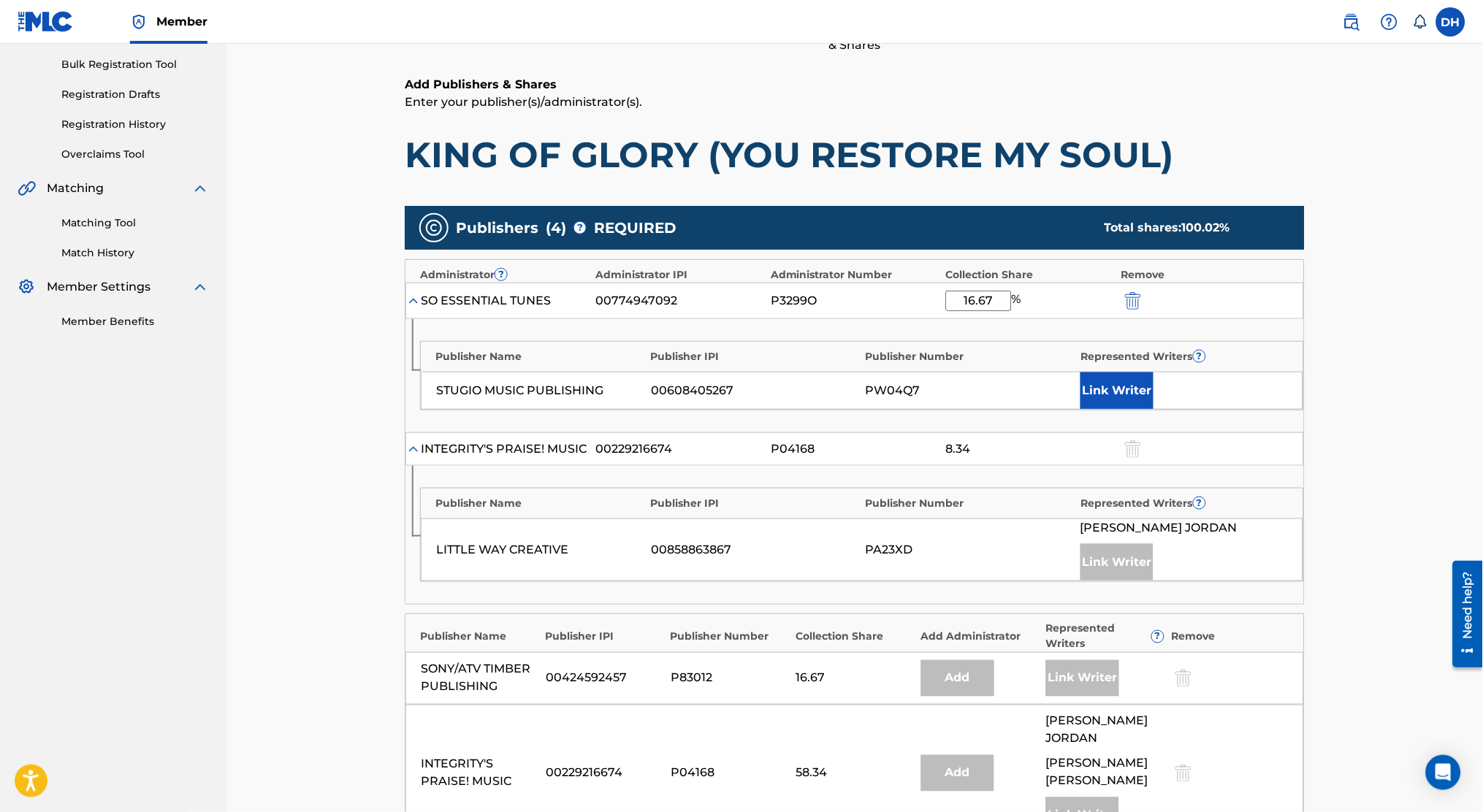 scroll, scrollTop: 212, scrollLeft: 0, axis: vertical 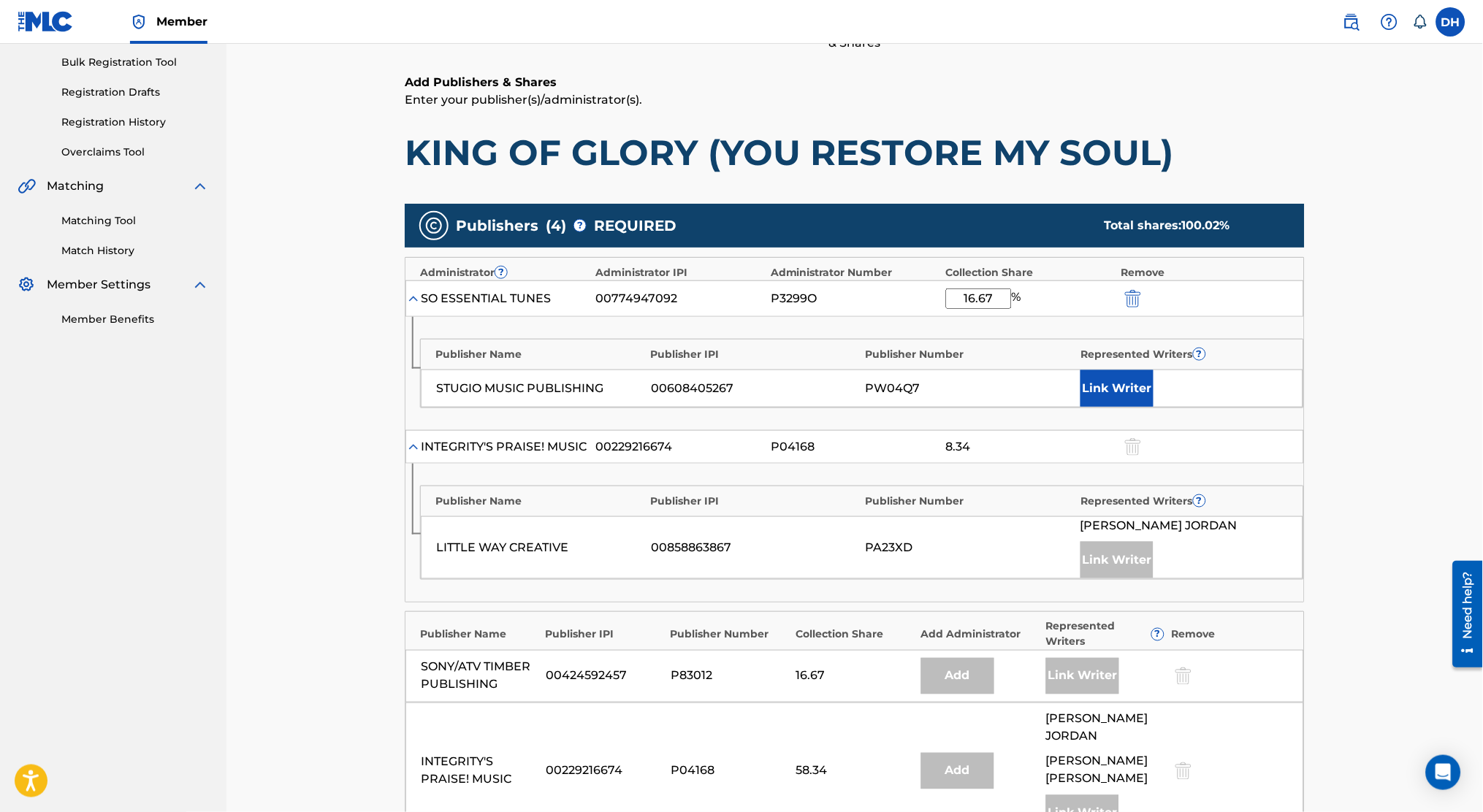 click on "16.67" at bounding box center (979, 299) 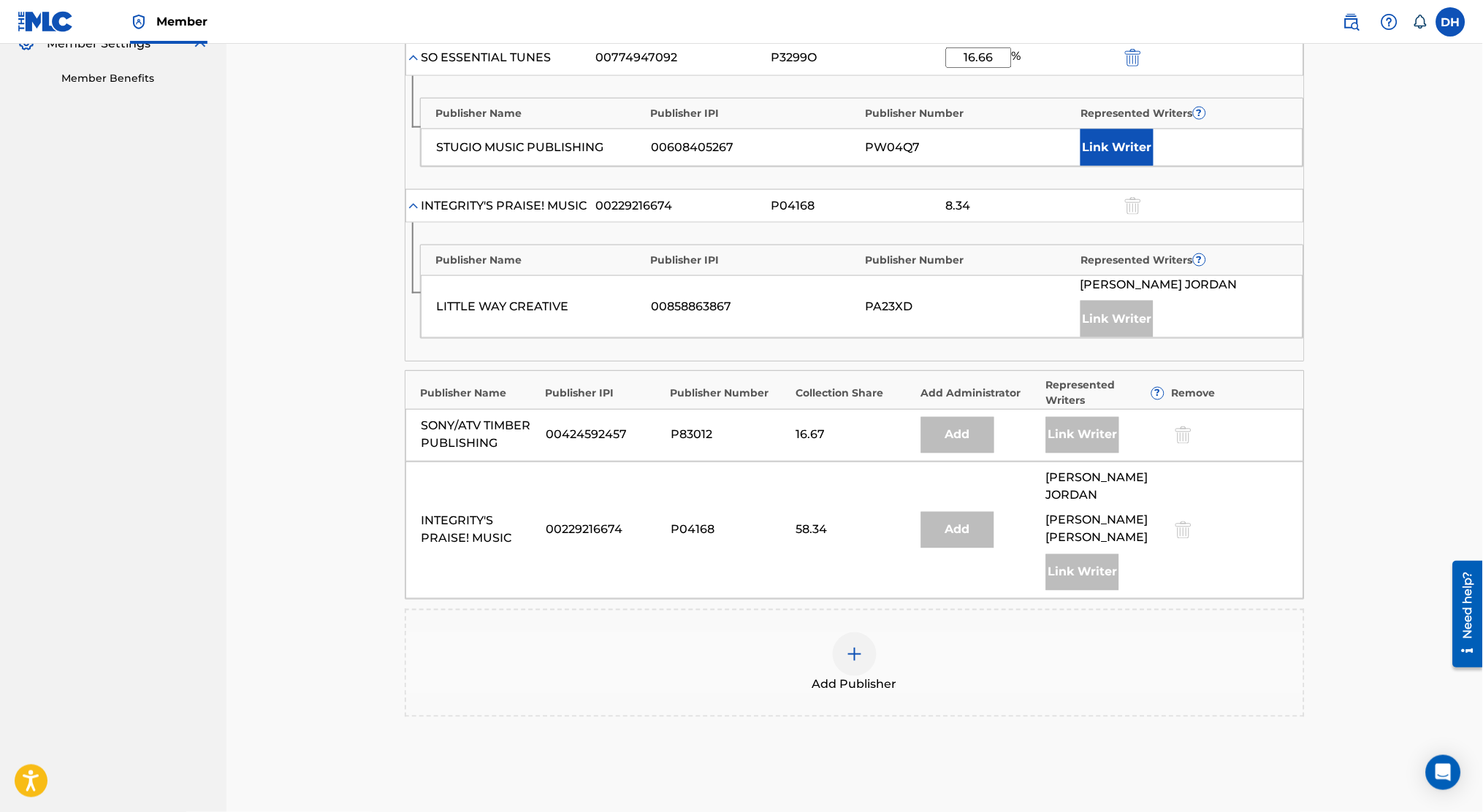 scroll, scrollTop: 613, scrollLeft: 0, axis: vertical 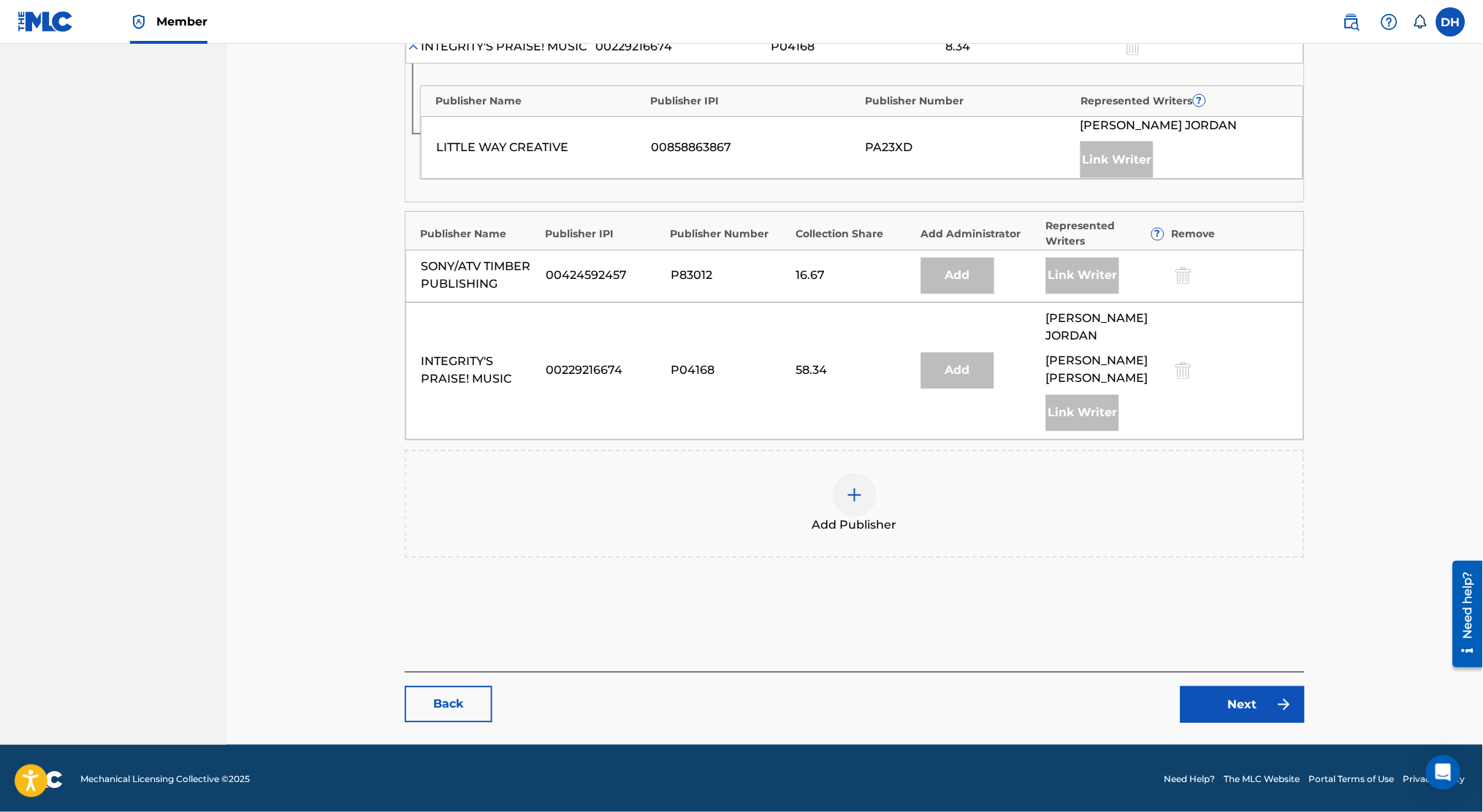 type on "16.66" 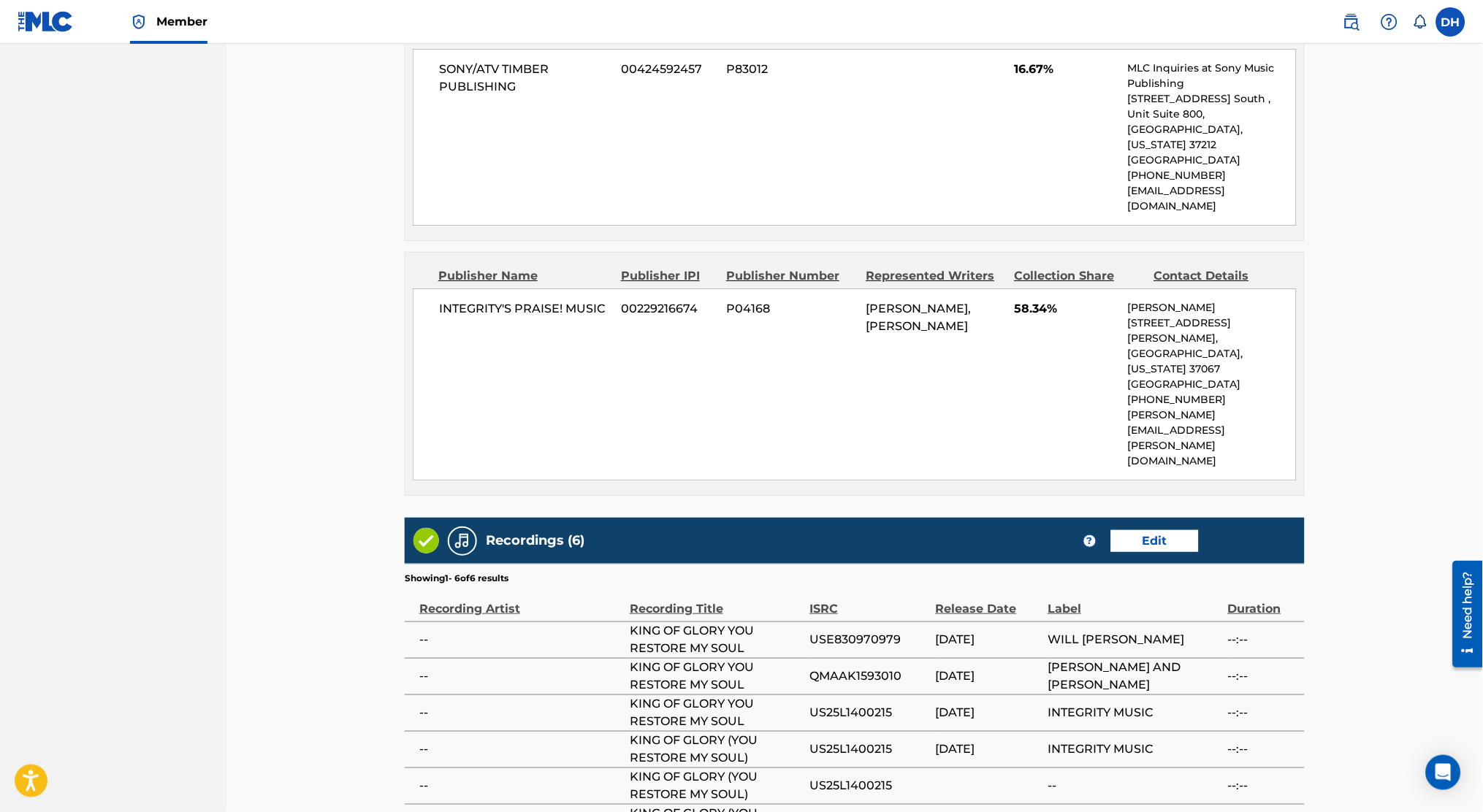 scroll, scrollTop: 1509, scrollLeft: 0, axis: vertical 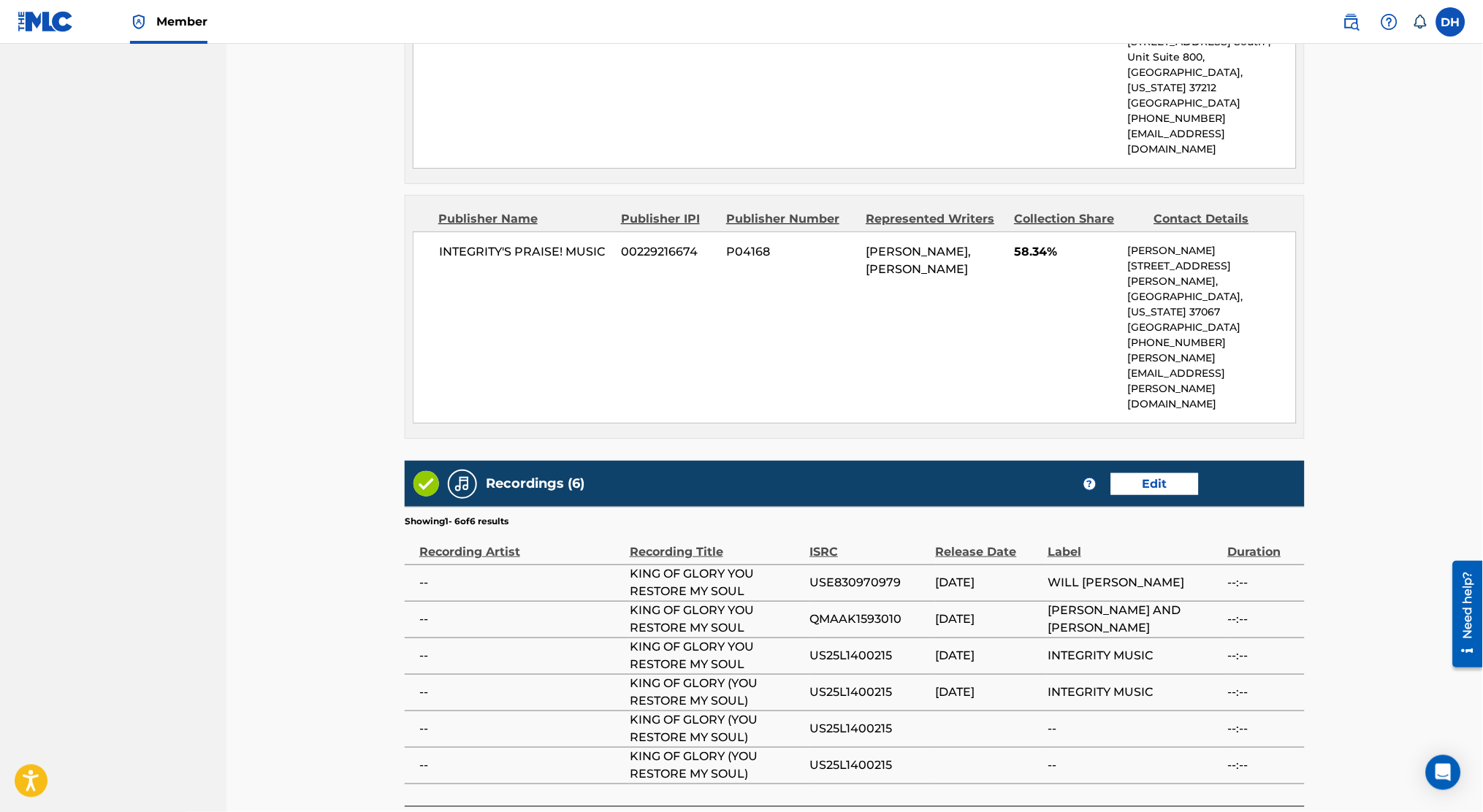 click on "Submit" at bounding box center [1243, 839] 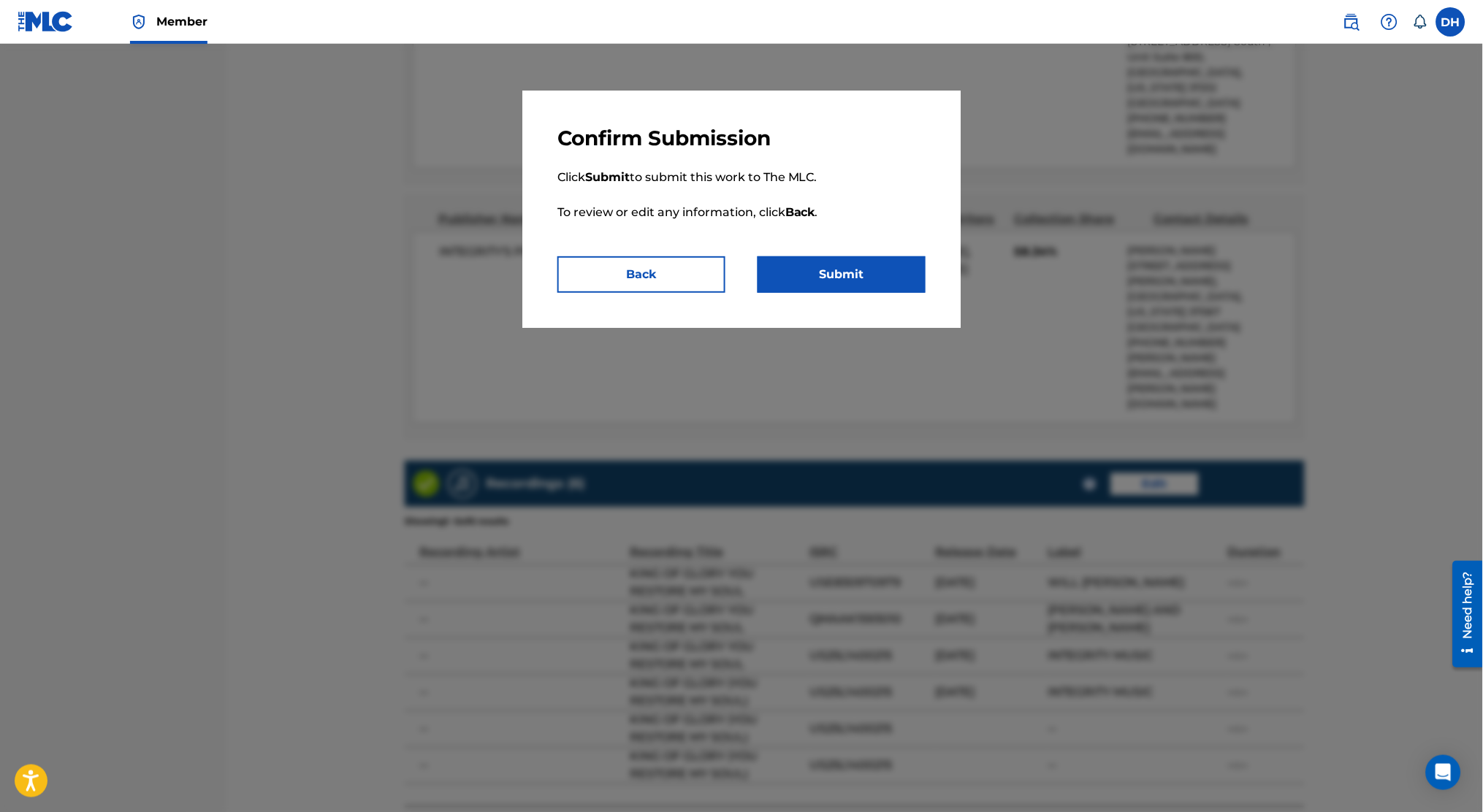 click on "Submit" at bounding box center [842, 275] 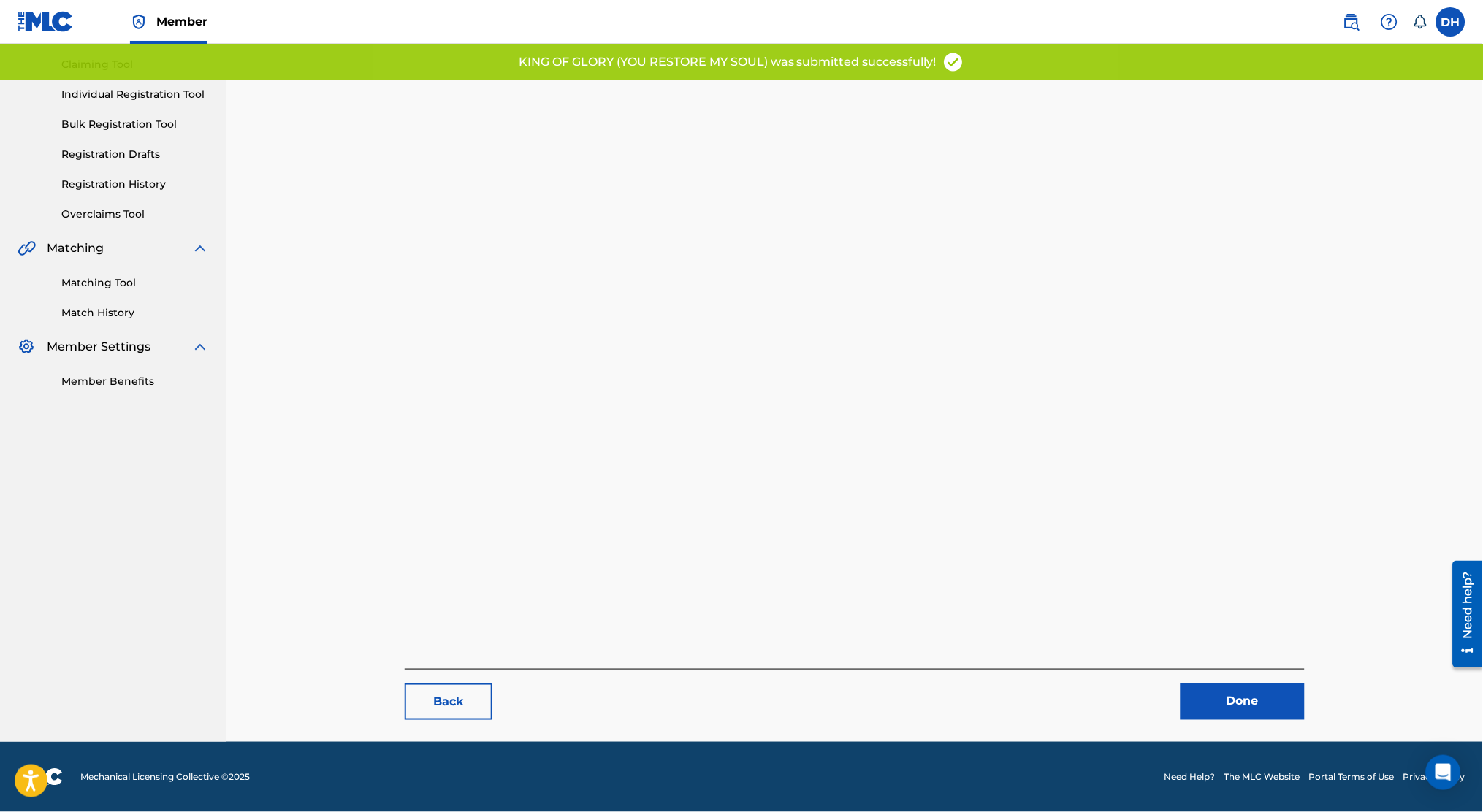 scroll, scrollTop: 0, scrollLeft: 0, axis: both 